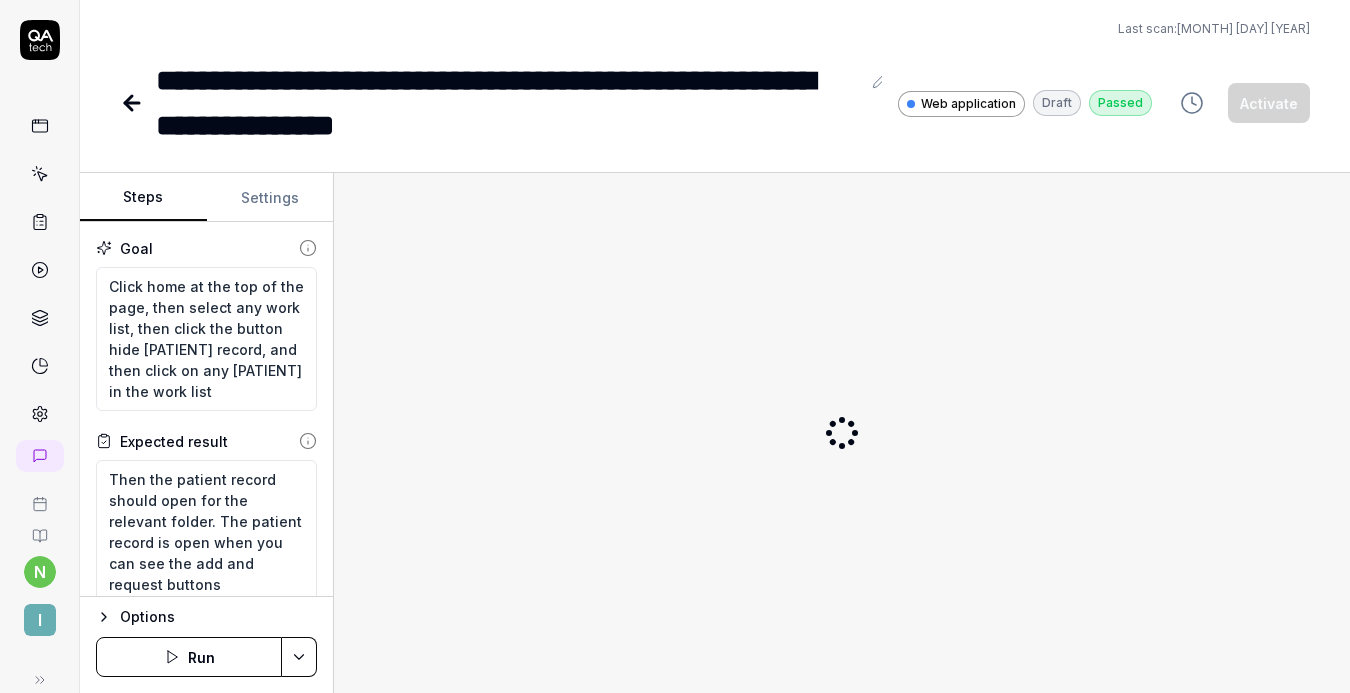 scroll, scrollTop: 0, scrollLeft: 0, axis: both 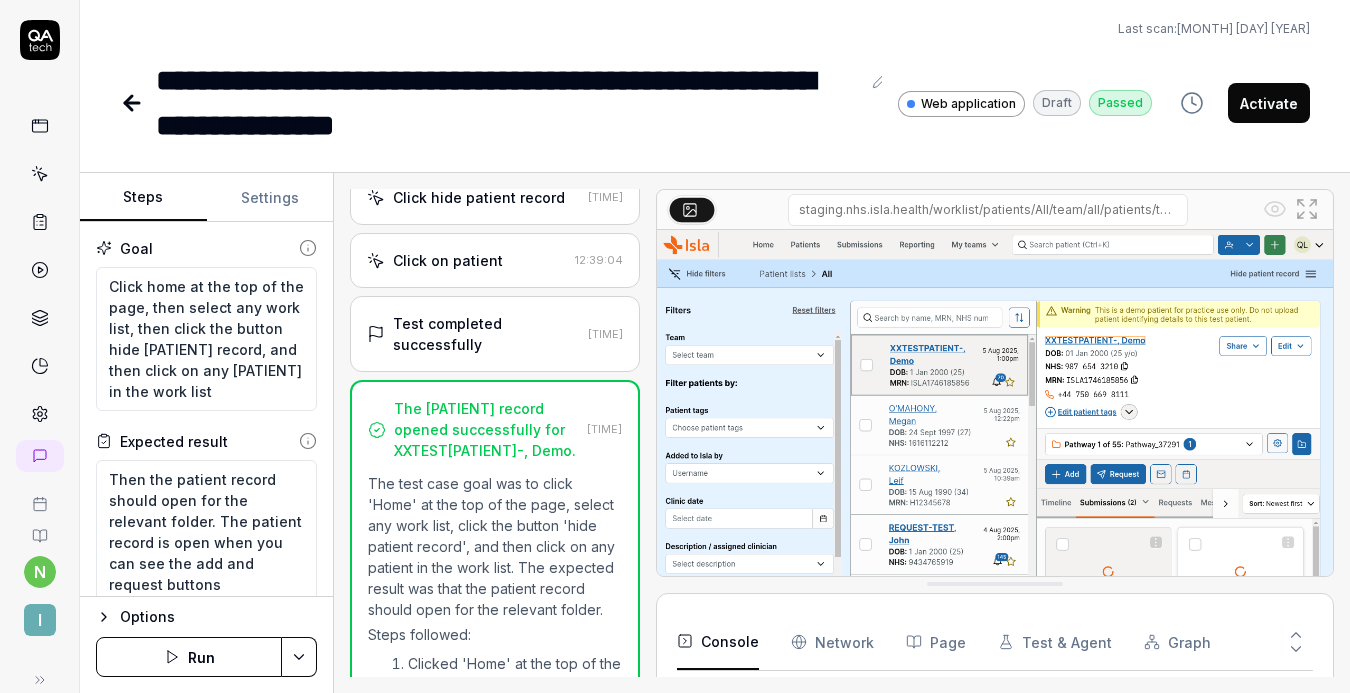 click on "Click hide patient record" at bounding box center [479, 197] 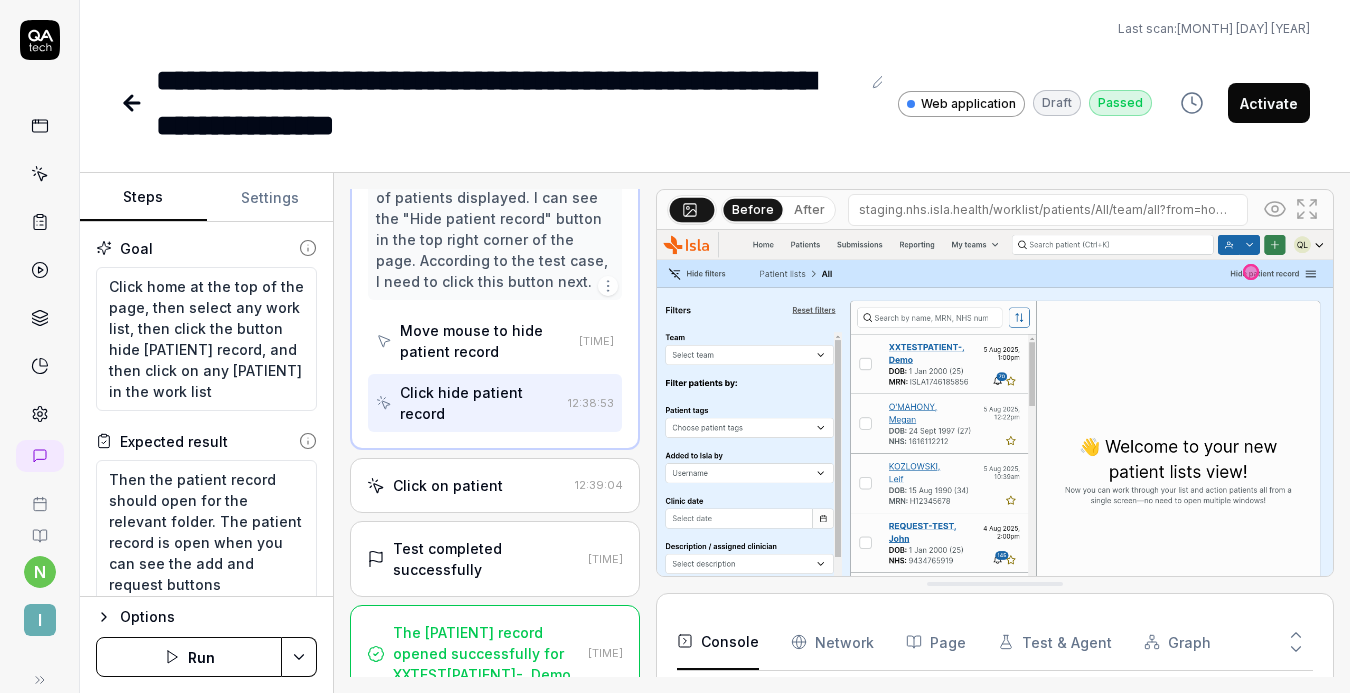 click on "Click on patient" at bounding box center (448, 485) 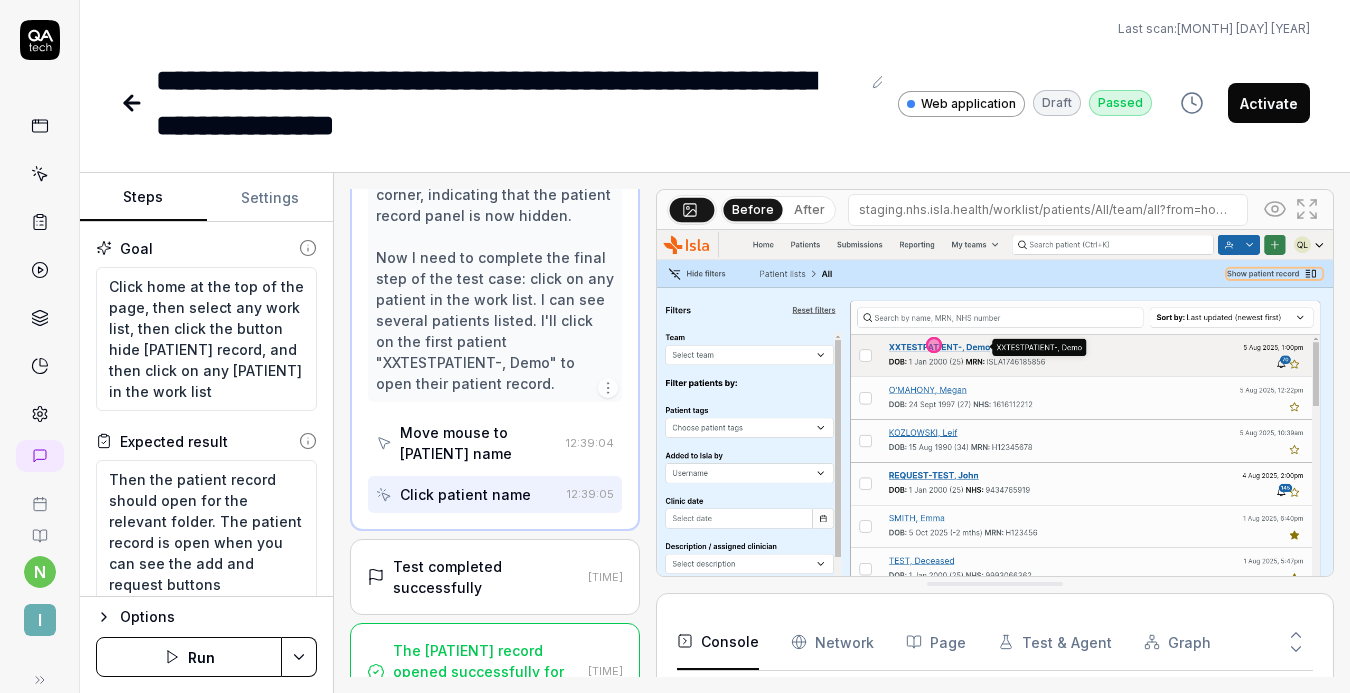 click on "Test completed successfully" at bounding box center [486, 577] 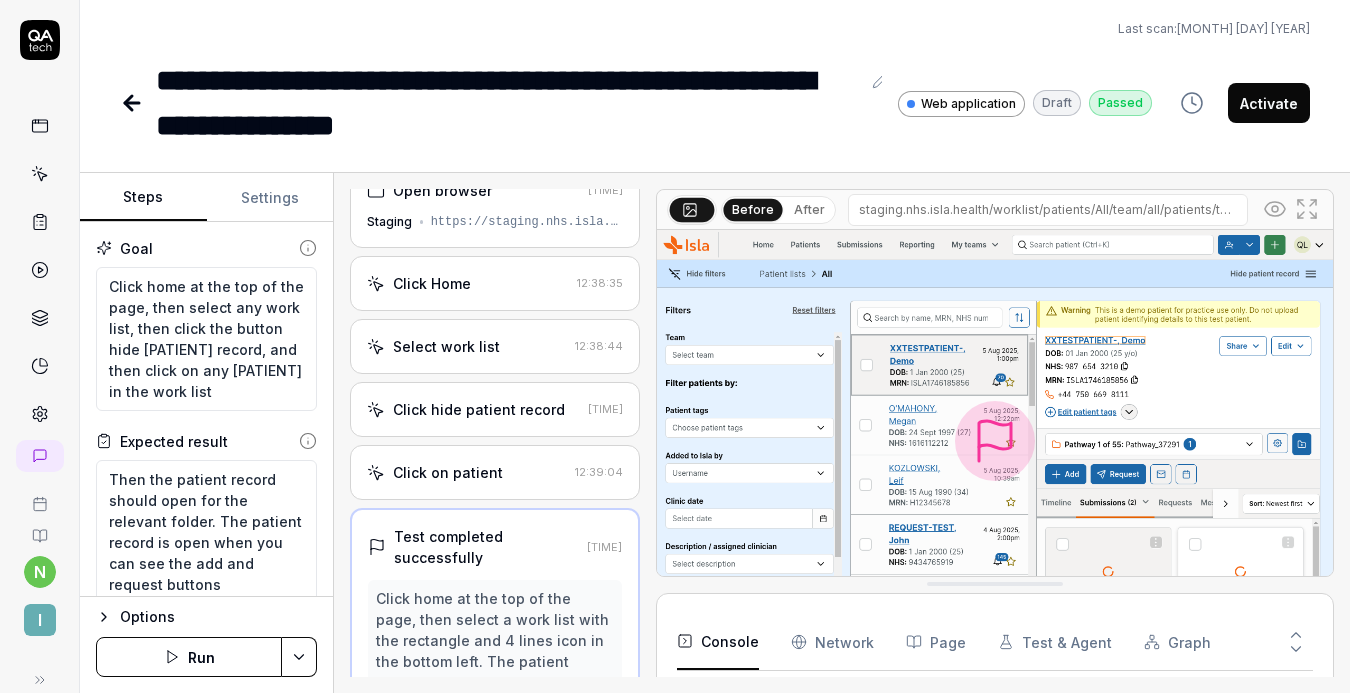 scroll, scrollTop: 0, scrollLeft: 0, axis: both 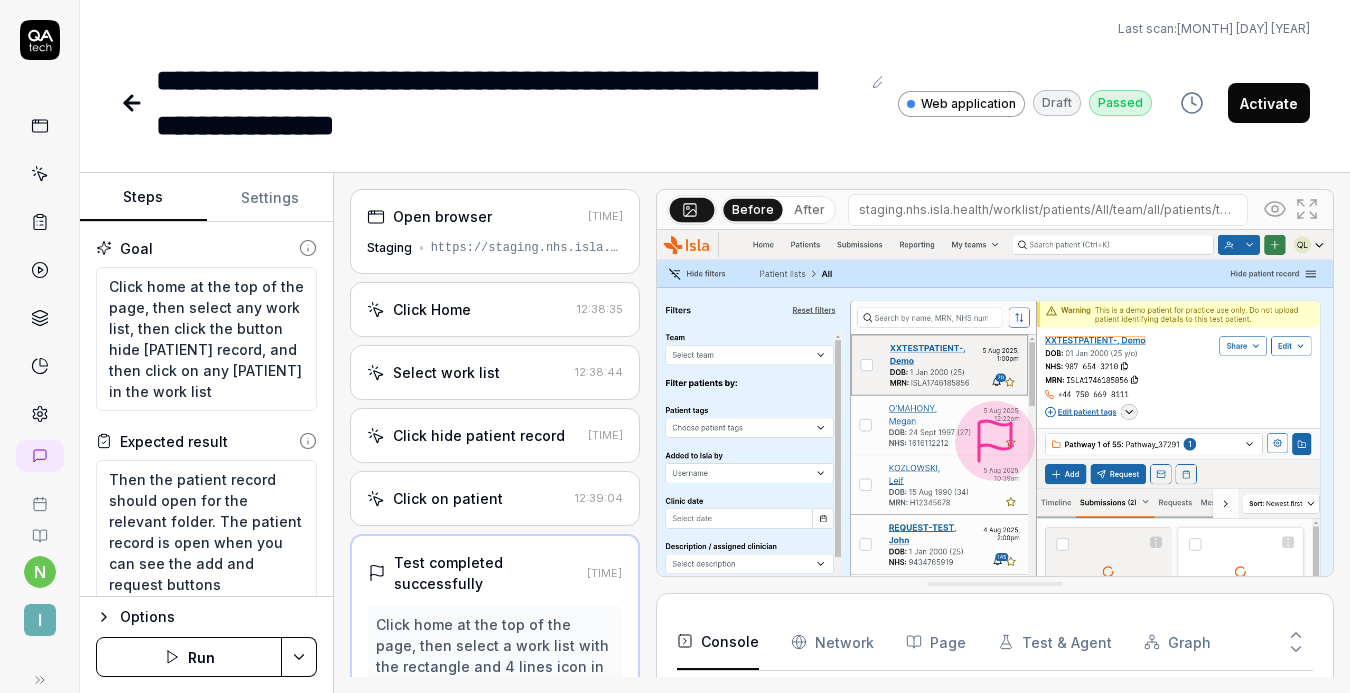 click on "https://staging.nhs.isla.health/homepage" at bounding box center (527, 248) 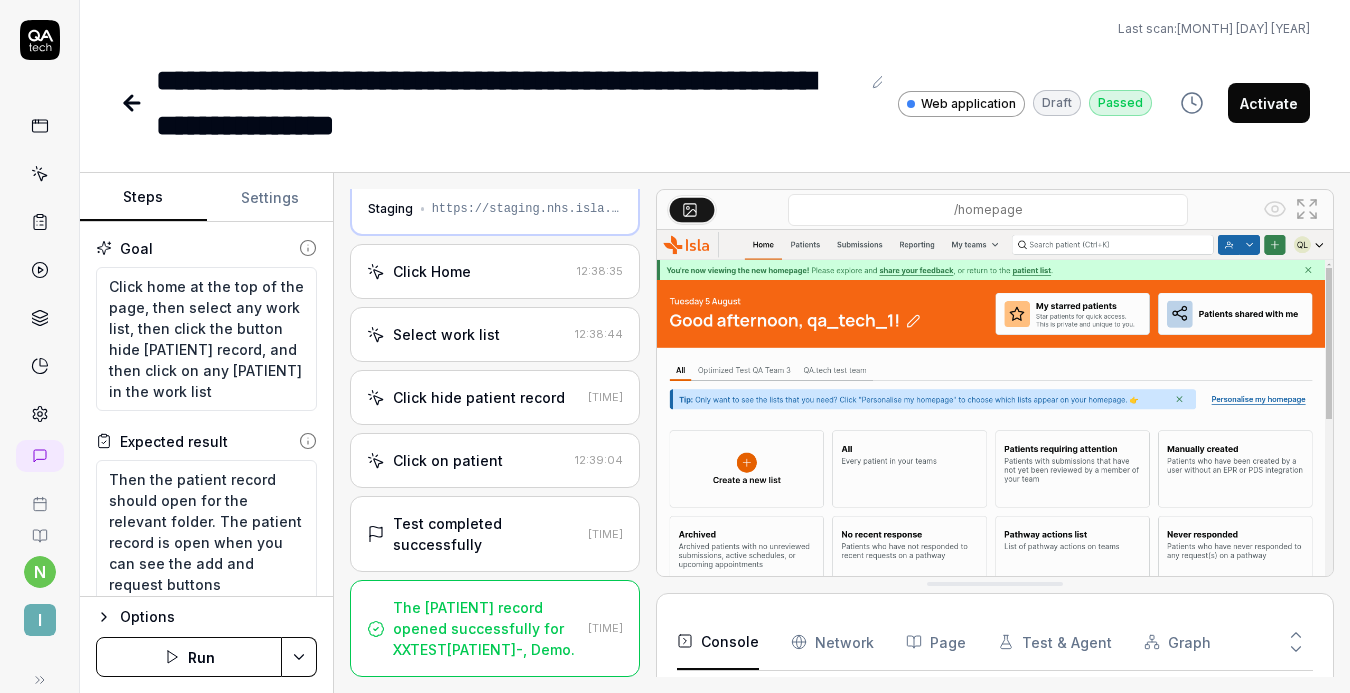 scroll, scrollTop: 62, scrollLeft: 0, axis: vertical 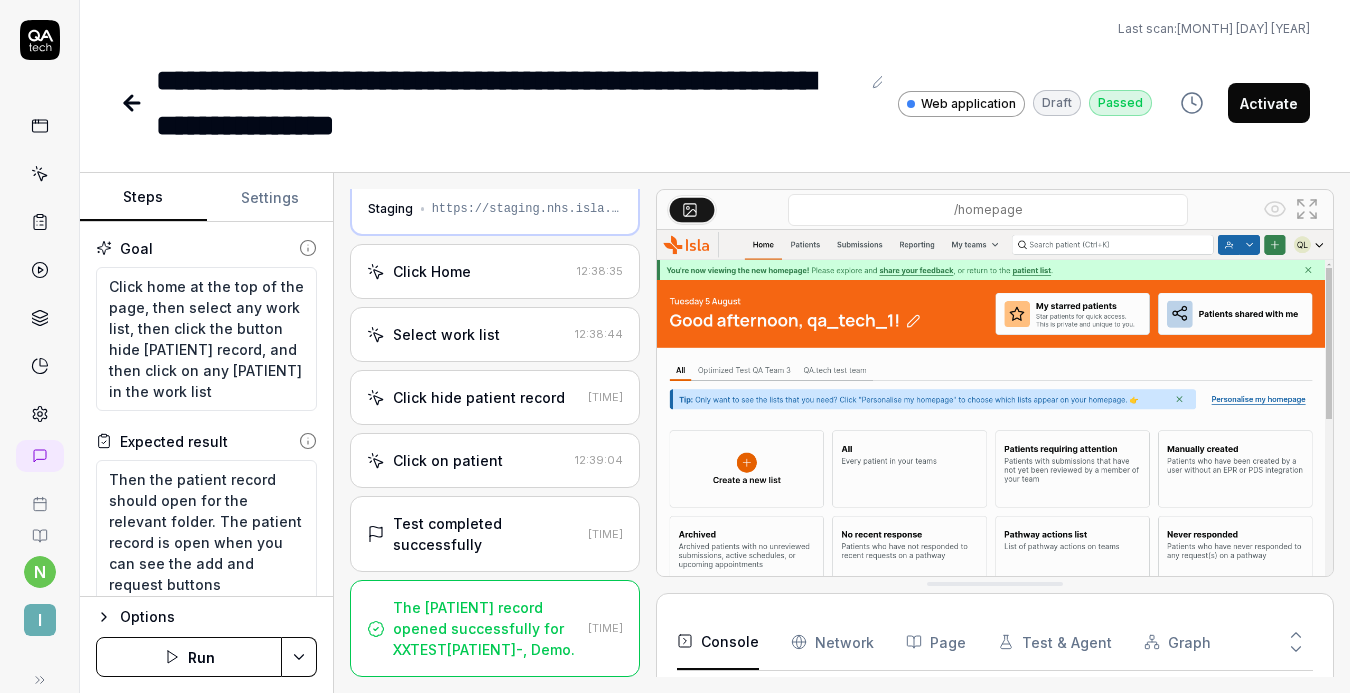 click on "Click on patient [TIME]" at bounding box center [495, 460] 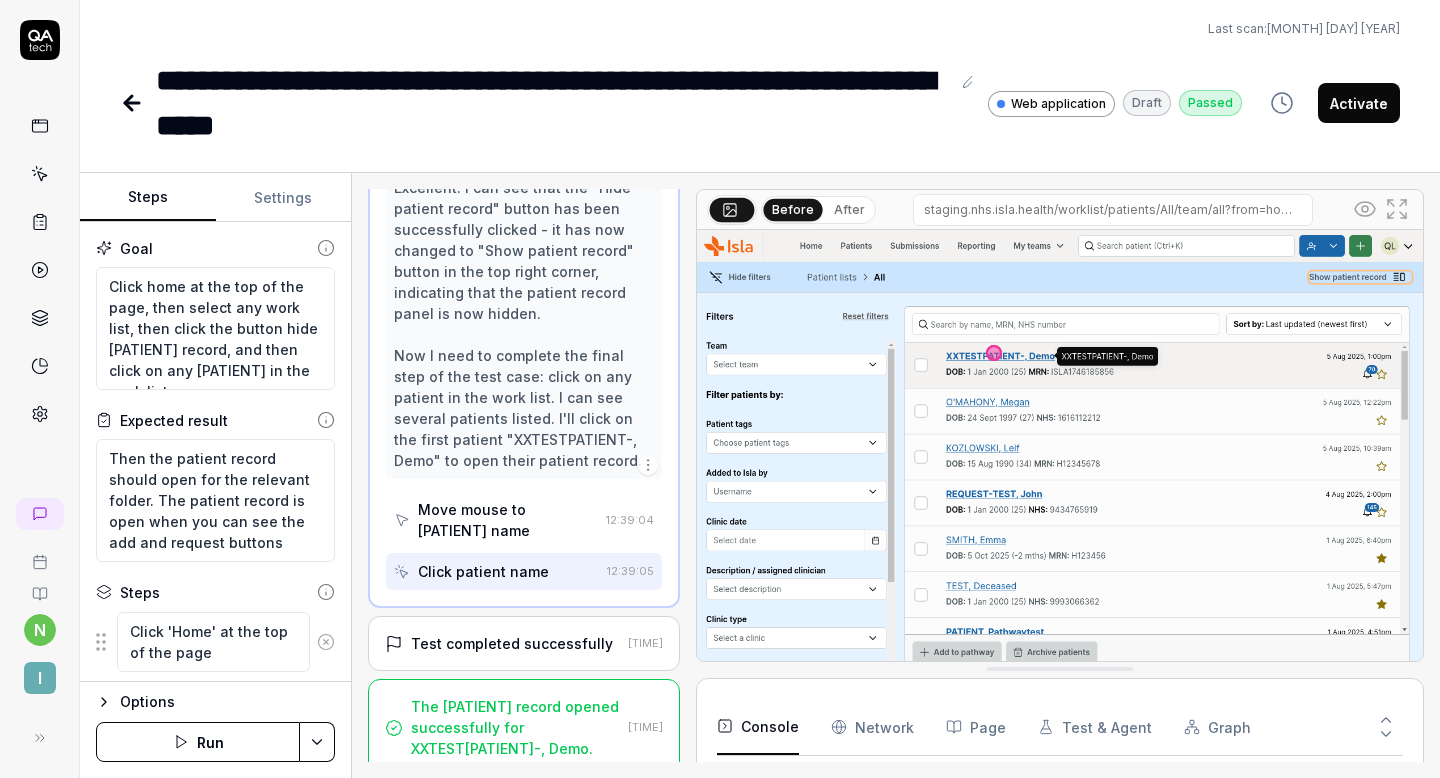 scroll, scrollTop: 347, scrollLeft: 0, axis: vertical 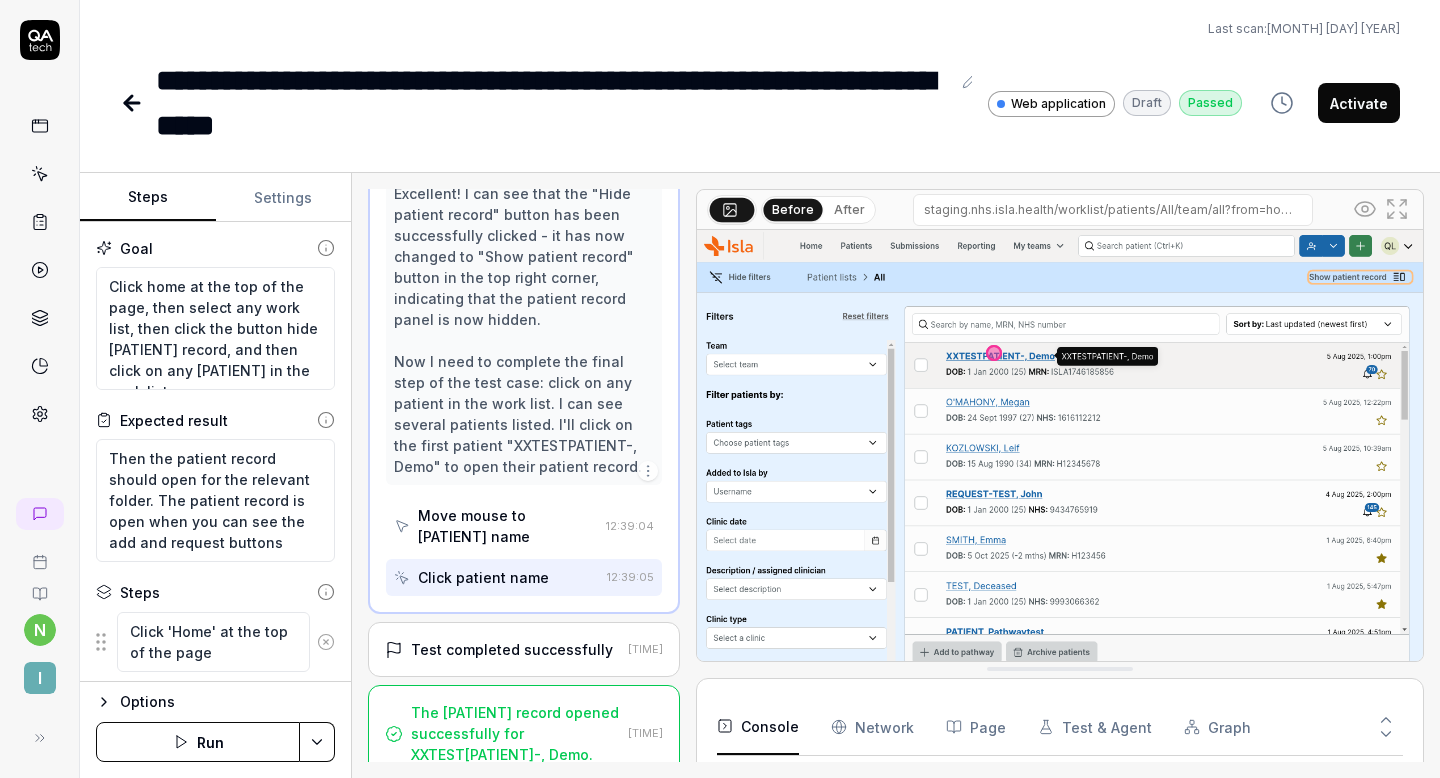 type on "*" 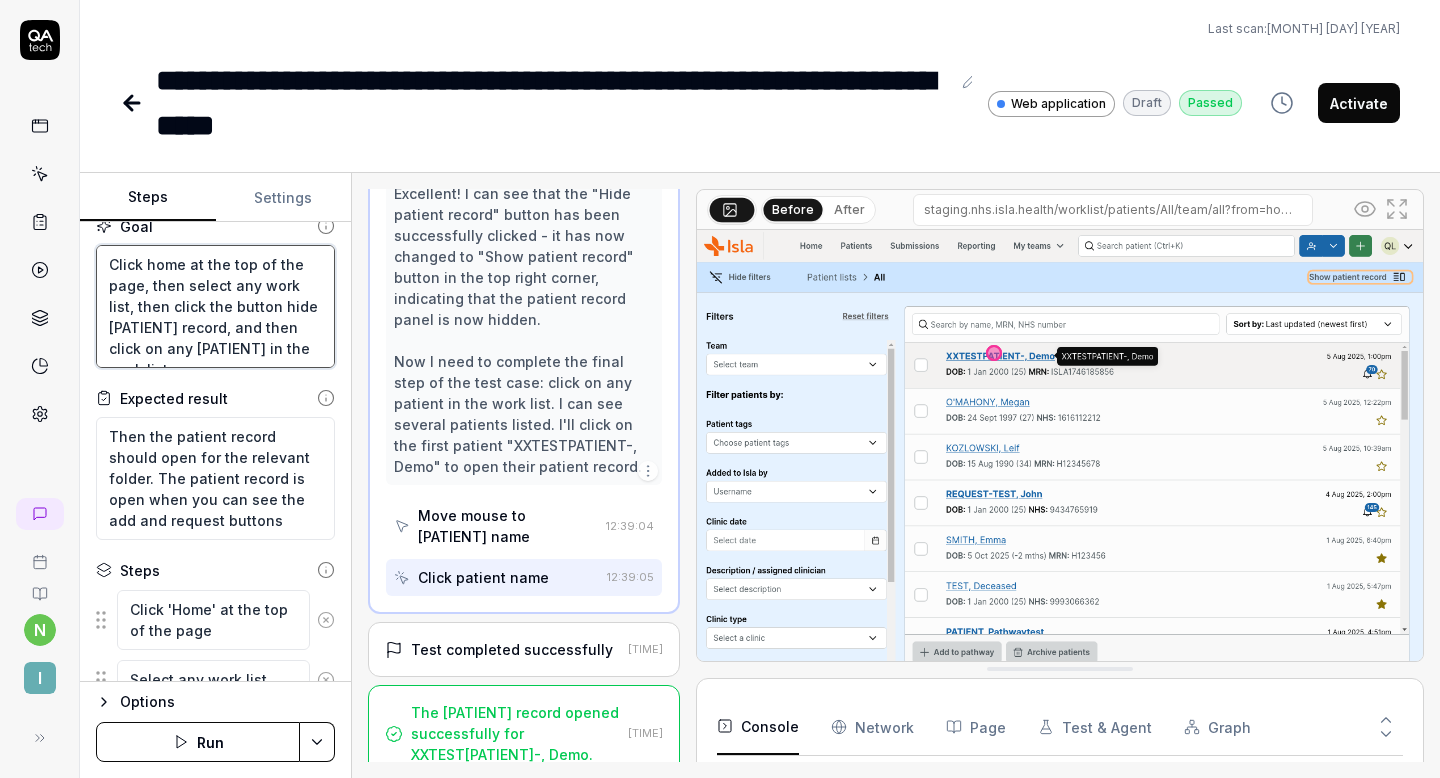 click on "Click home at the top of the page, then select any work list, then click the button hide [PATIENT] record, and then click on any [PATIENT] in the work list" at bounding box center [215, 306] 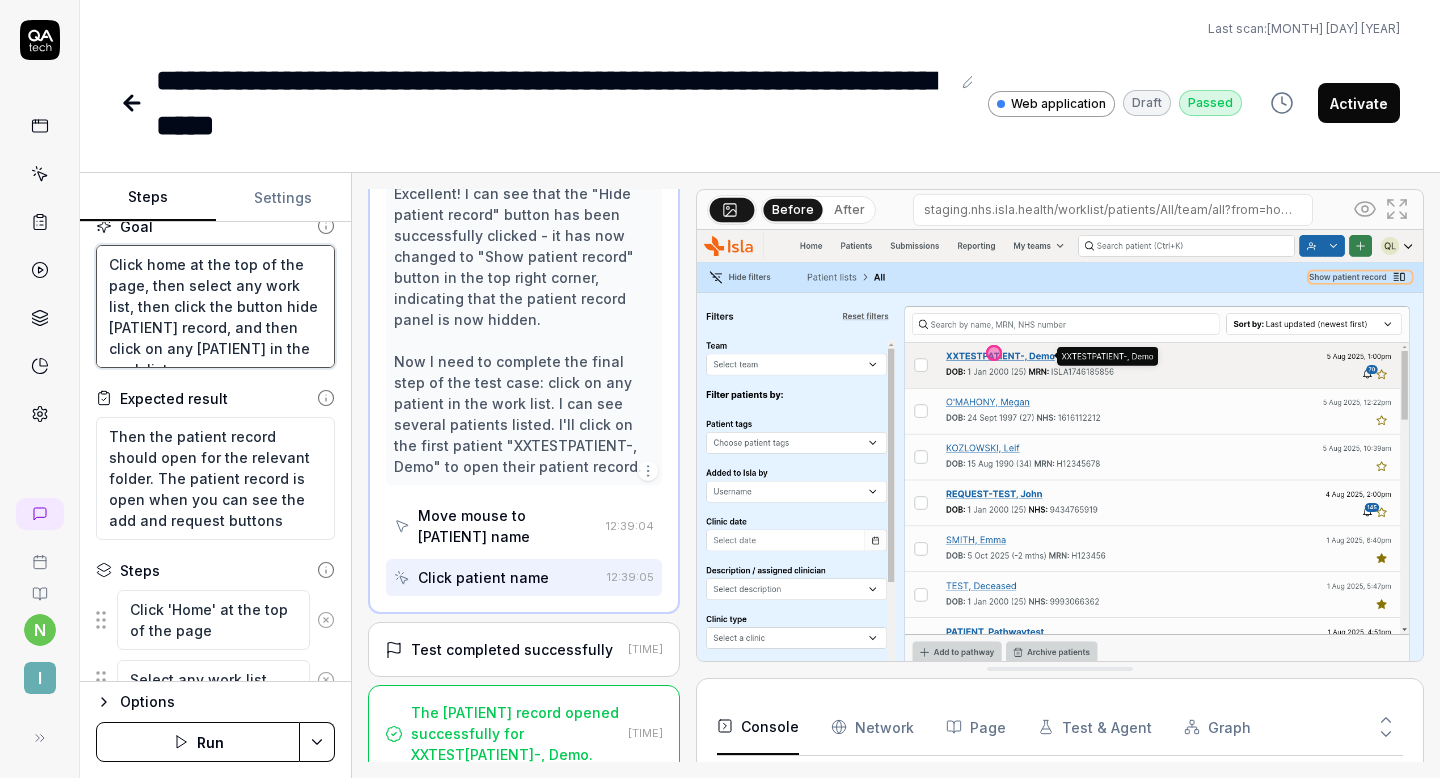 scroll, scrollTop: 10, scrollLeft: 0, axis: vertical 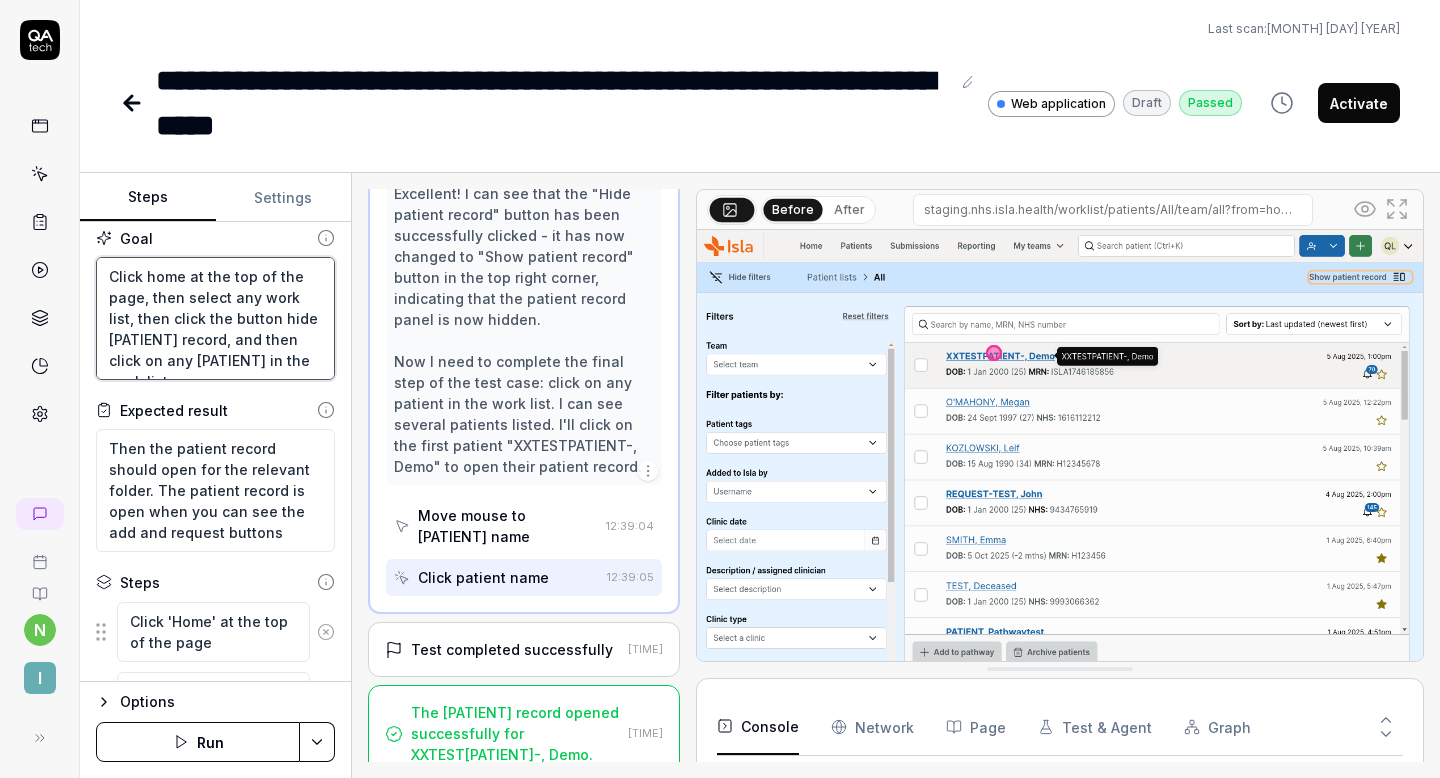 click on "Click home at the top of the page, then select any work list, then click the button hide [PATIENT] record, and then click on any [PATIENT] in the work list" at bounding box center (215, 318) 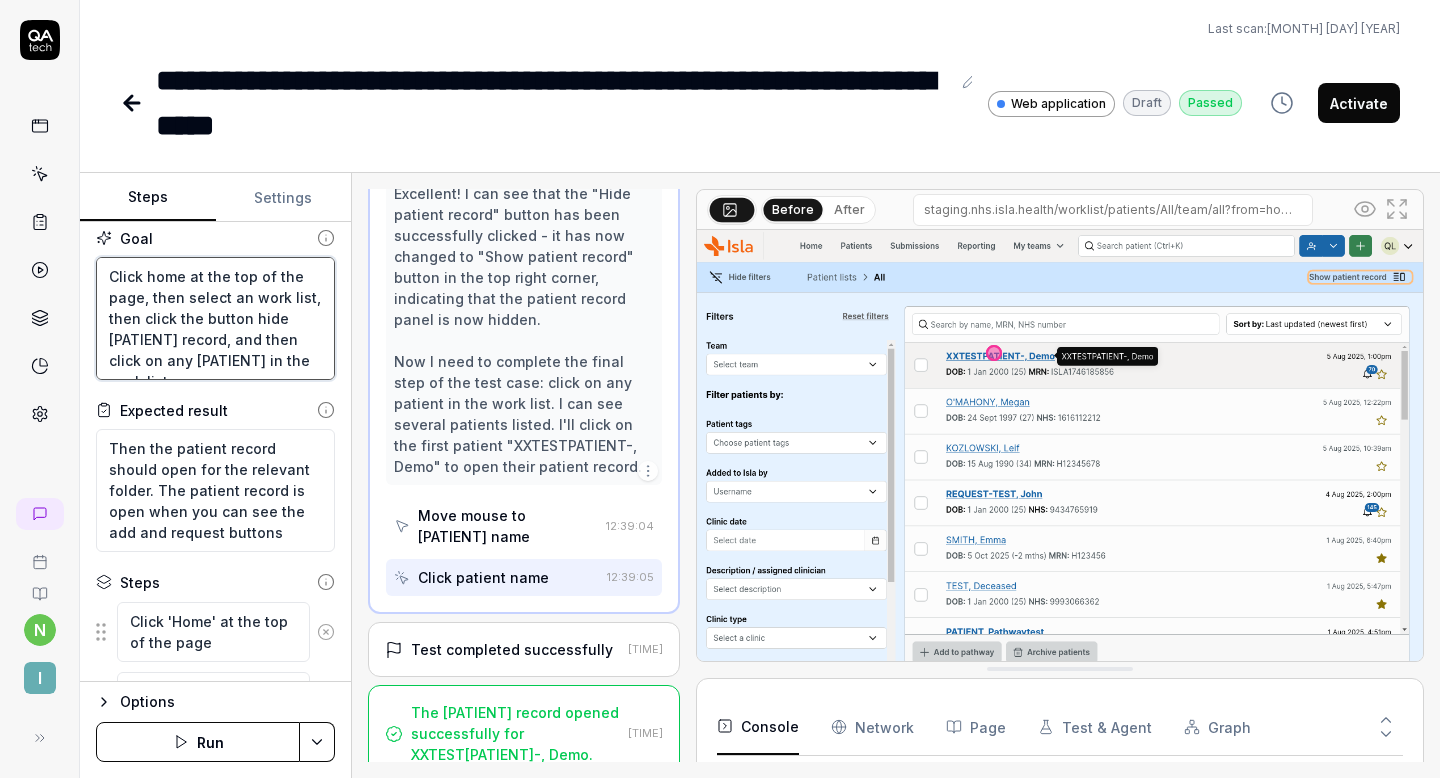 type on "*" 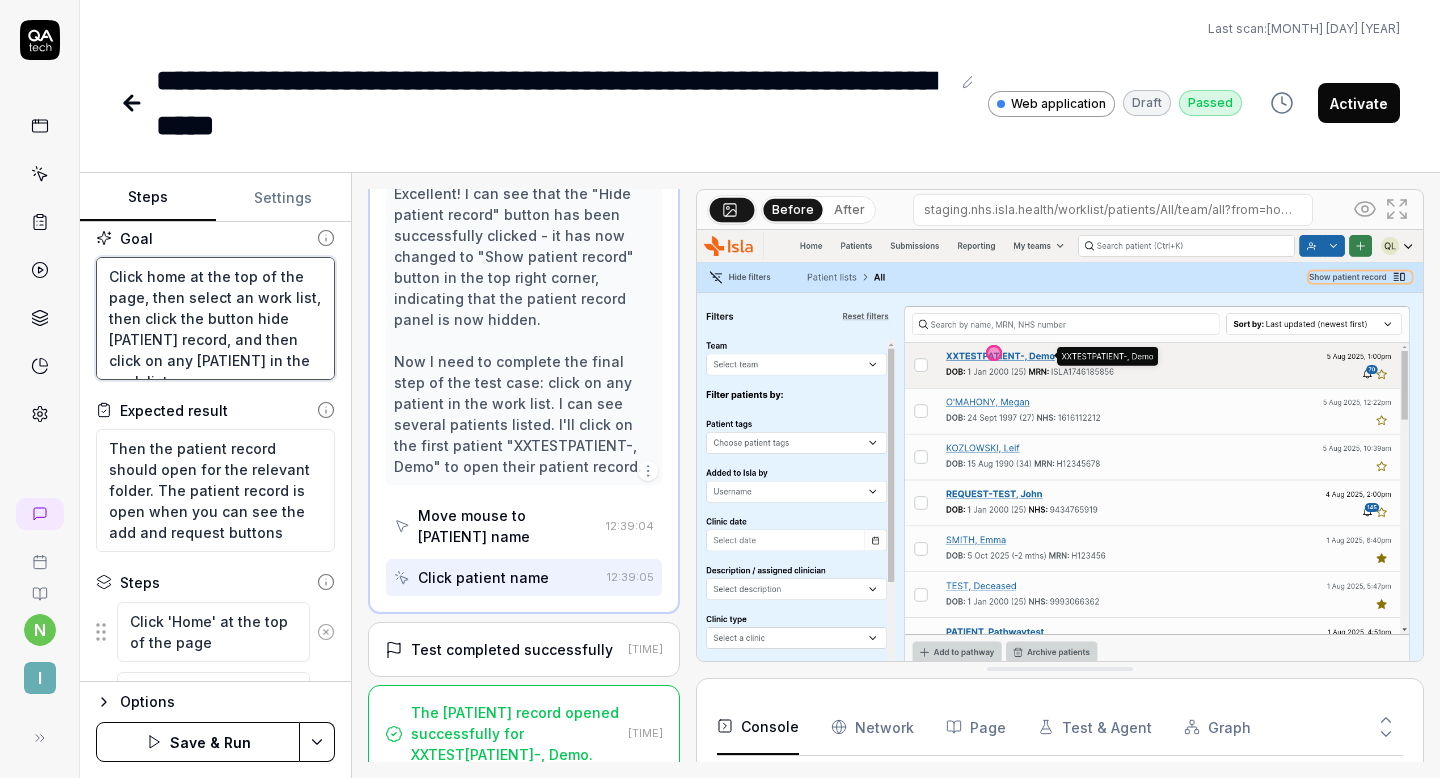 type on "Click home at the top of the page, then select a work list, then click the button hide patient record, and then click on any patient in the work list" 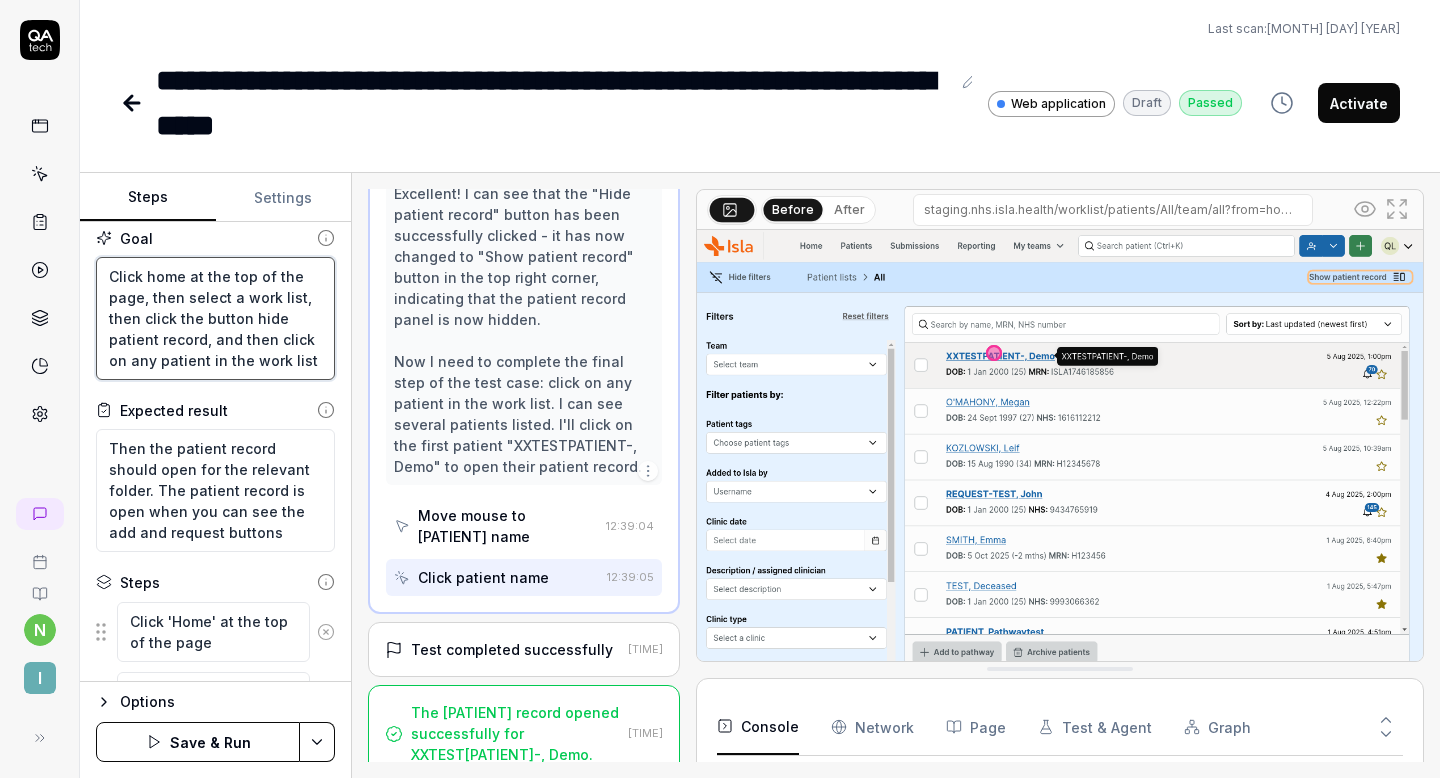 click on "Click home at the top of the page, then select a work list, then click the button hide patient record, and then click on any patient in the work list" at bounding box center [215, 318] 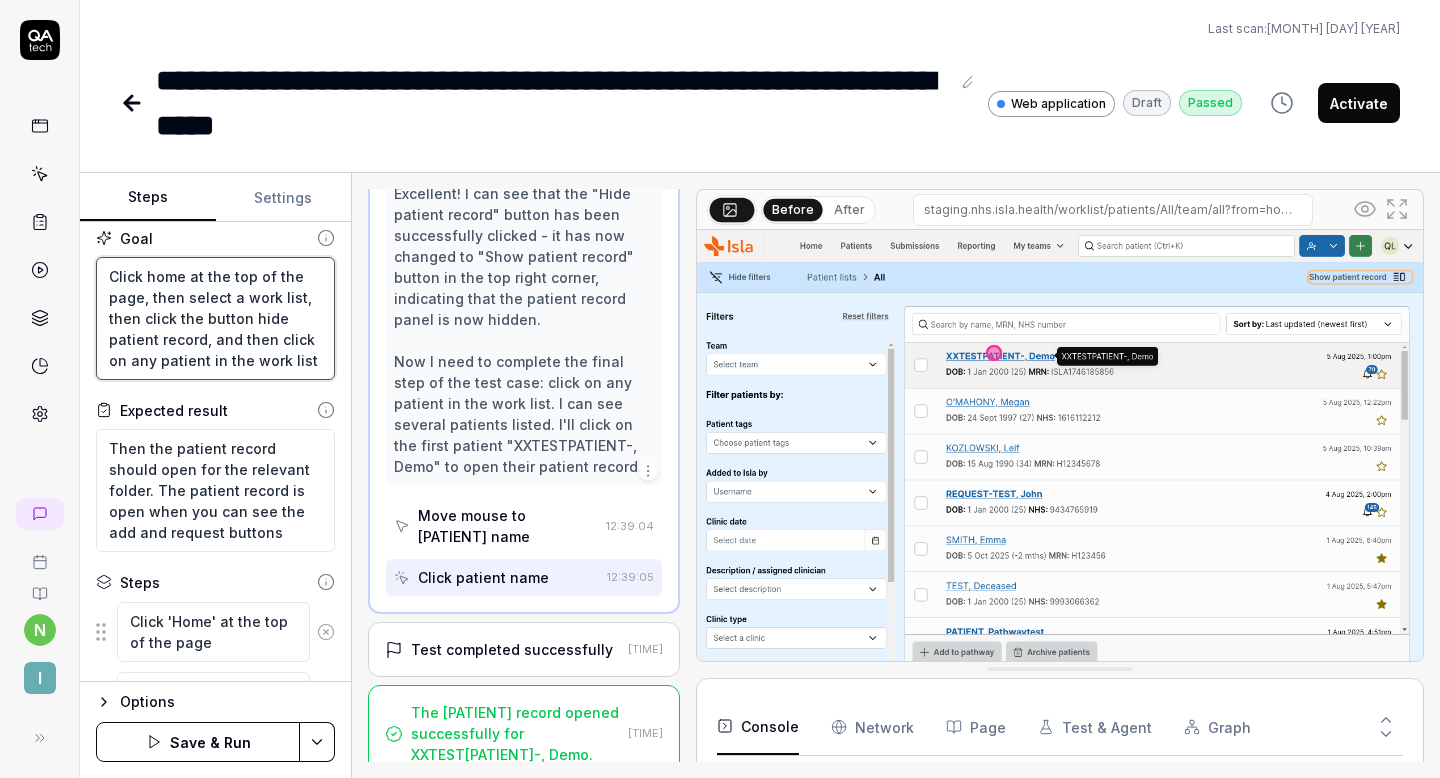 type on "Click home at the top of the page, then select a work list , then click the button hide patient record, and then click on any patient in the work list" 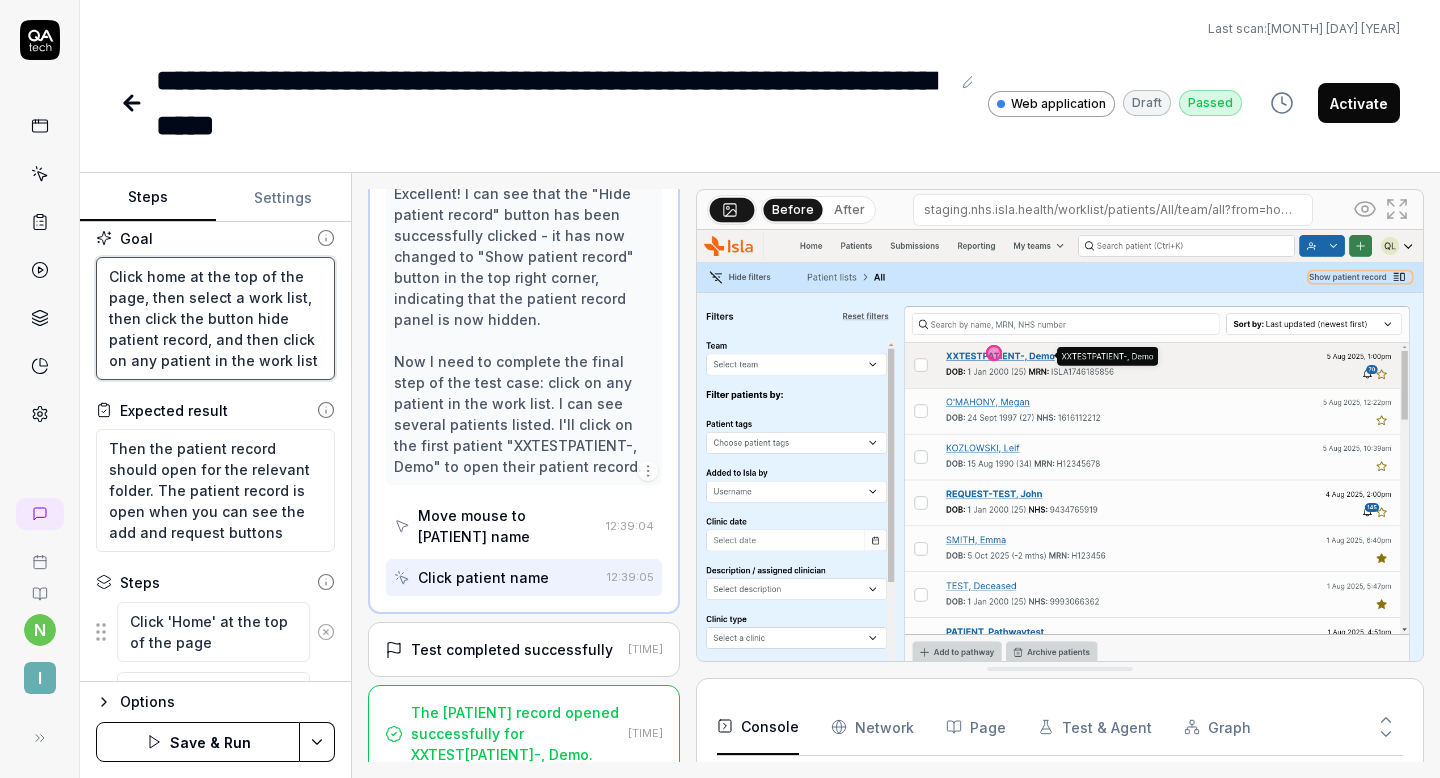 type on "*" 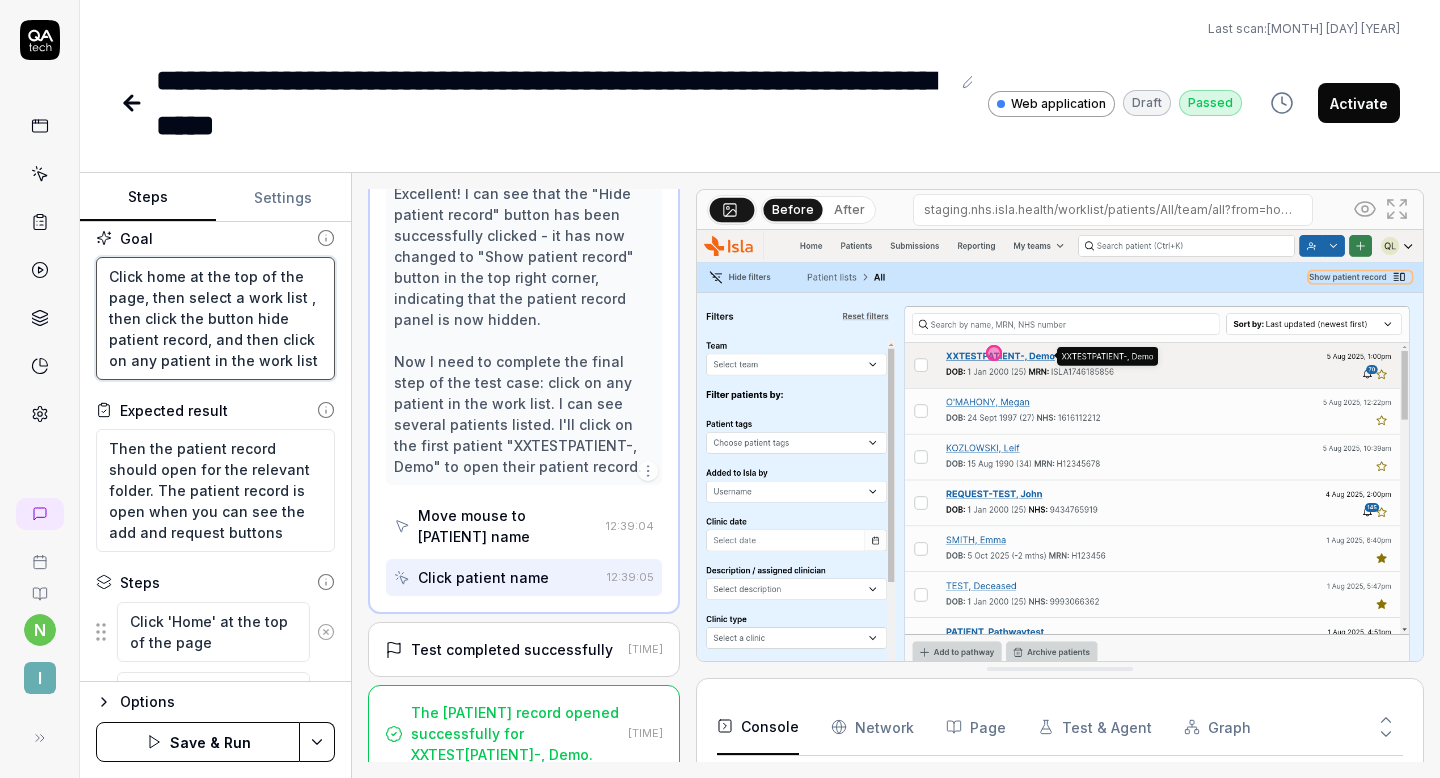 type on "Click home at the top of the page, then select a work list w, then click the button hide patient record, and then click on any patient in the work list" 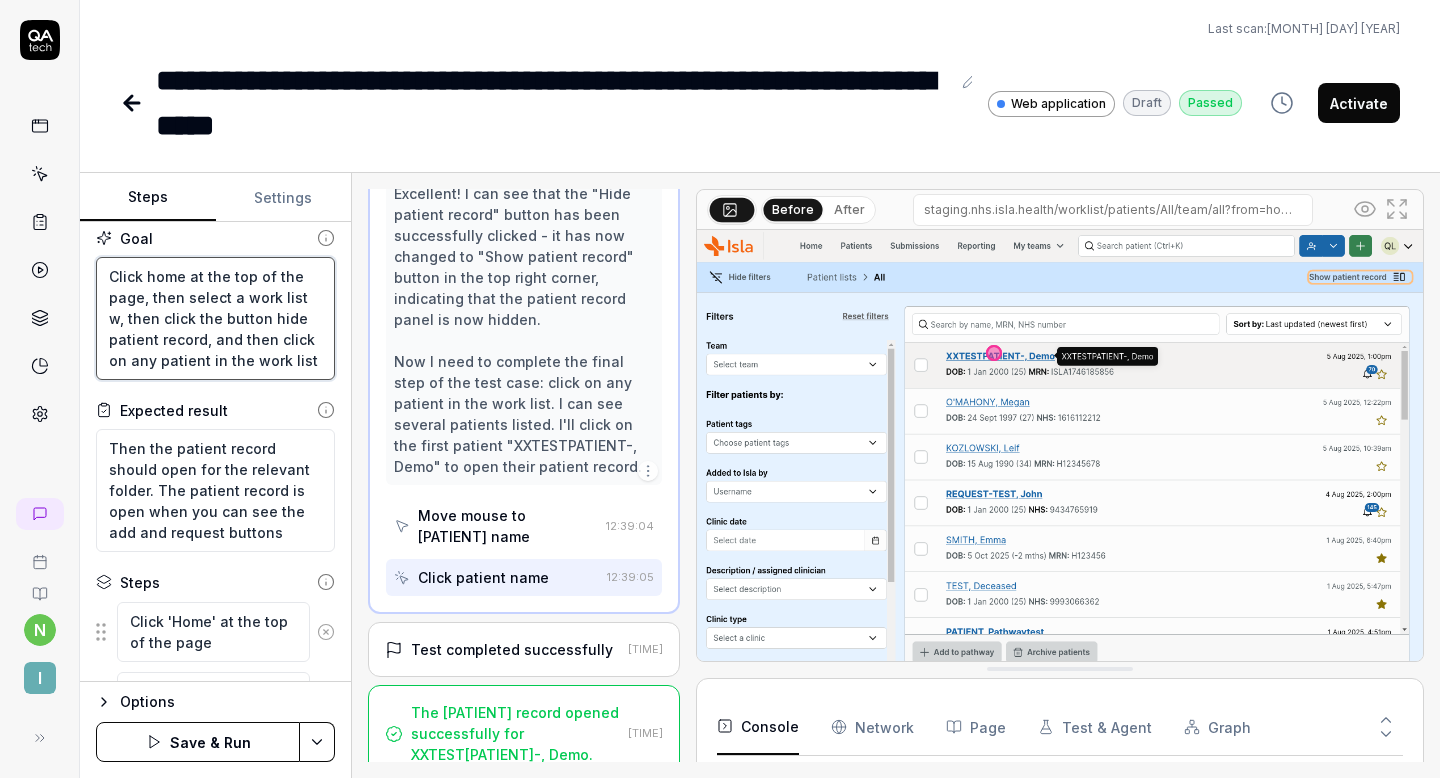 type on "Click home at the top of the page, then select a work list wi, then click the button hide patient record, and then click on any patient in the work list" 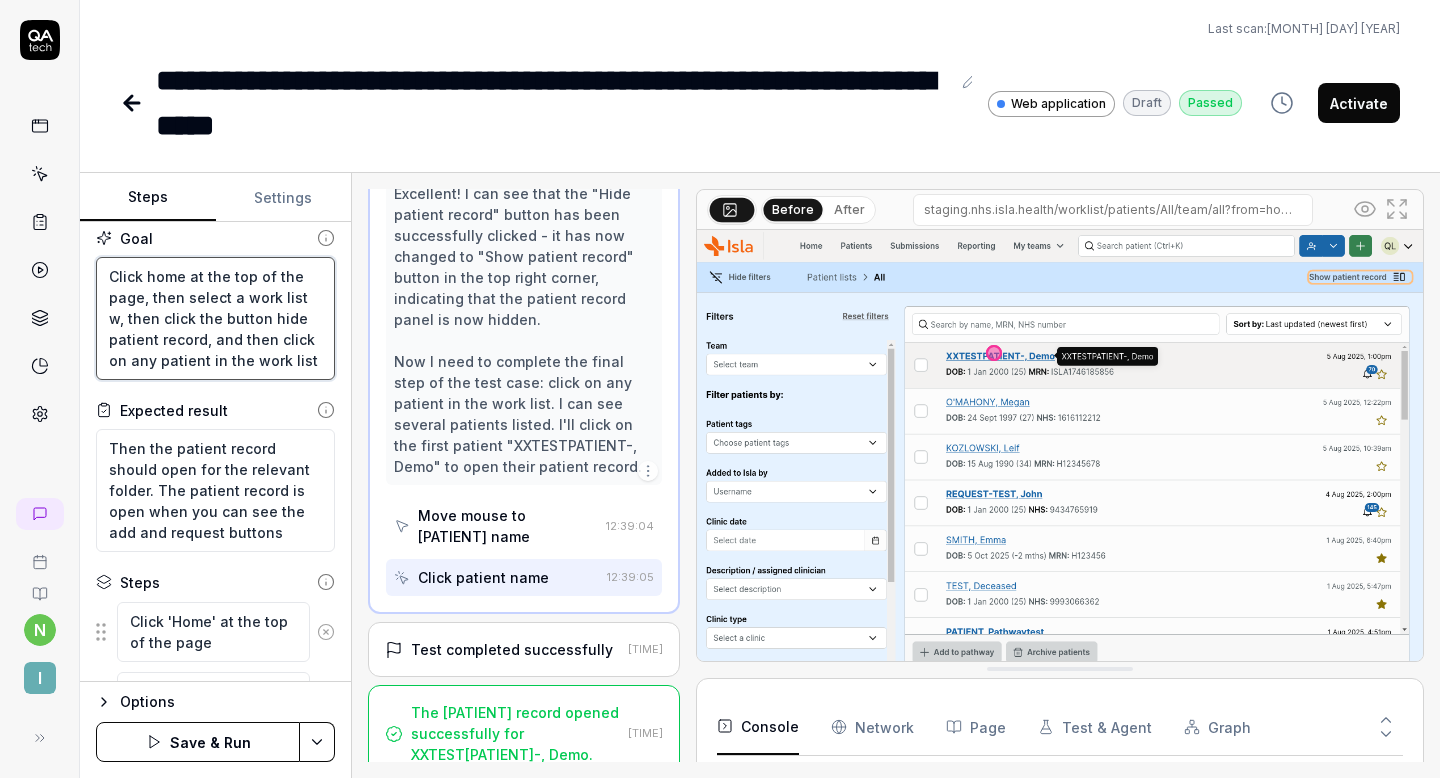 type on "*" 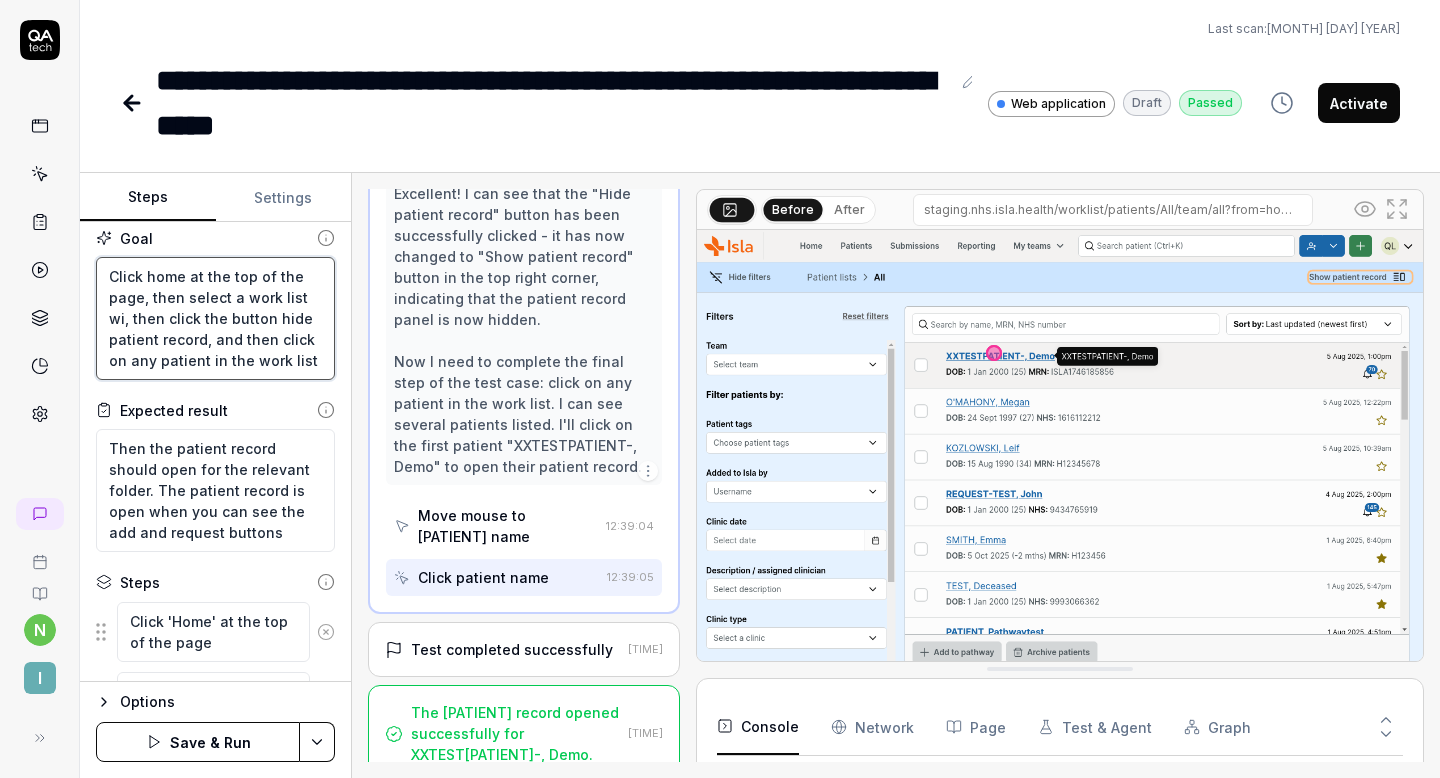 type on "Click home at the top of the page, then select a work list wih, then click the button hide patient record, and then click on any patient in the work list" 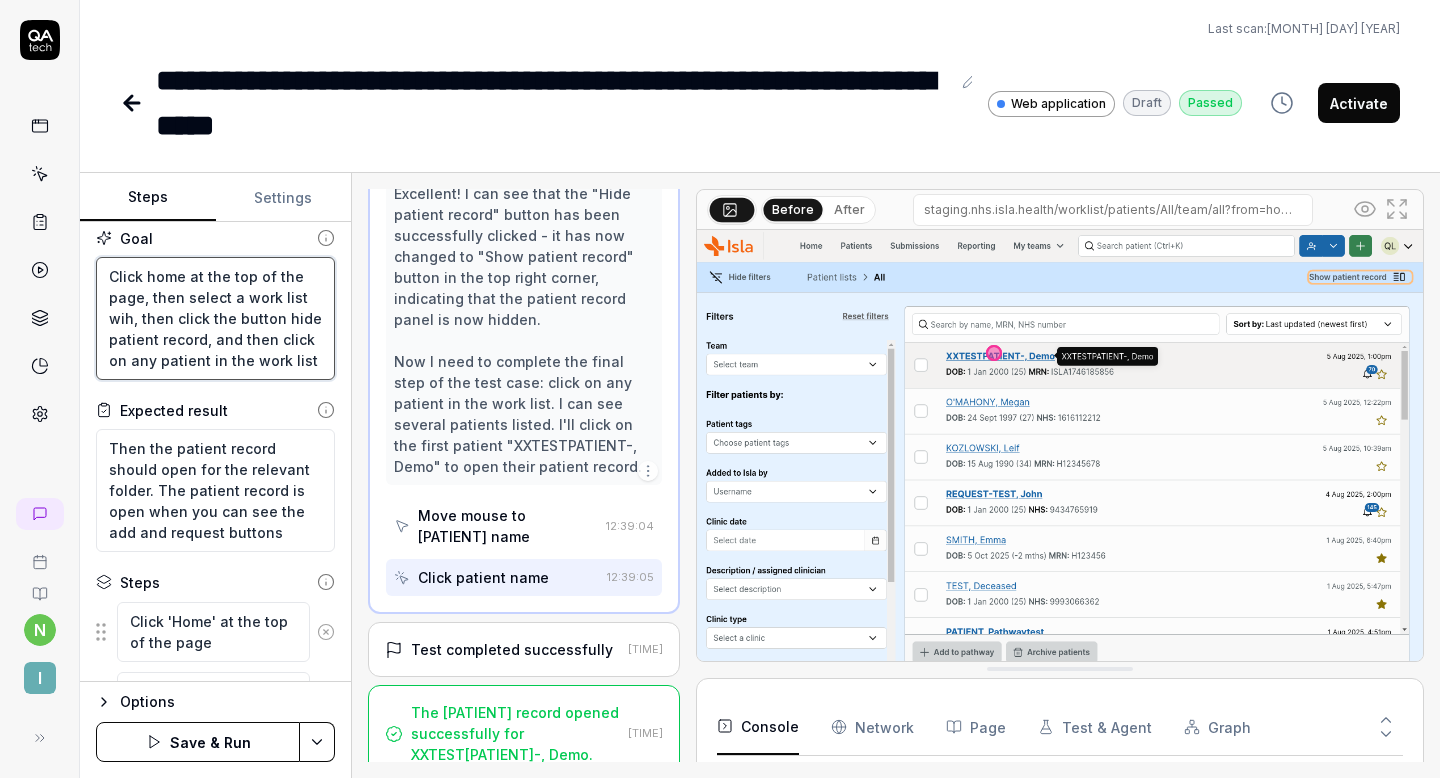 type on "Click home at the top of the page, then select a work list wih , then click the button hide patient record, and then click on any patient in the work list" 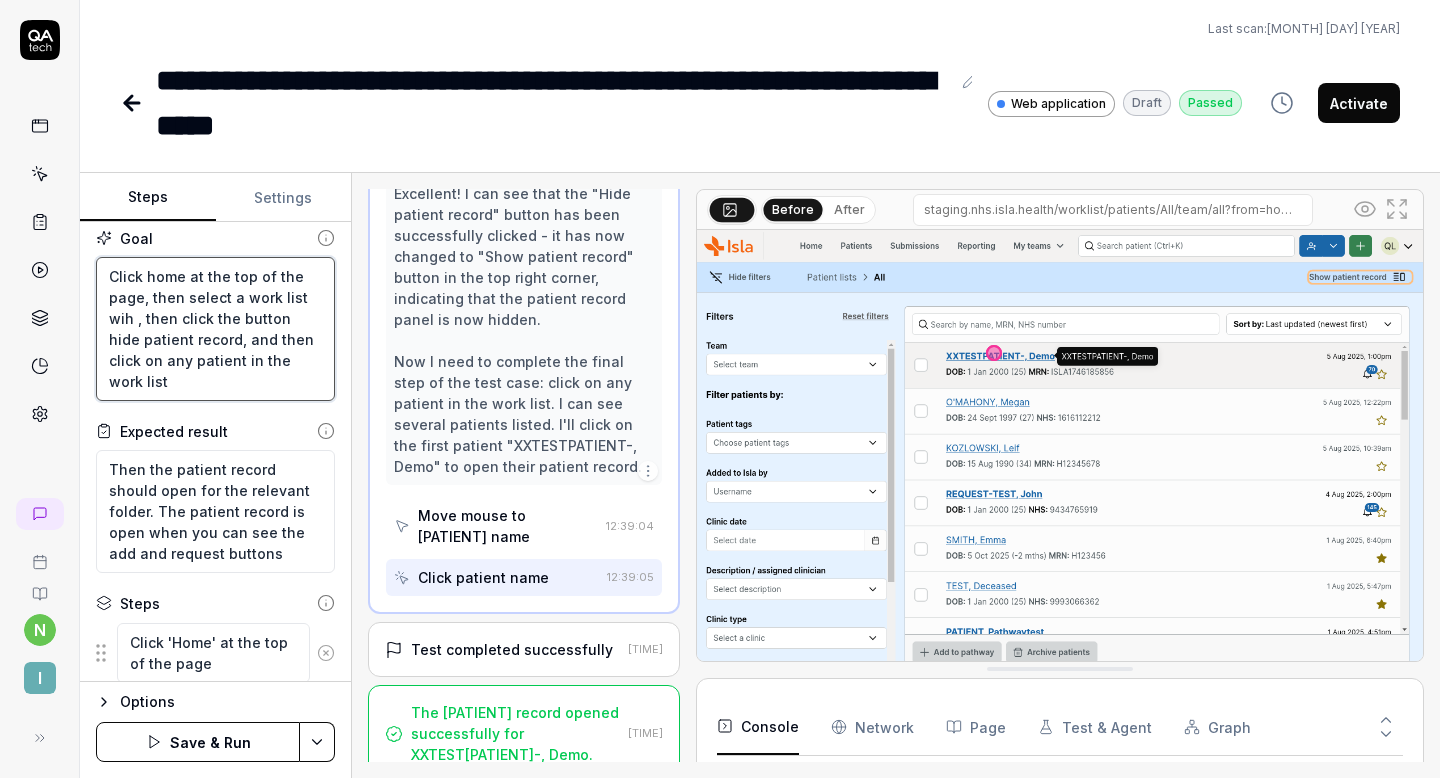 type on "Click home at the top of the page, then select a work list wih t, then click the button hide patient record, and then click on any patient in the work list" 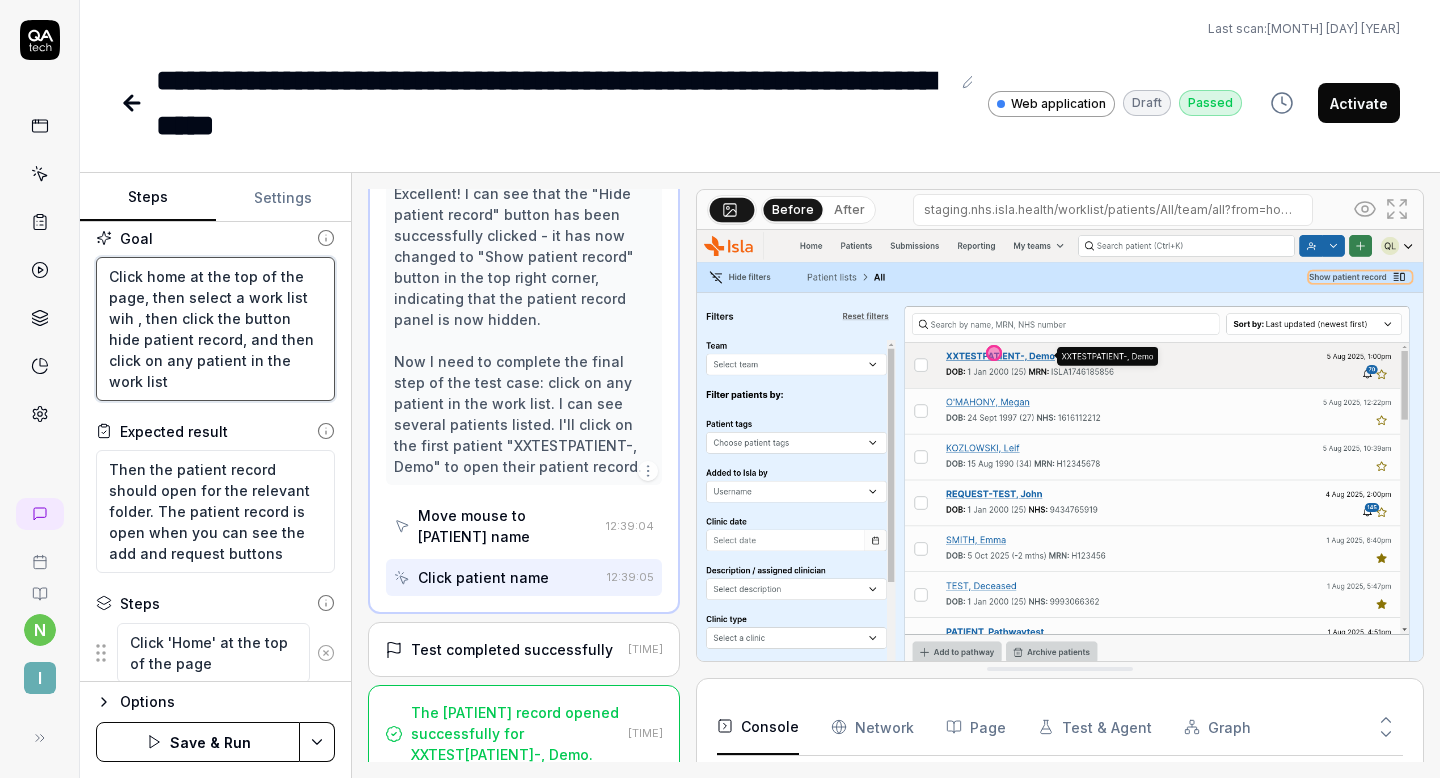 type on "*" 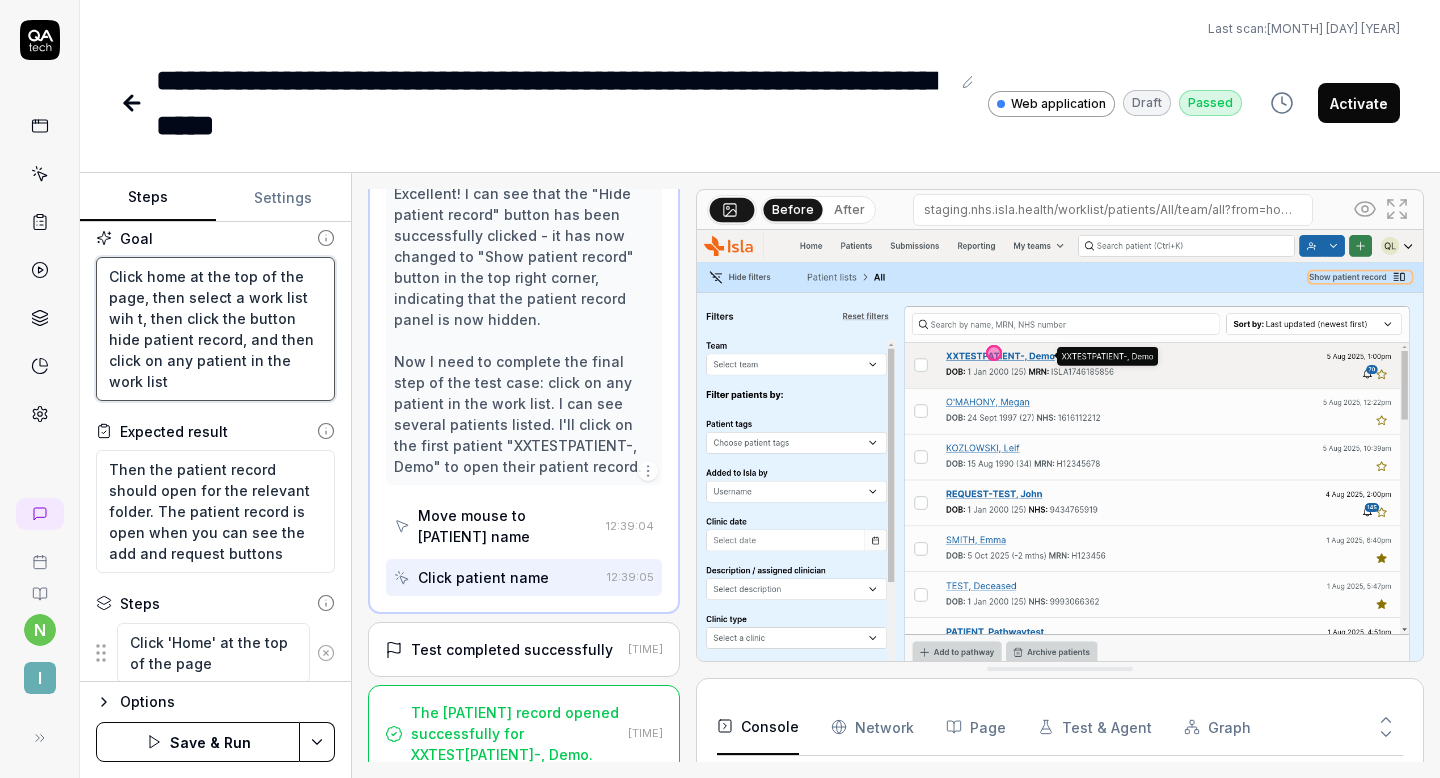 type on "Click home at the top of the page, then select a work list wih , then click the button hide patient record, and then click on any patient in the work list" 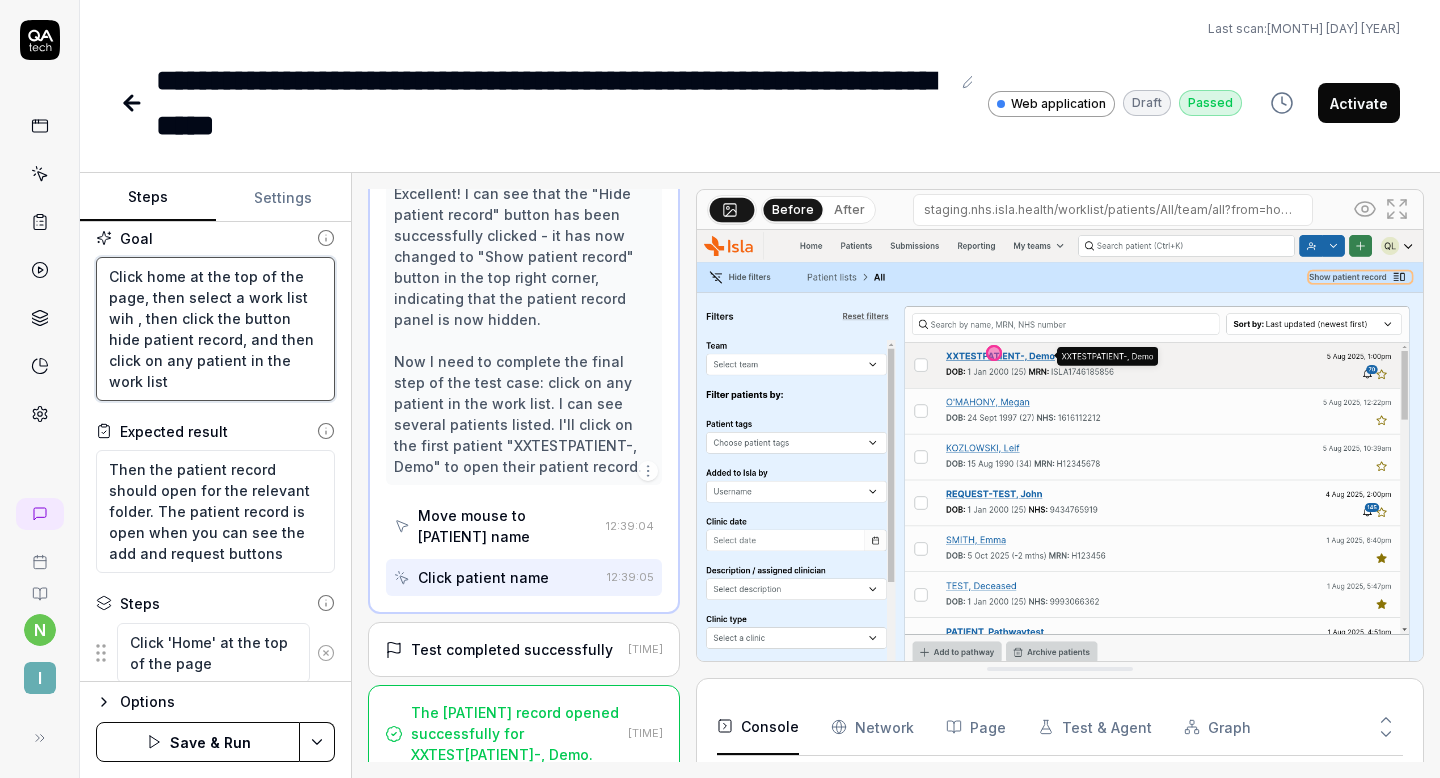 type on "Click home at the top of the page, then select a work list wih, then click the button hide patient record, and then click on any patient in the work list" 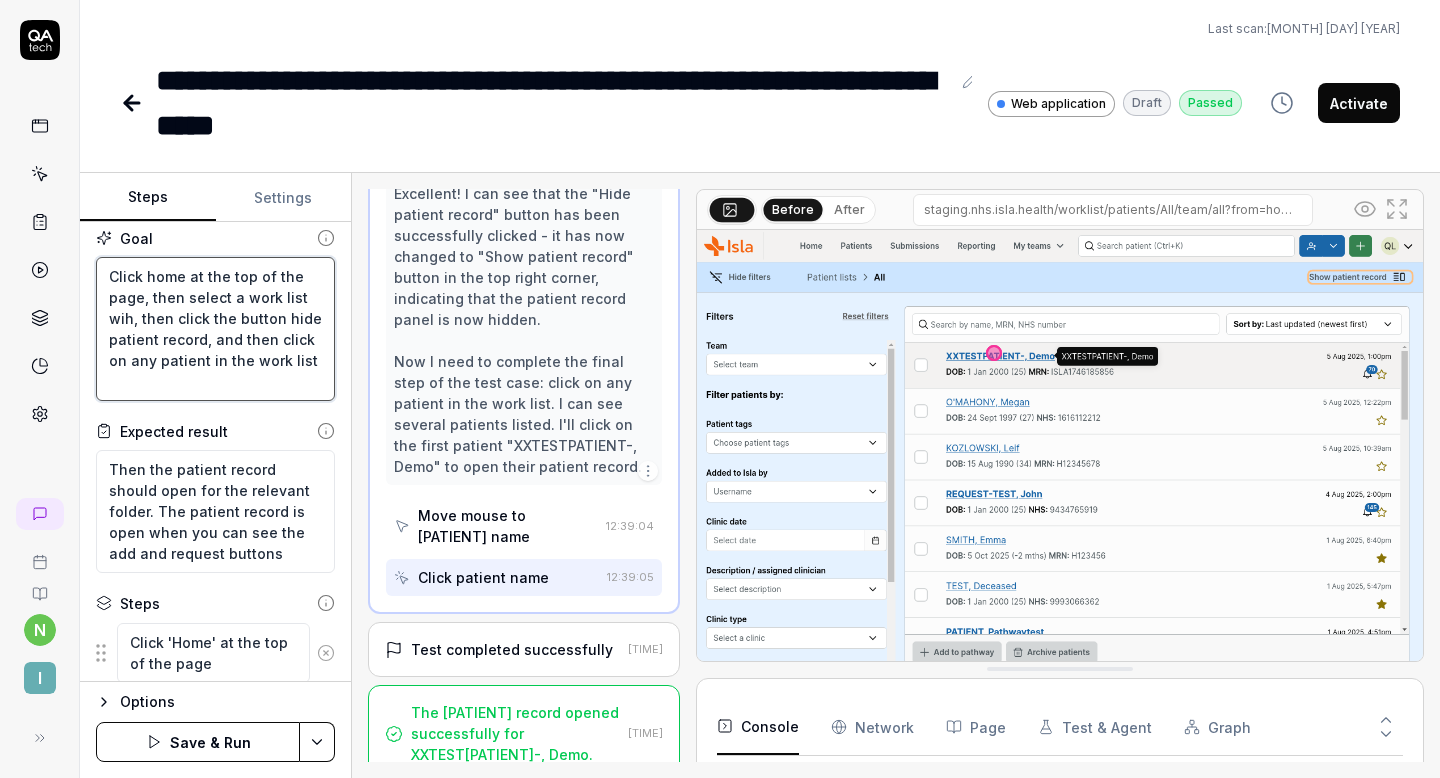 type on "Click home at the top of the page, then select a work list wi, then click the button hide patient record, and then click on any patient in the work list" 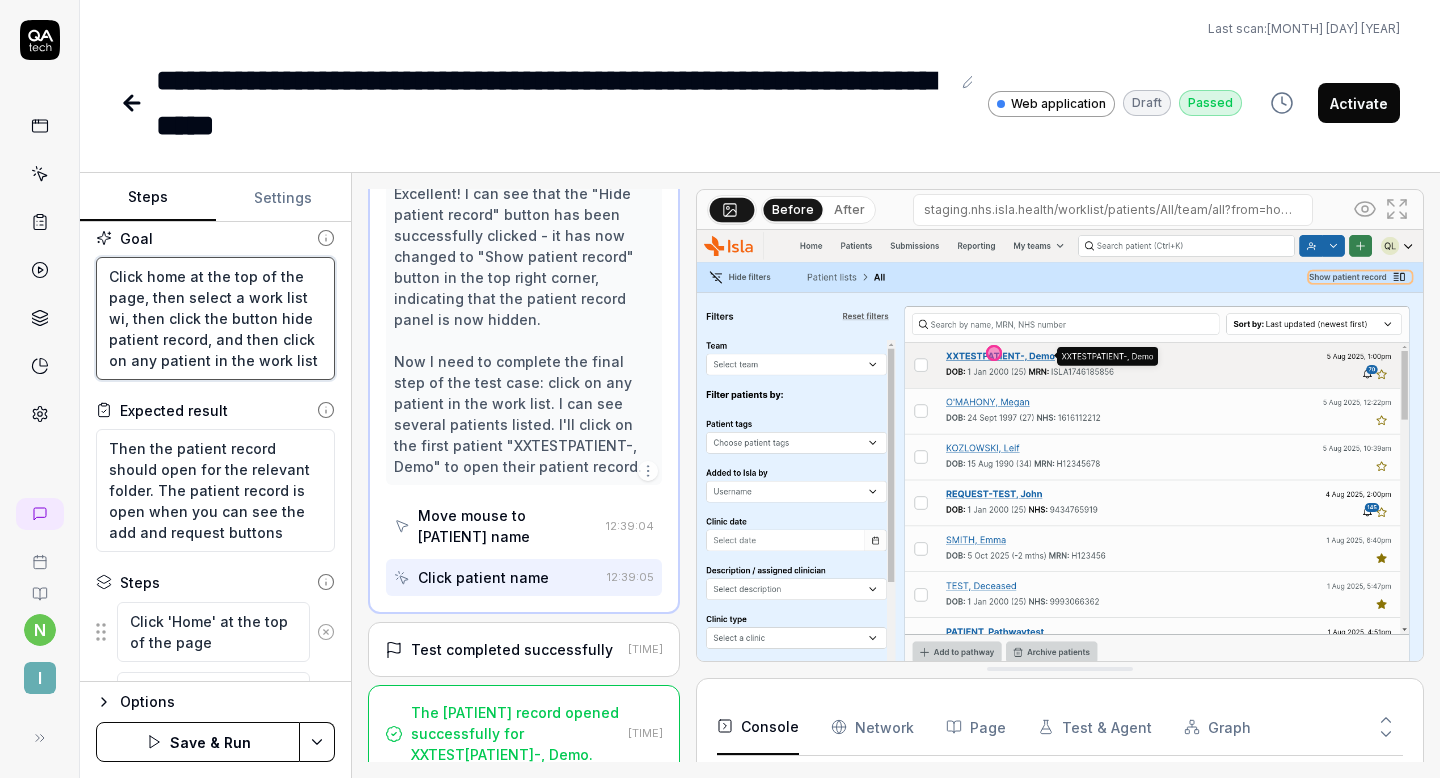 type on "Click home at the top of the page, then select a work list wit, then click the button hide patient record, and then click on any patient in the work list" 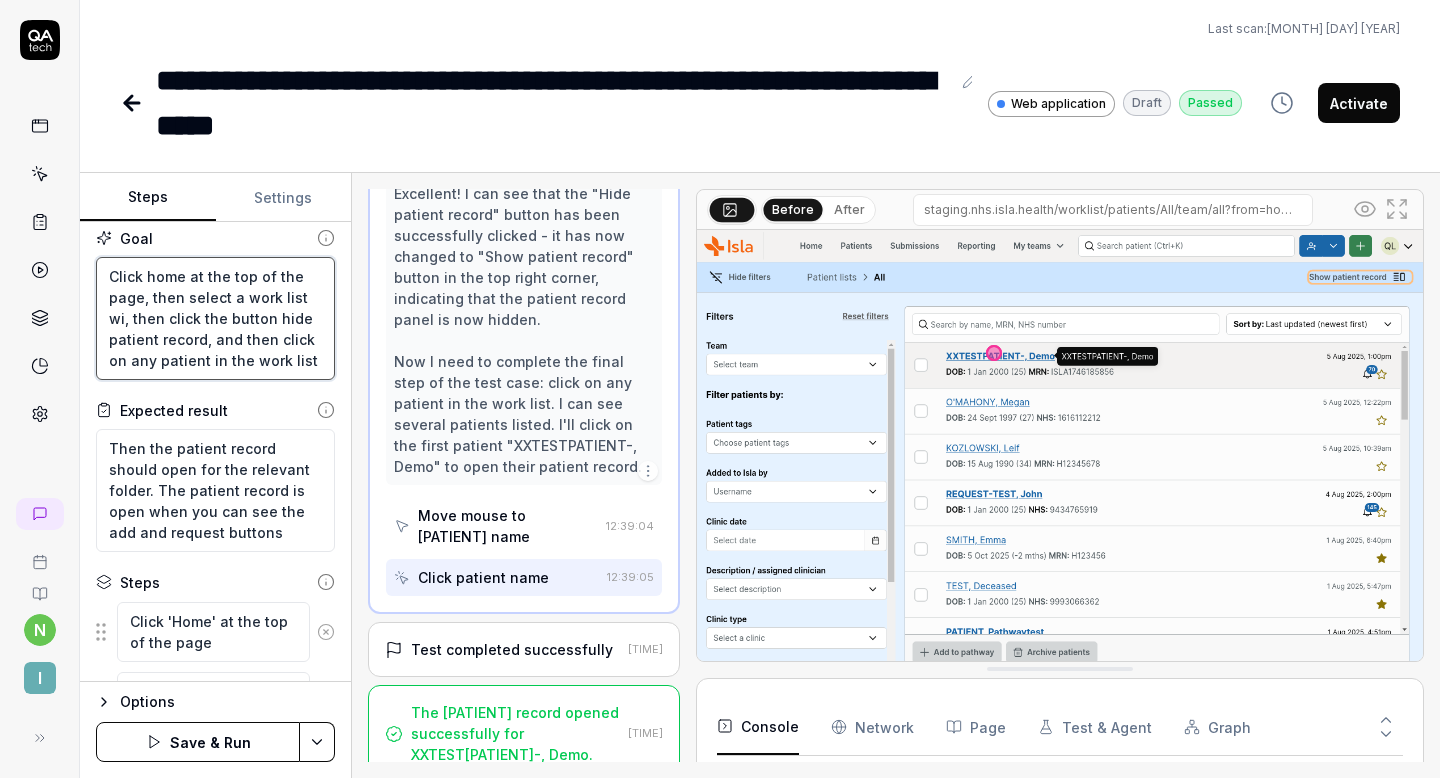 type on "*" 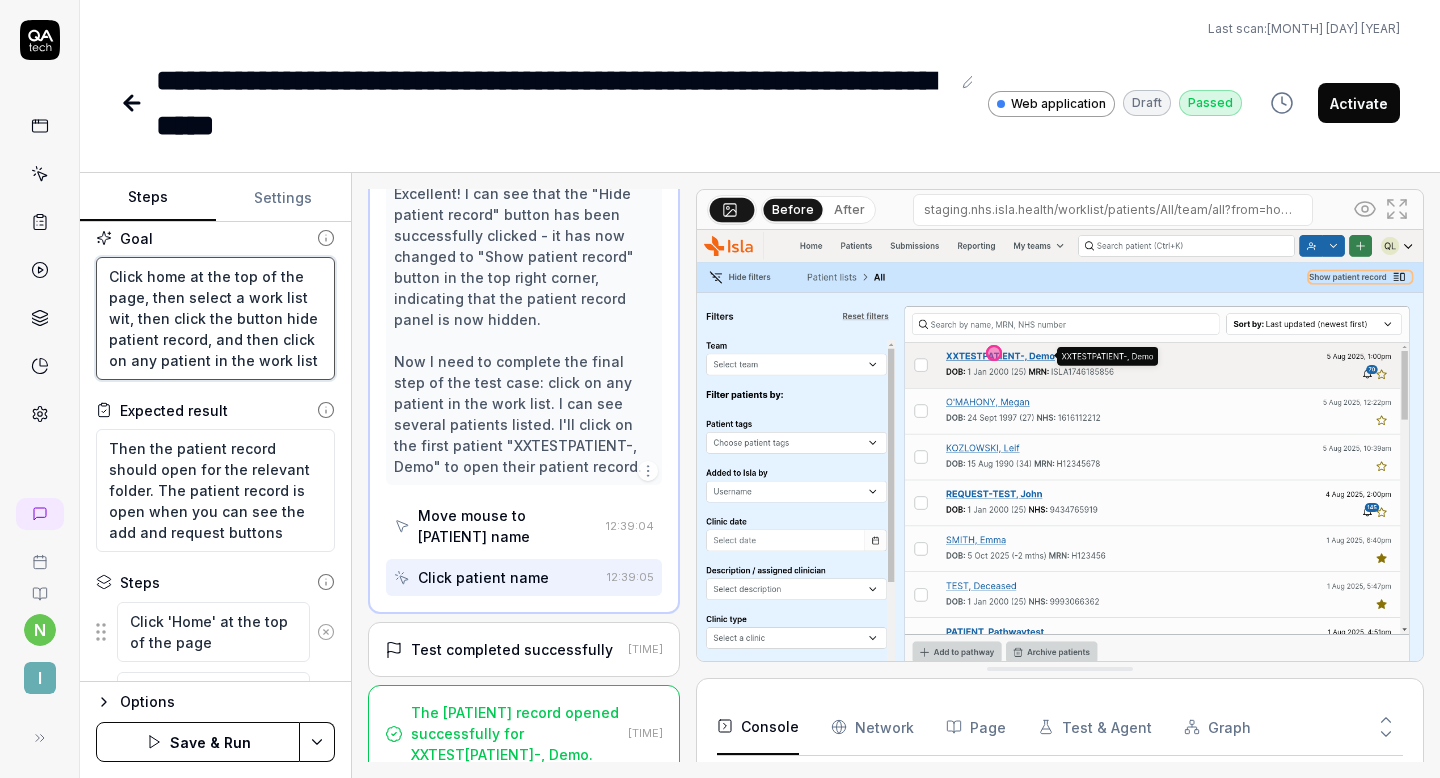 type on "Click home at the top of the page, then select a work list with, then click the button hide patient record, and then click on any patient in the work list" 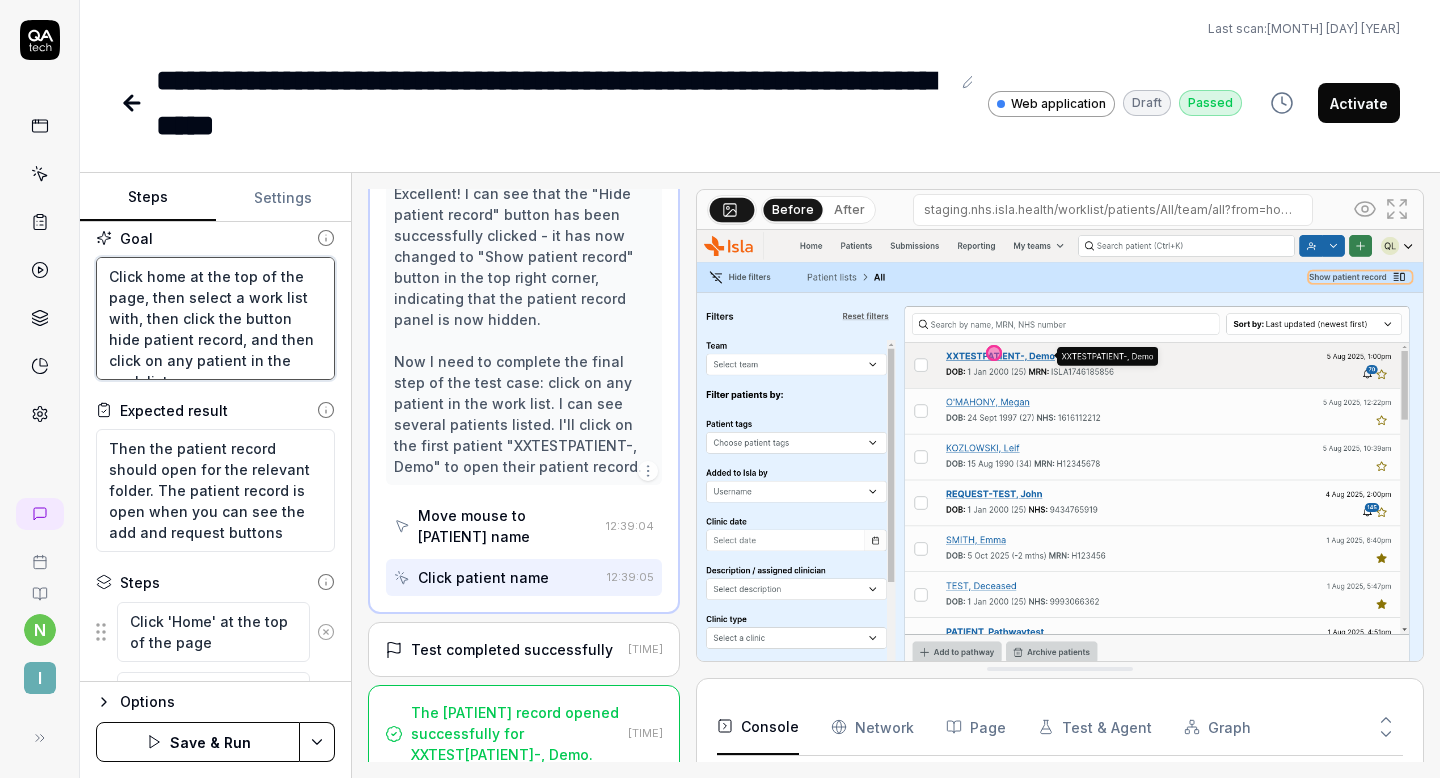 type on "Click home at the top of the page, then select a work list withe, then click the button hide patient record, and then click on any patient in the work list" 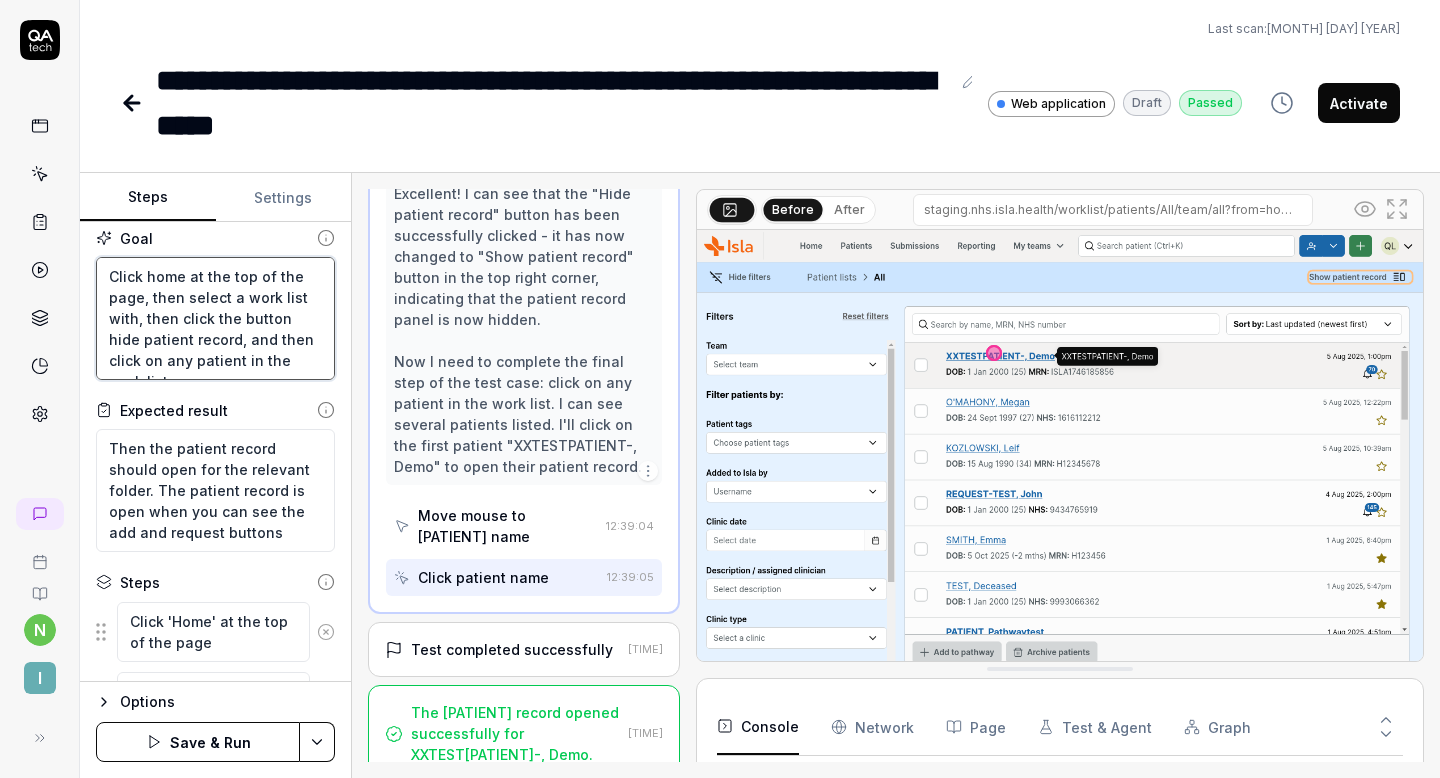 type on "*" 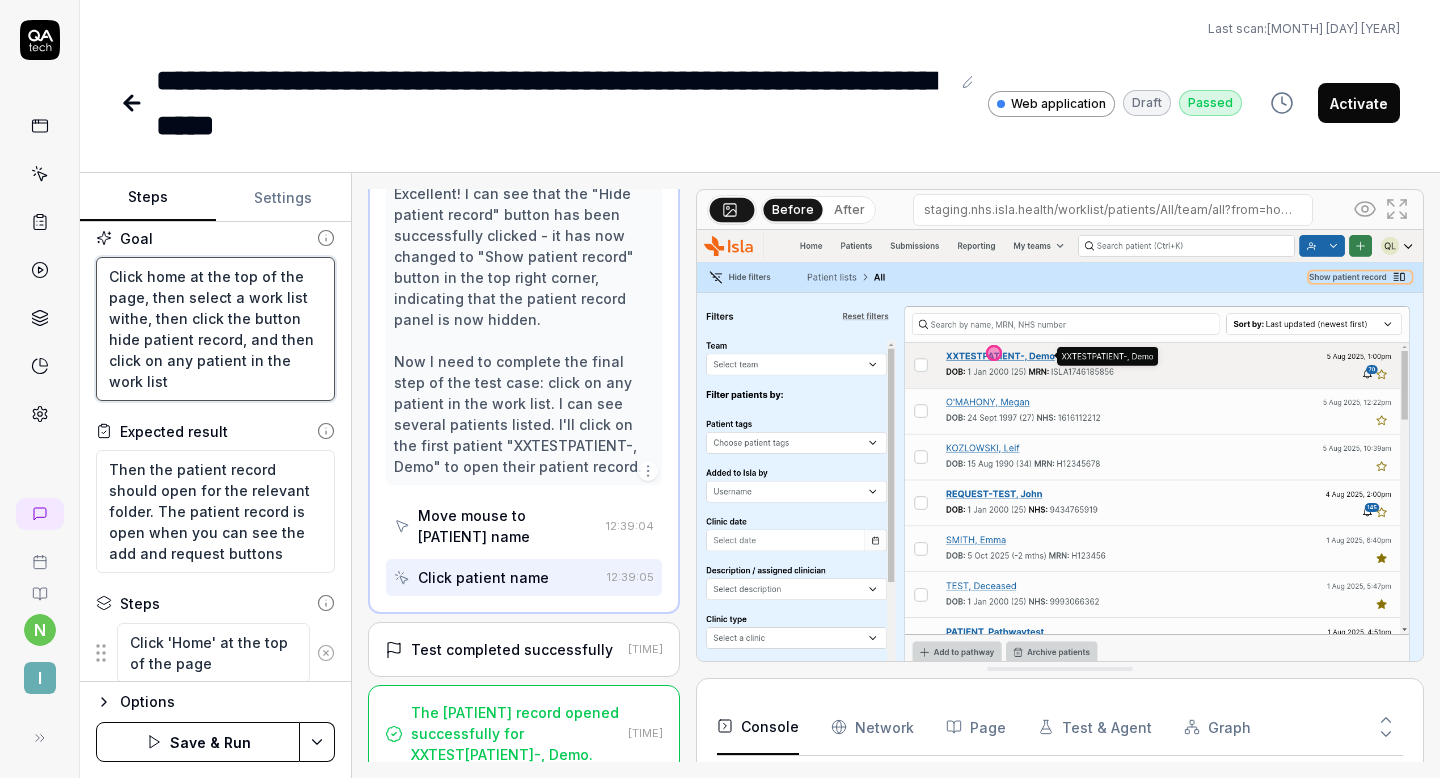 type on "Click home at the top of the page, then select a work list with, then click the button hide patient record, and then click on any patient in the work list" 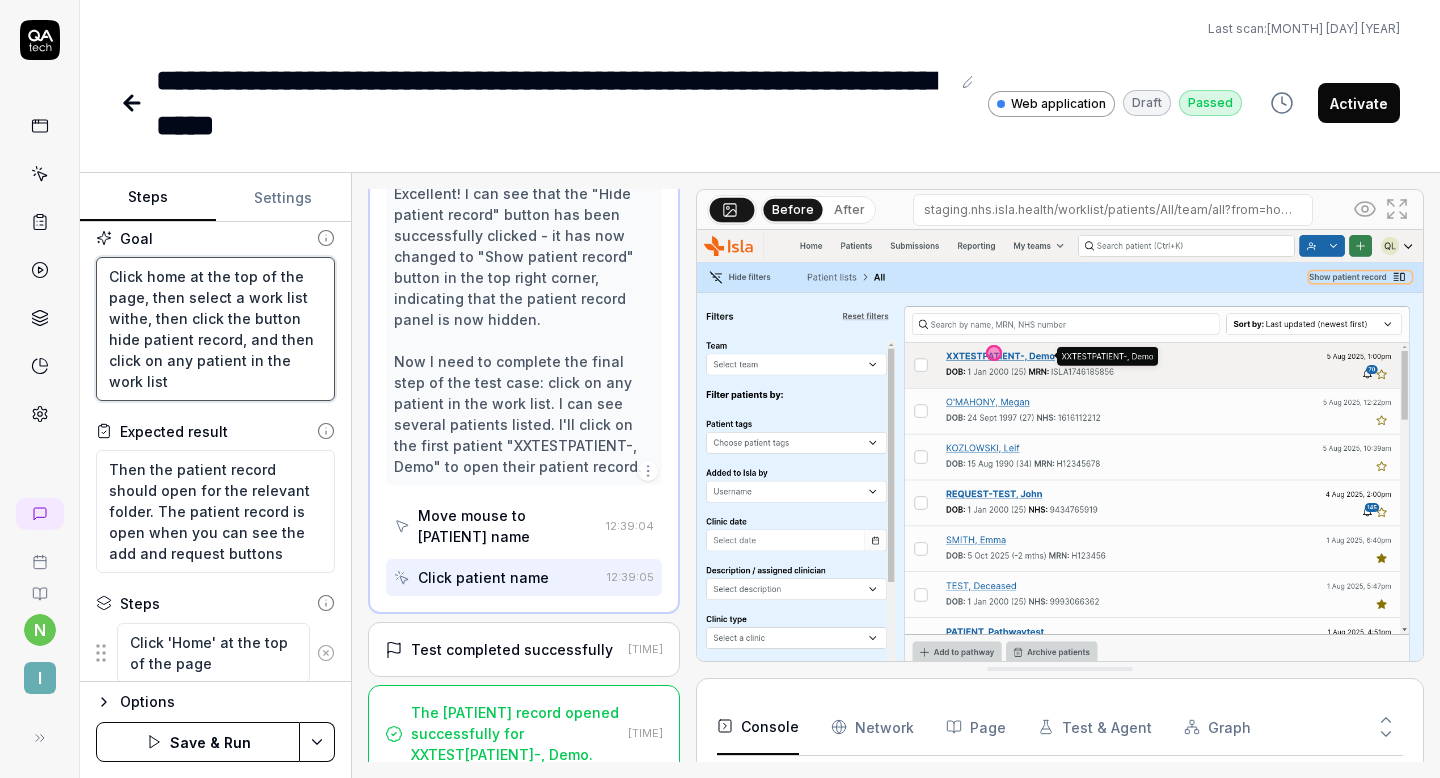 type on "*" 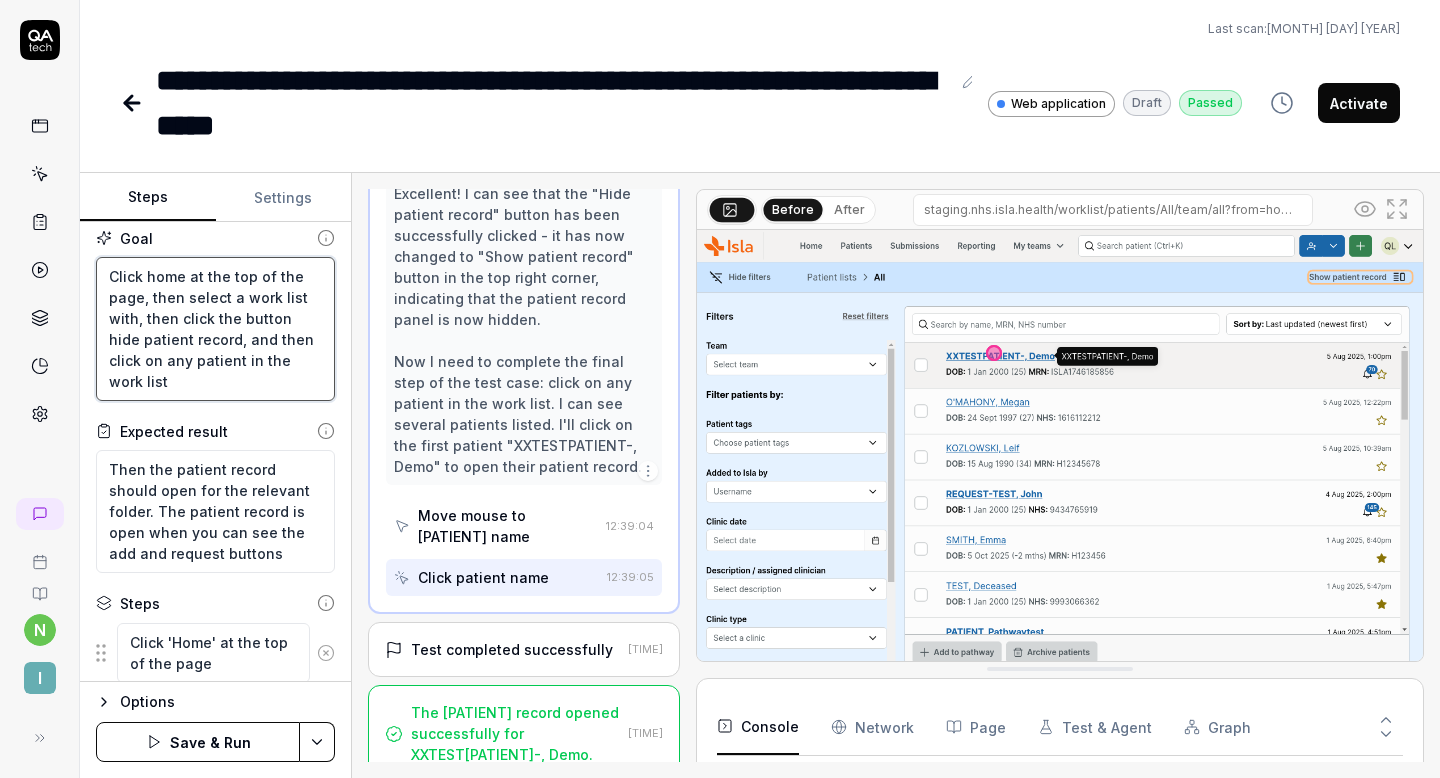 type on "Click home at the top of the page, then select a work list with , then click the button hide patient record, and then click on any patient in the work list" 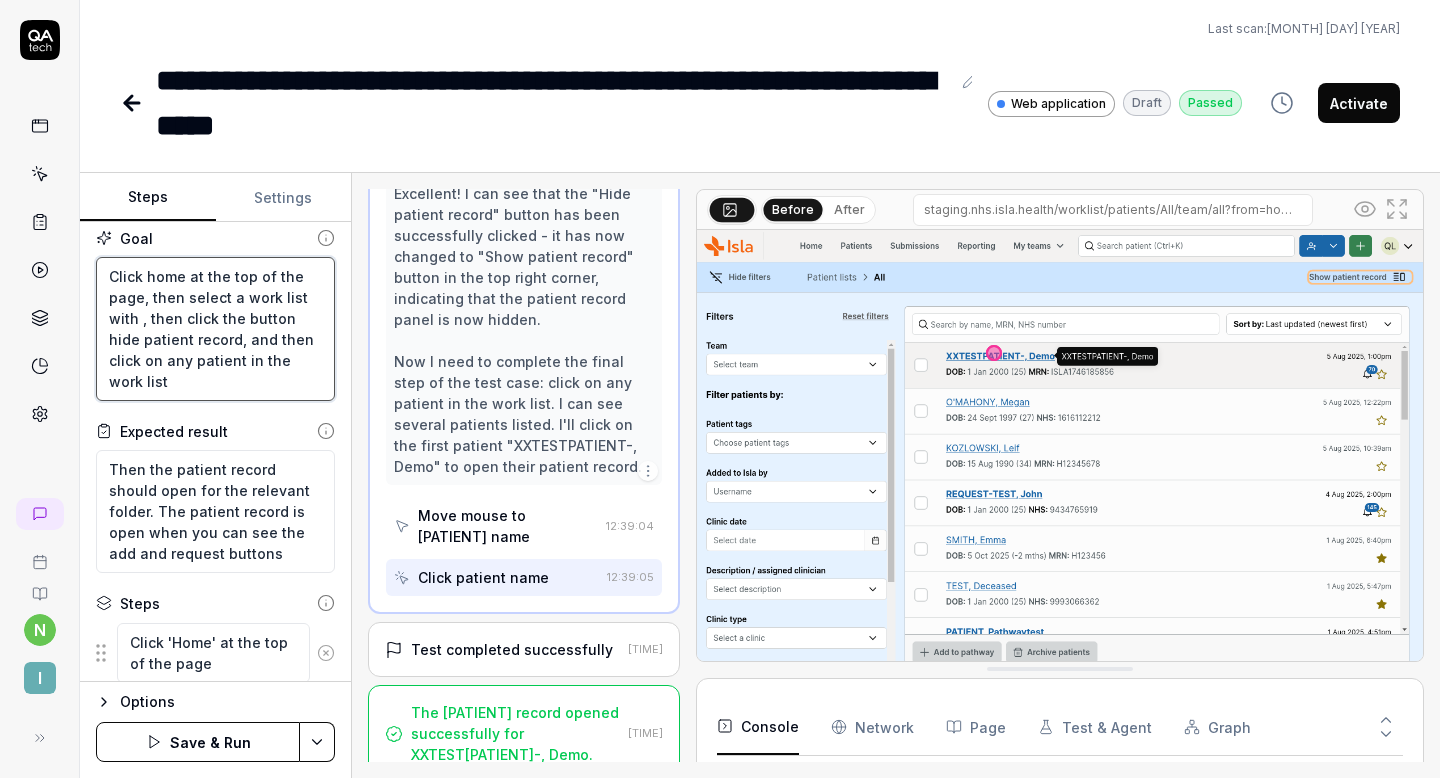 type on "Click home at the top of the page, then select a work list with t, then click the button hide patient record, and then click on any patient in the work list" 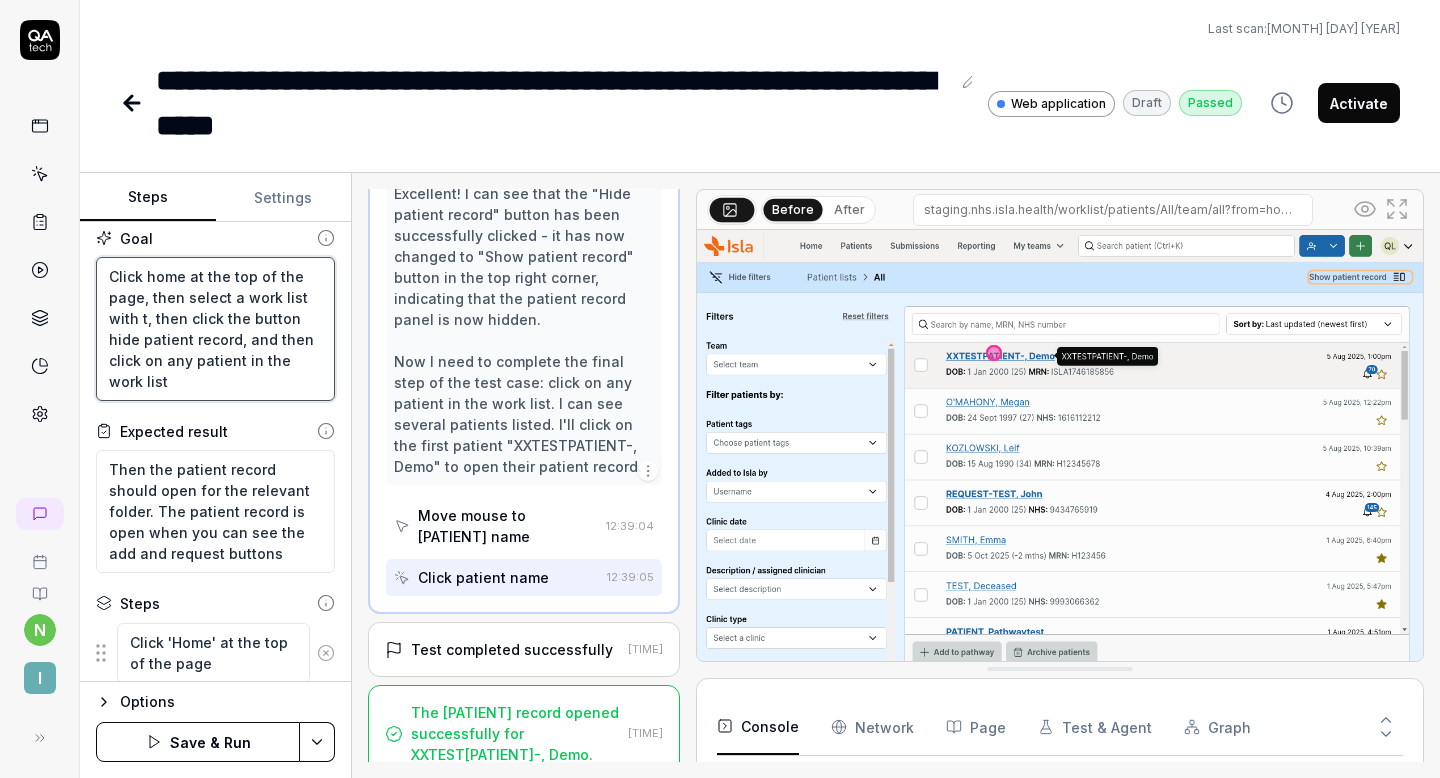 type on "Click home at the top of the page, then select a work list with th, then click the button hide [PATIENT] record, and then click on any [PATIENT] in the work list" 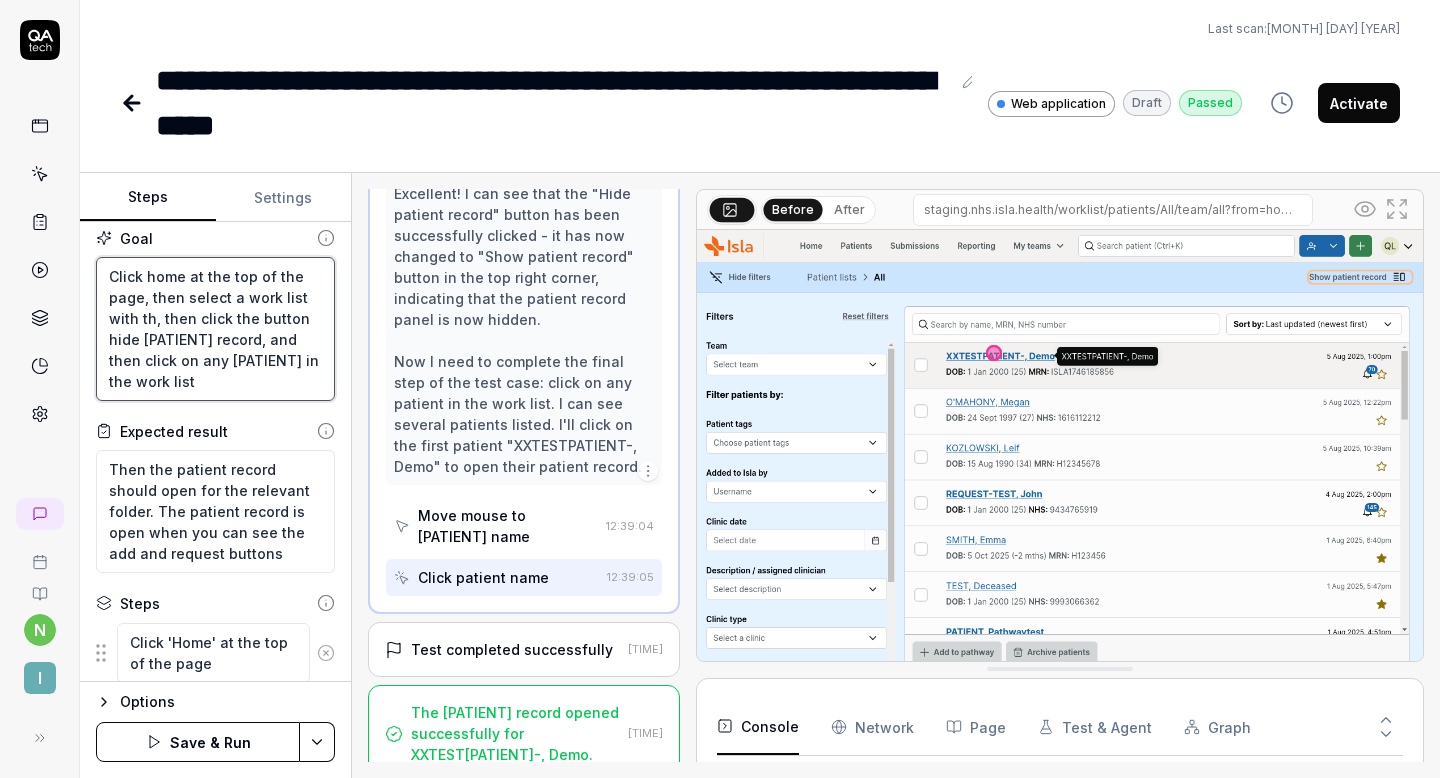 type on "Click home at the top of the page, then select a work list with the, then click the button hide patient record, and then click on any patient in the work list" 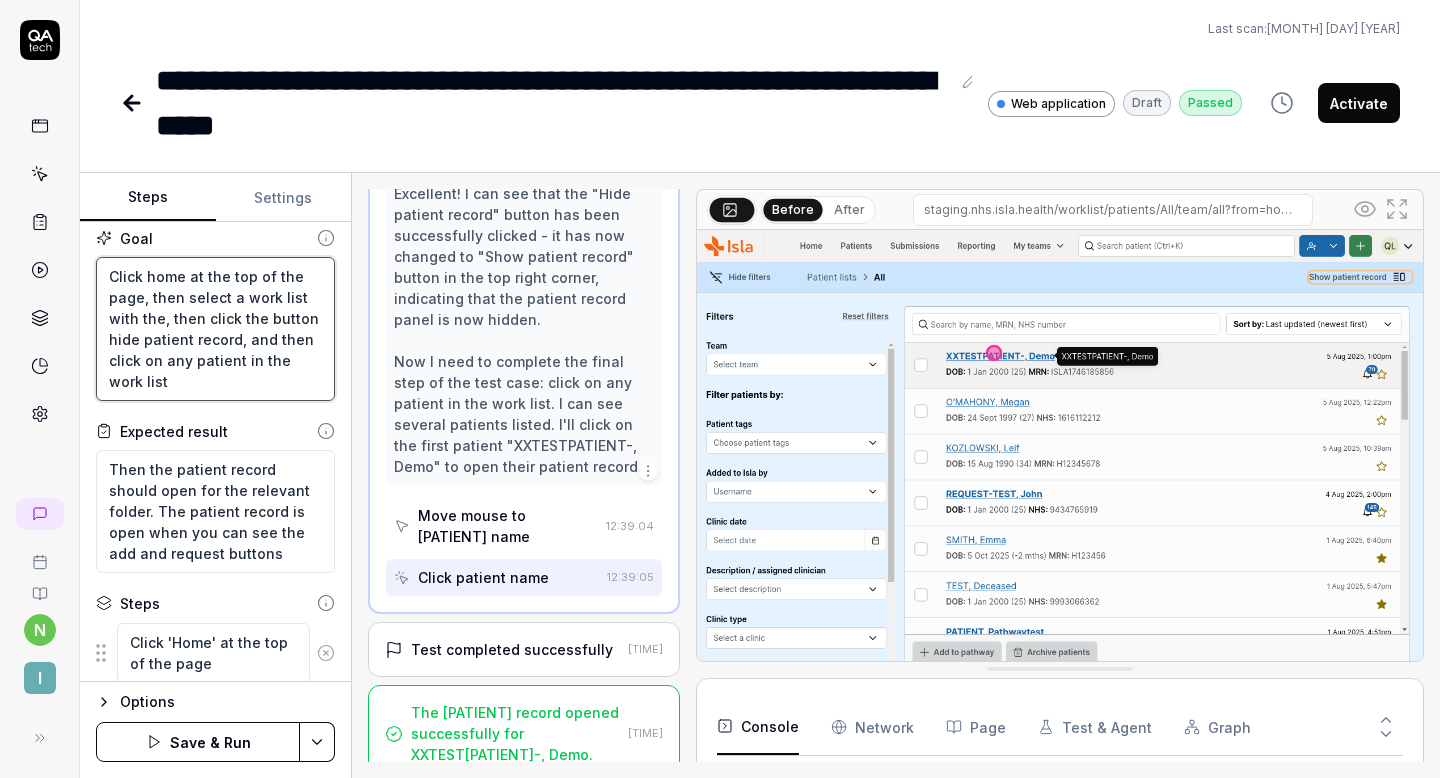 type on "Click home at the top of the page, then select a work list with the, then click the button hide patient record, and then click on any patient in the work list" 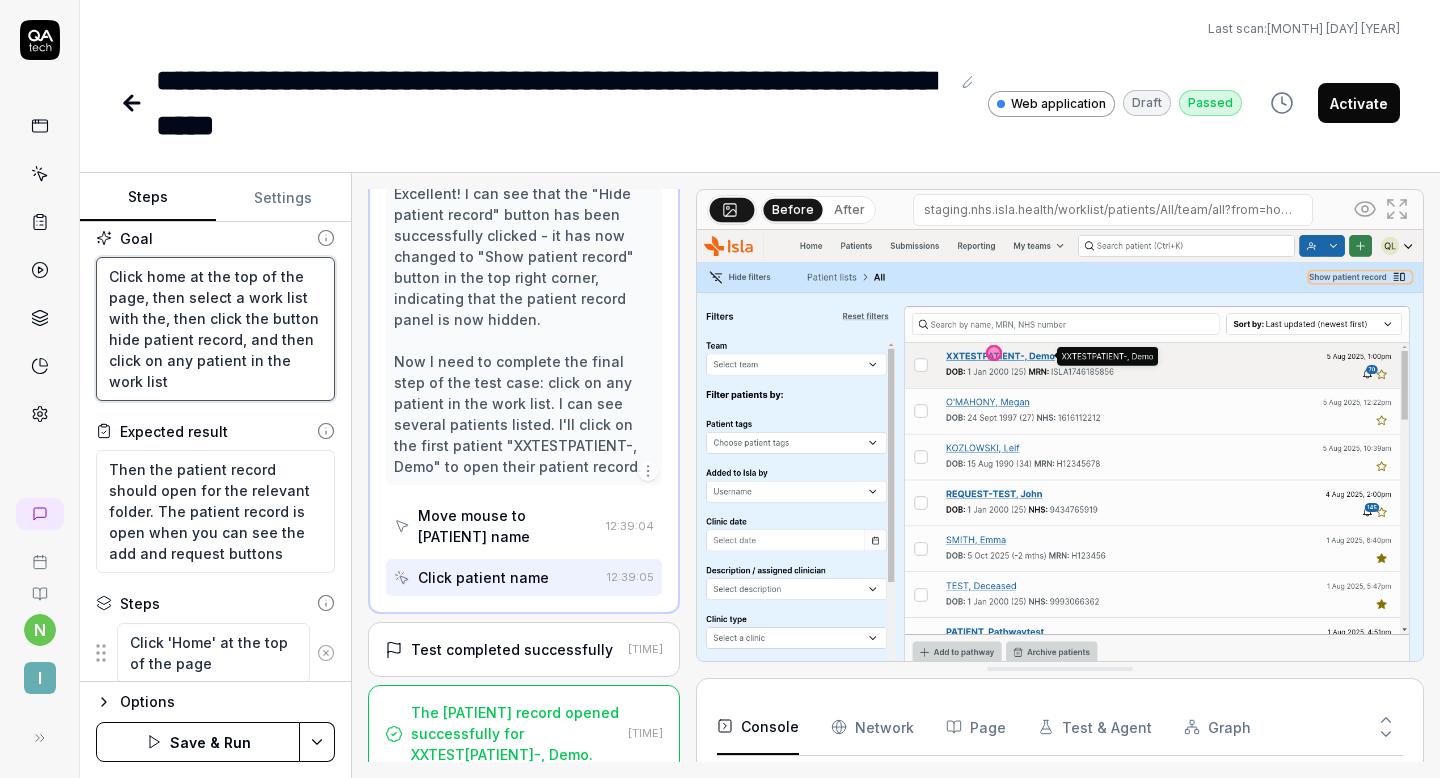type on "*" 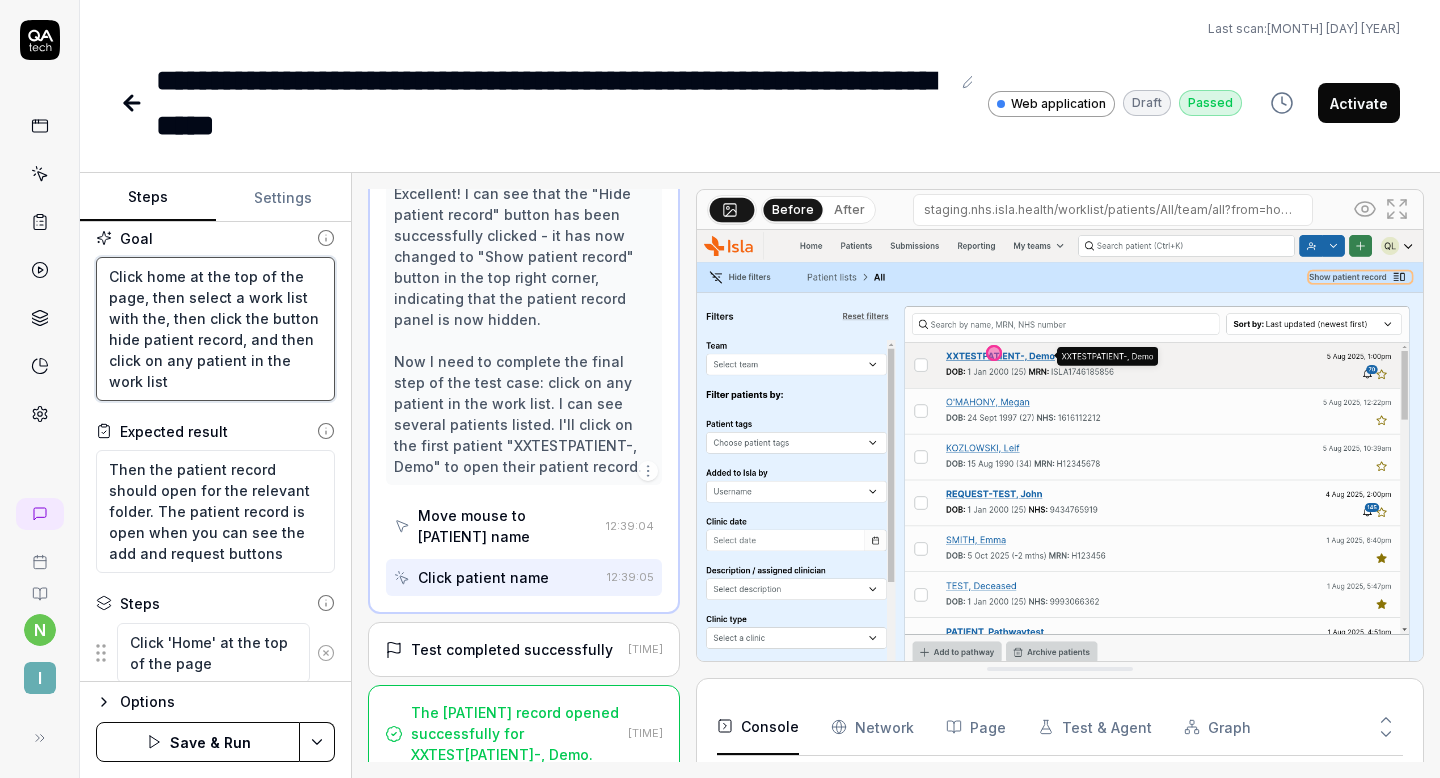 type on "Click home at the top of the page, then select a work list with the , then click the button hide patient record, and then click on any patient in the work list" 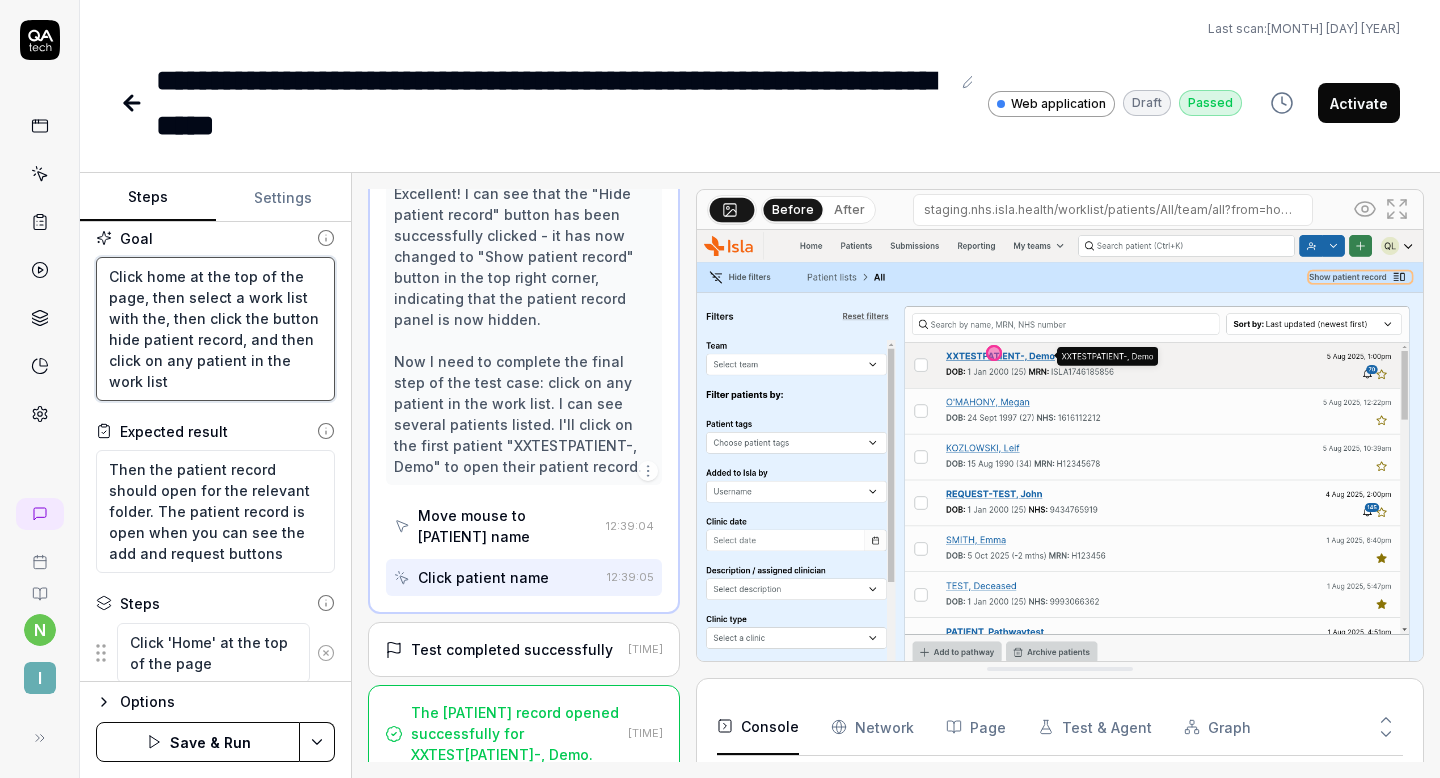 type on "*" 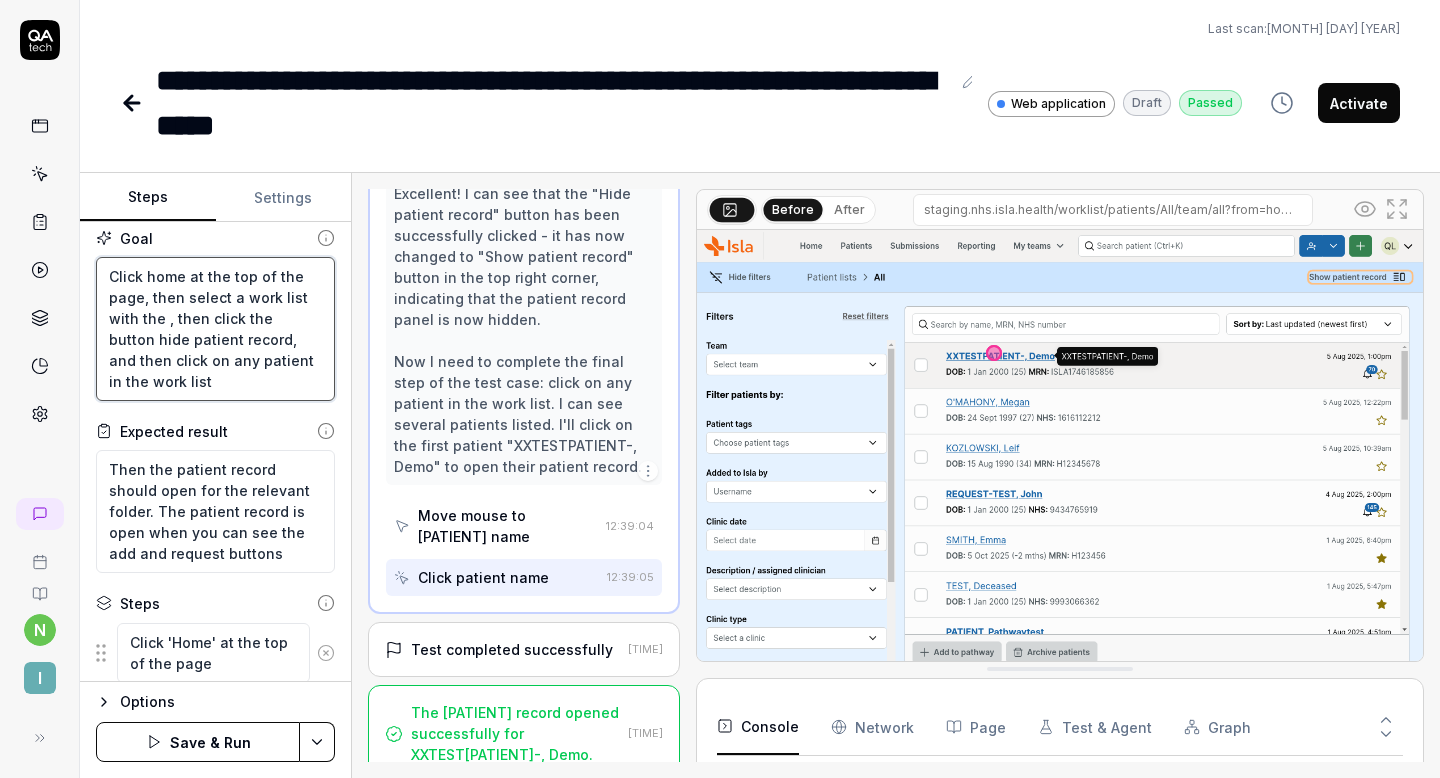 type on "Click home at the top of the page, then select a work list with the r, then click the button hide patient record, and then click on any patient in the work list" 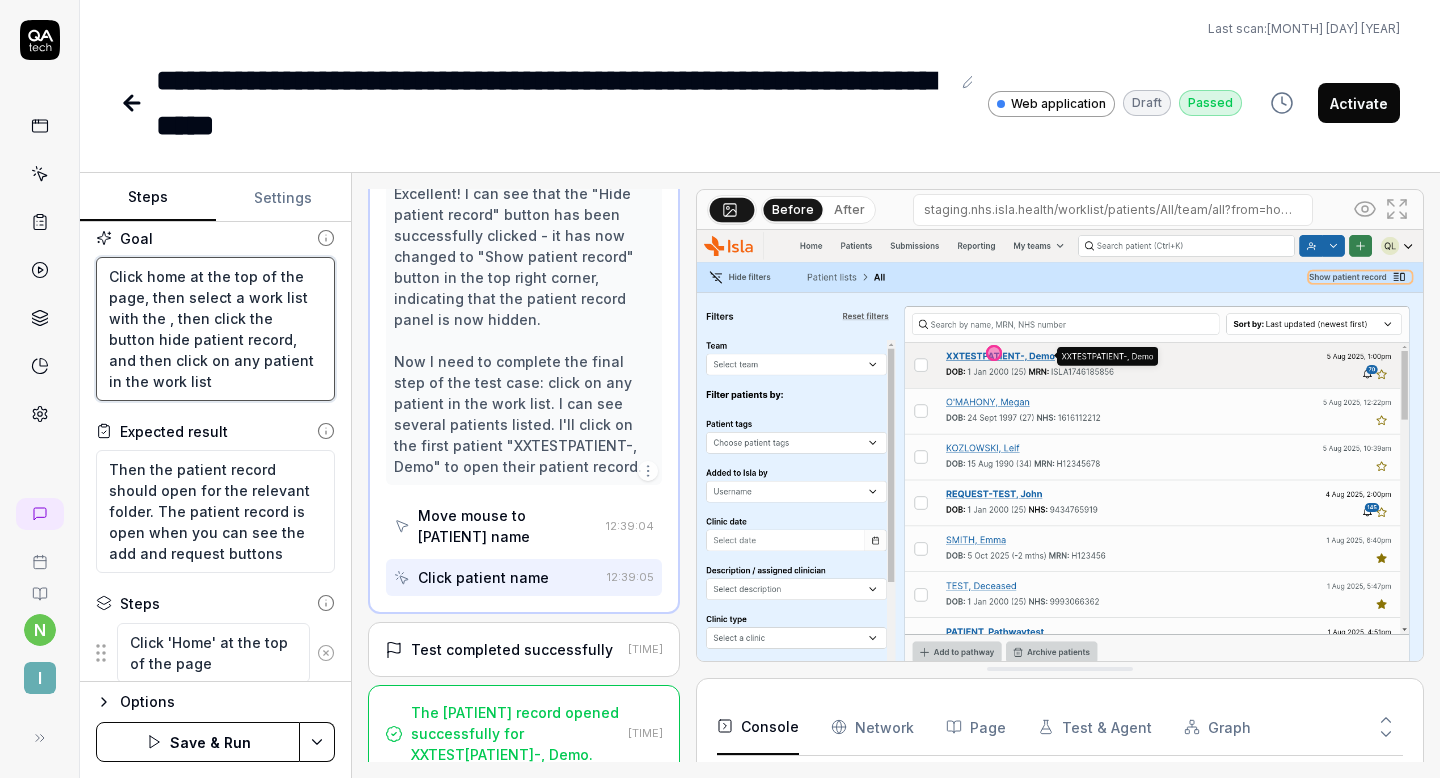 type on "*" 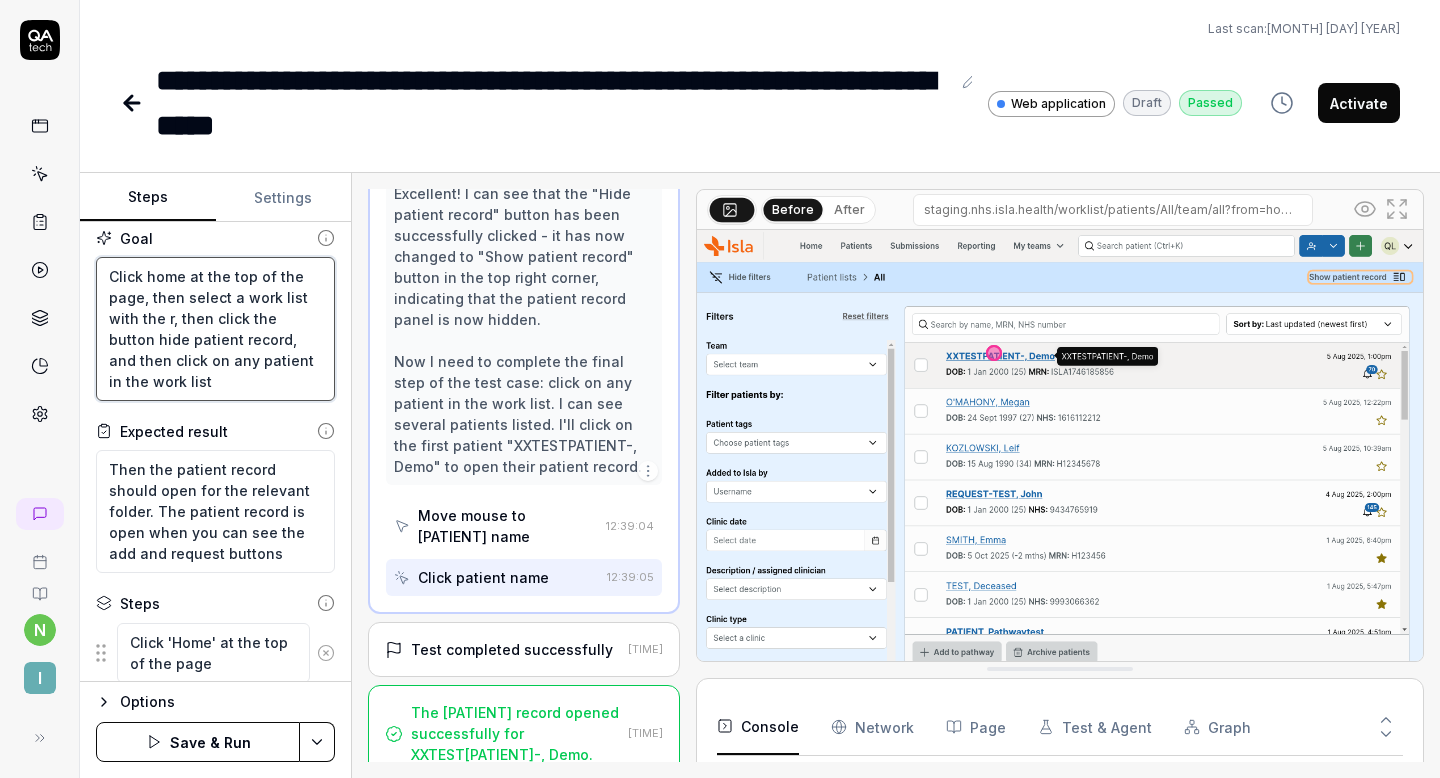 type on "Click home at the top of the page, then select a work list with the re, then click the button hide patient record, and then click on any patient in the work list" 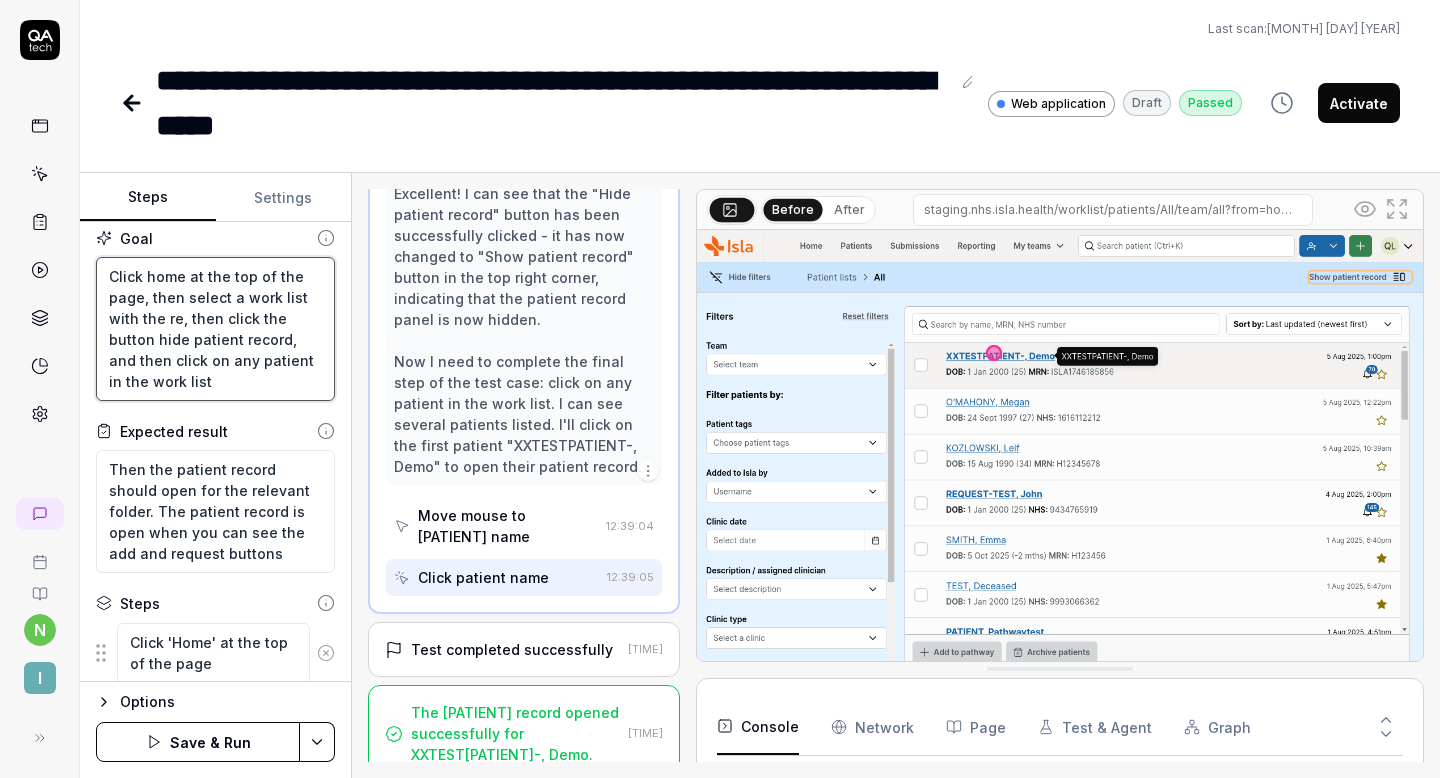 type on "Click home at the top of the page, then select a work list with the rec, then click the button hide patient record, and then click on any patient in the work list" 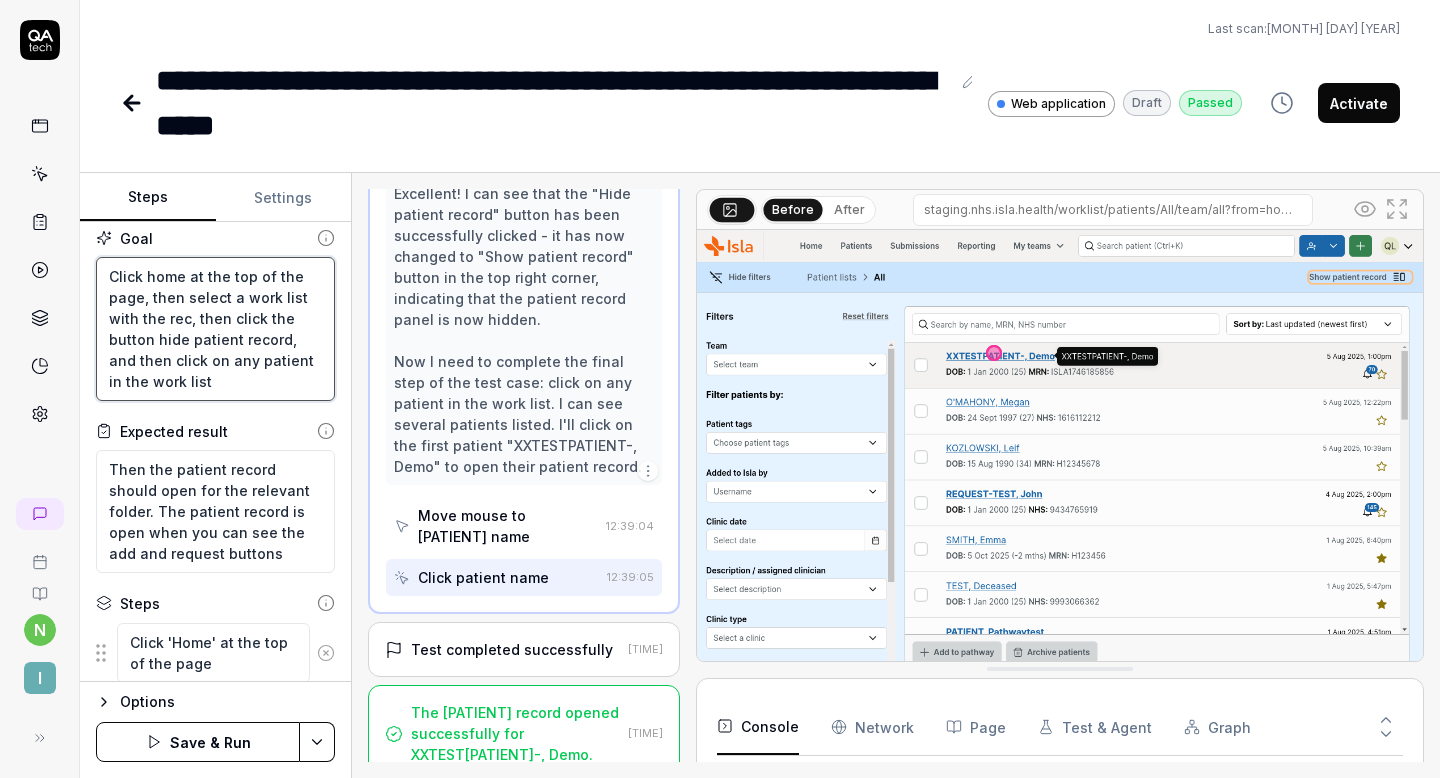 type on "Click home at the top of the page, then select a work list with the rect, then click the button hide patient record, and then click on any patient in the work list" 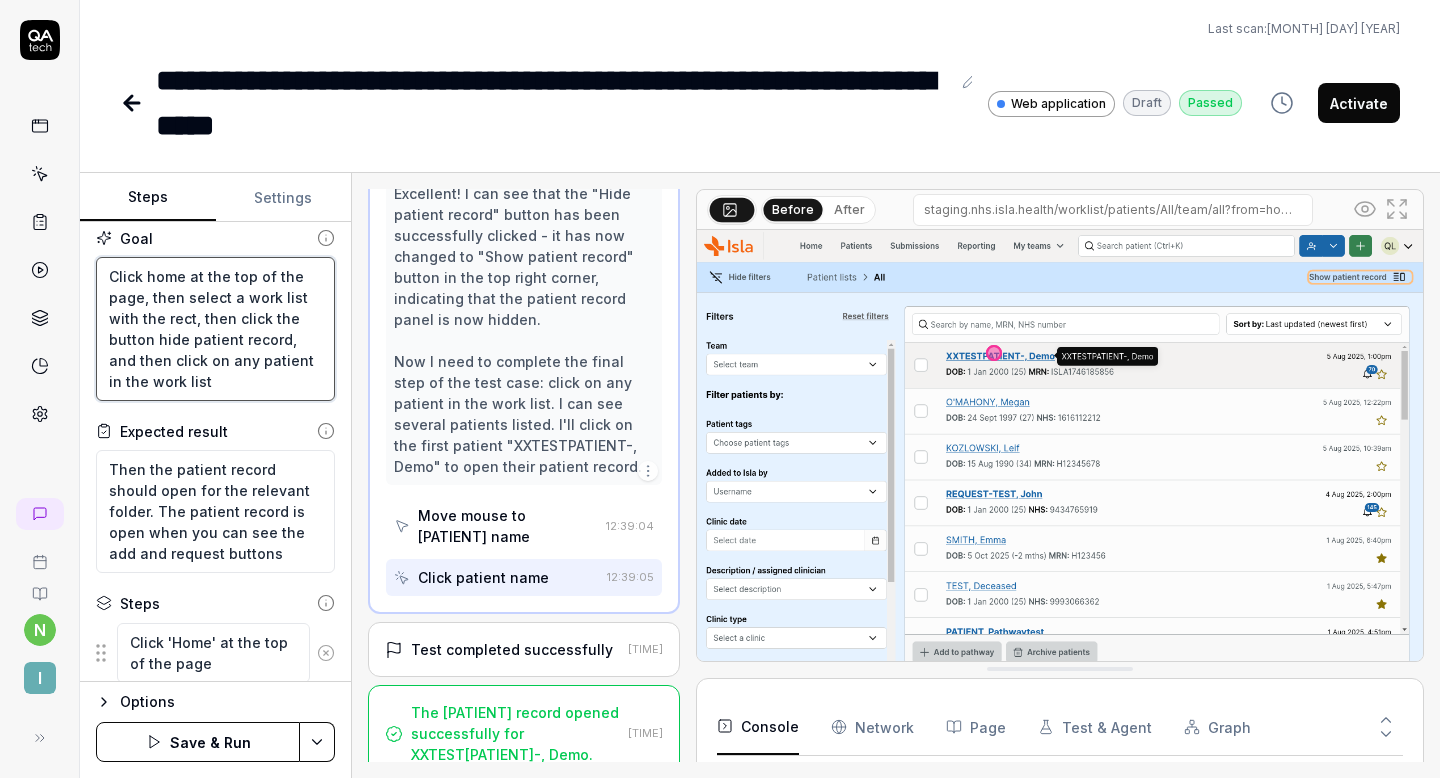 type on "Click home at the top of the page, then select a work list with the recta, then click the button hide [PATIENT] record, and then click on any [PATIENT] in the work list" 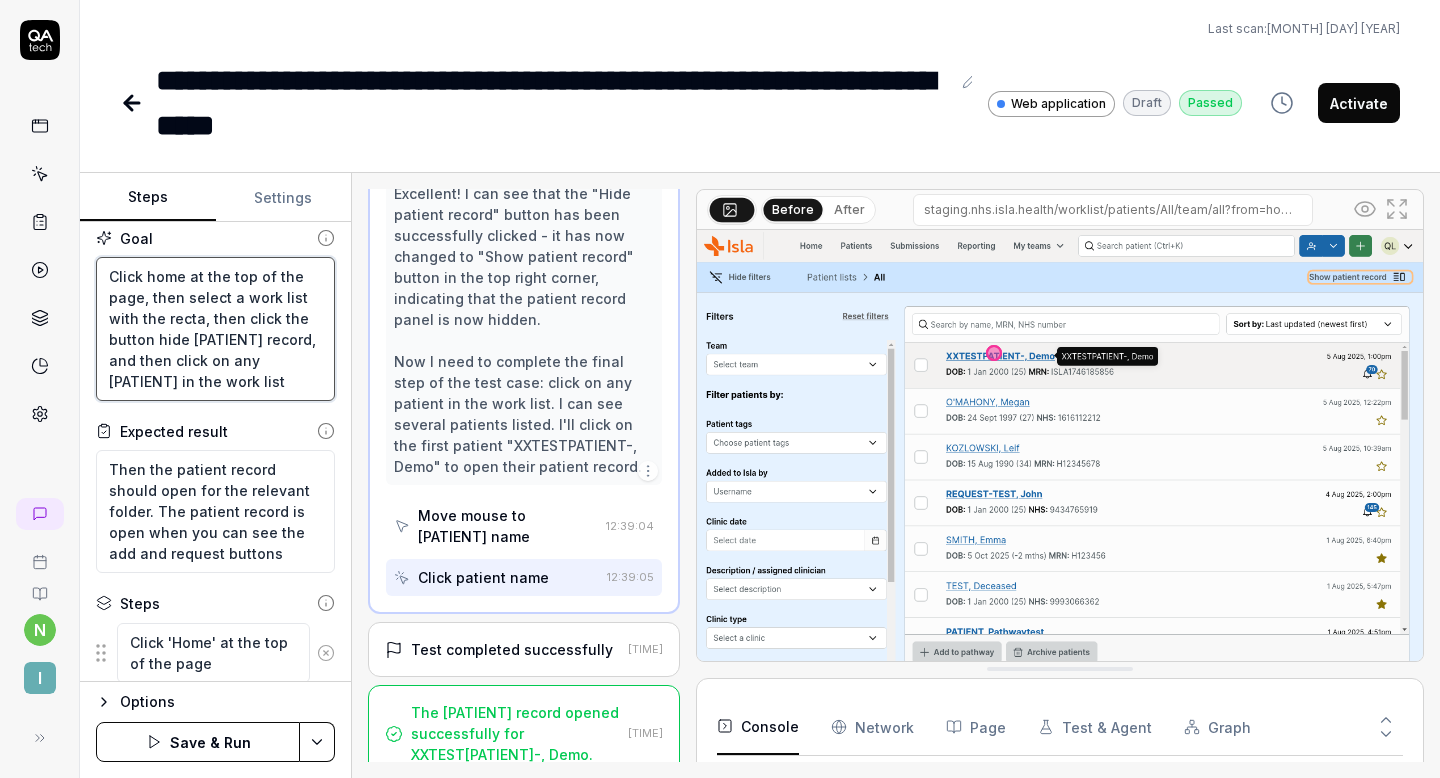 type on "Click home at the top of the page, then select a work list with the rectan, then click the button hide patient record, and then click on any patient in the work list" 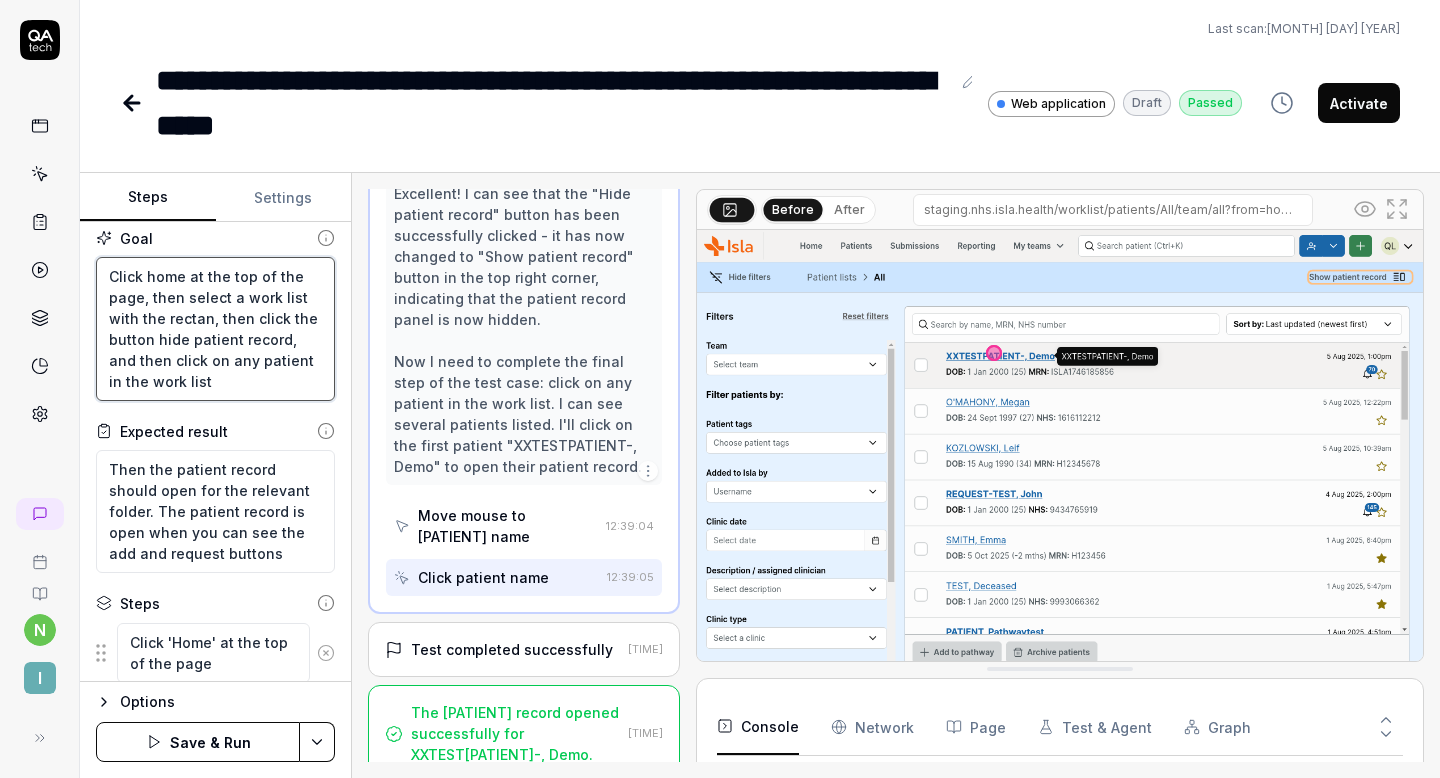 type on "Click home at the top of the page, then select a work list with the rectang, then click the button hide patient record, and then click on any patient in the work list" 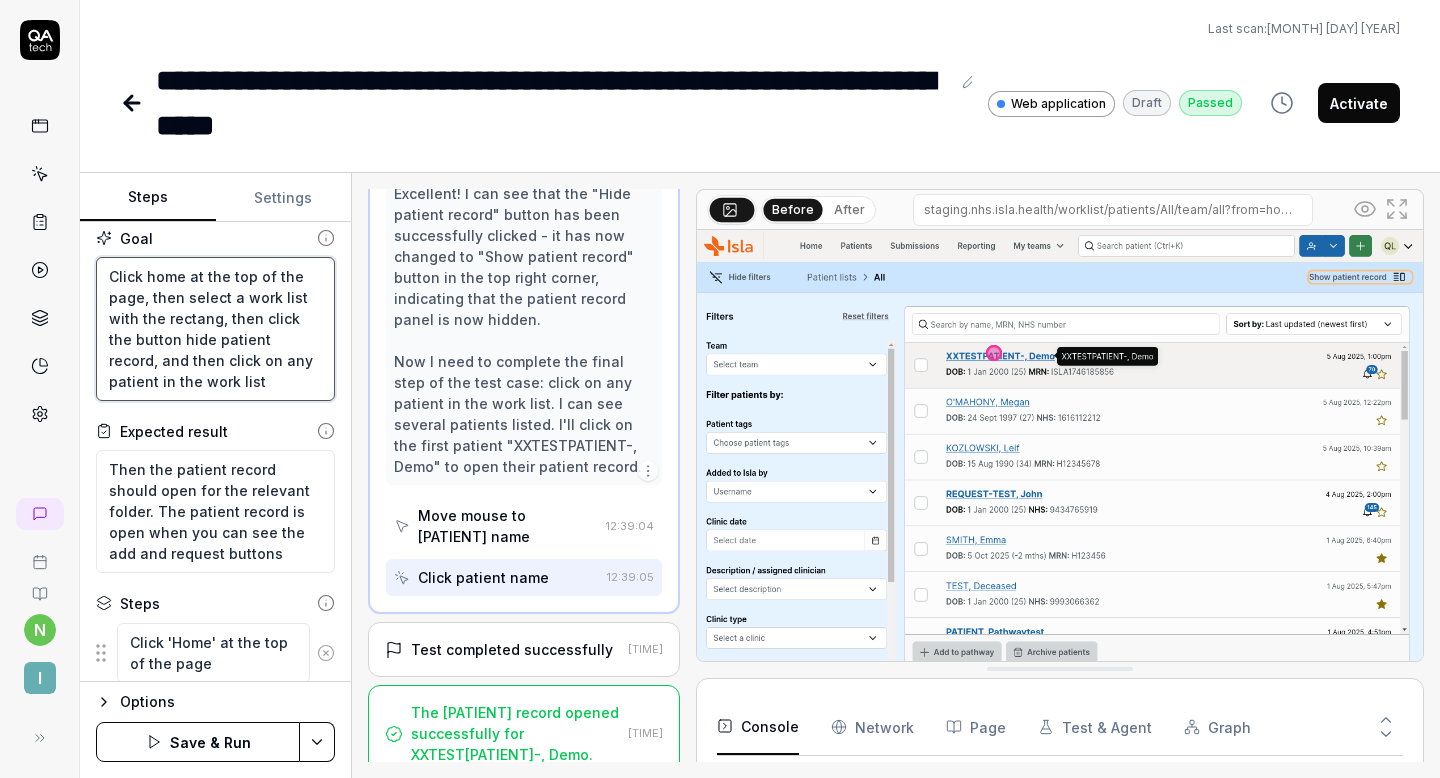 type on "Click home at the top of the page, then select a work list with the rectangl, then click the button hide patient record, and then click on any patient in the work list" 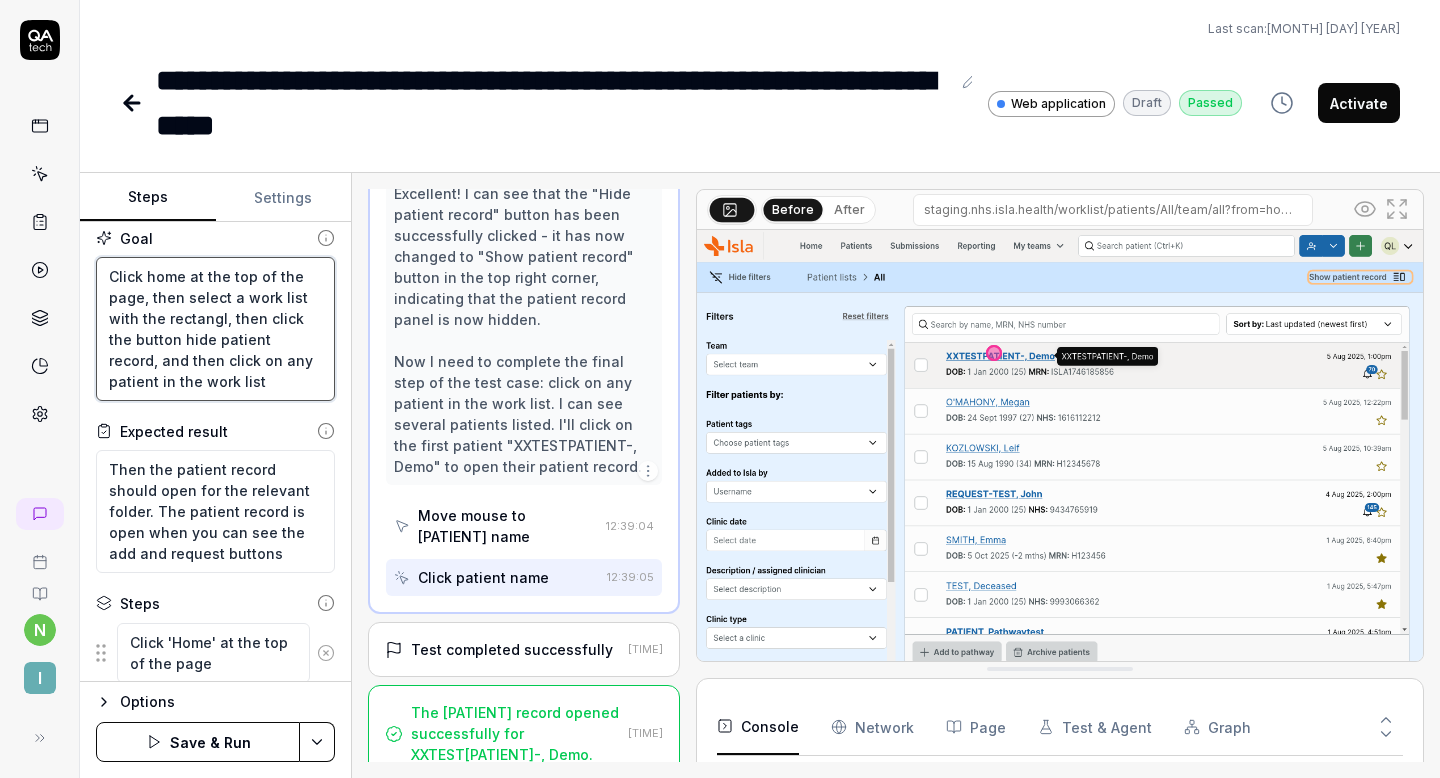 type on "Click home at the top of the page, then select a work list with the rectangle, then click the button hide patient record, and then click on any patient in the work list" 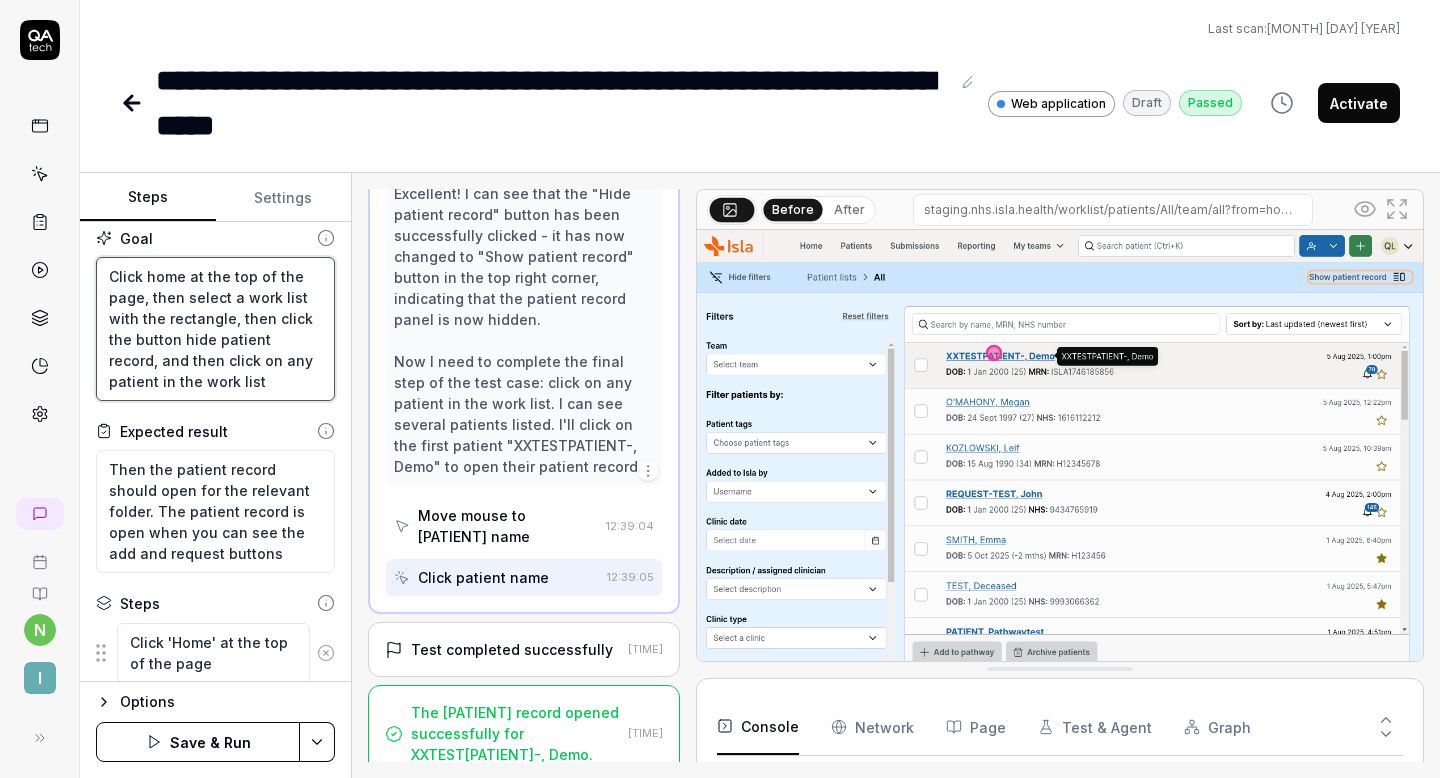type on "Click home at the top of the page, then select a work list with the rectangle , then click the button hide patient record, and then click on any patient in the work list" 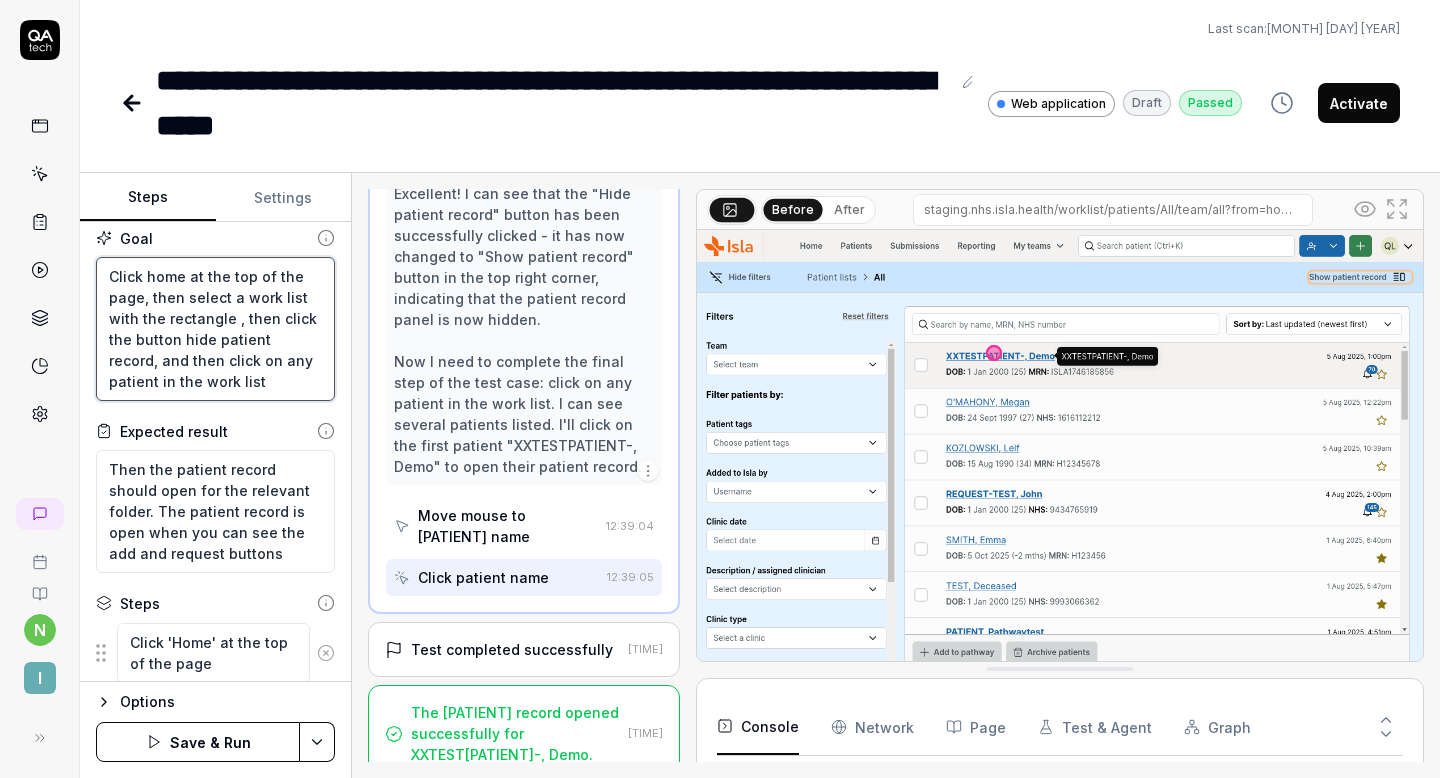 type on "Click home at the top of the page, then select a work list with the rectangle a, then click the button hide [PATIENT] record, and then click on any [PATIENT] in the work list" 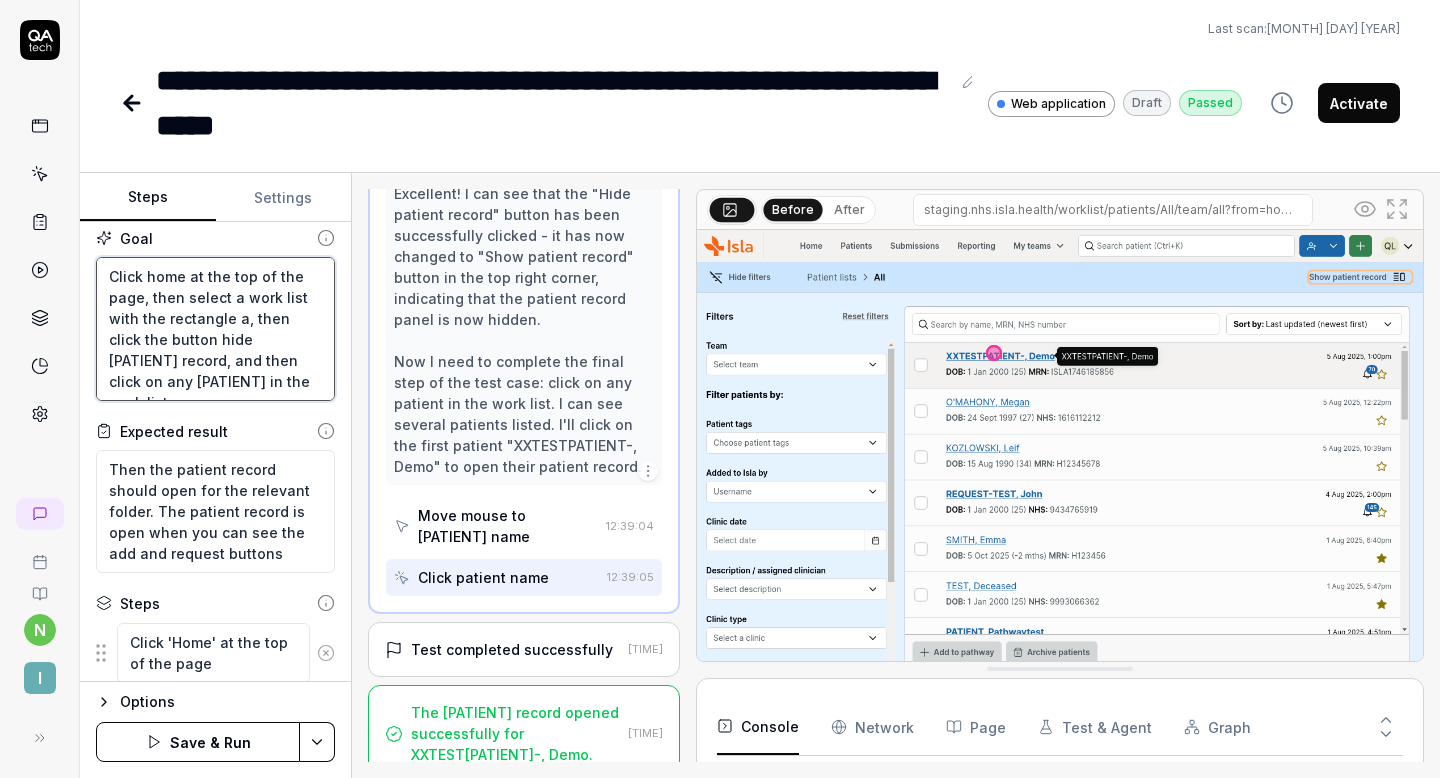 type on "Click home at the top of the page, then select a work list with the rectangle an, then click the button hide [PATIENT] record, and then click on any [PATIENT] in the work list" 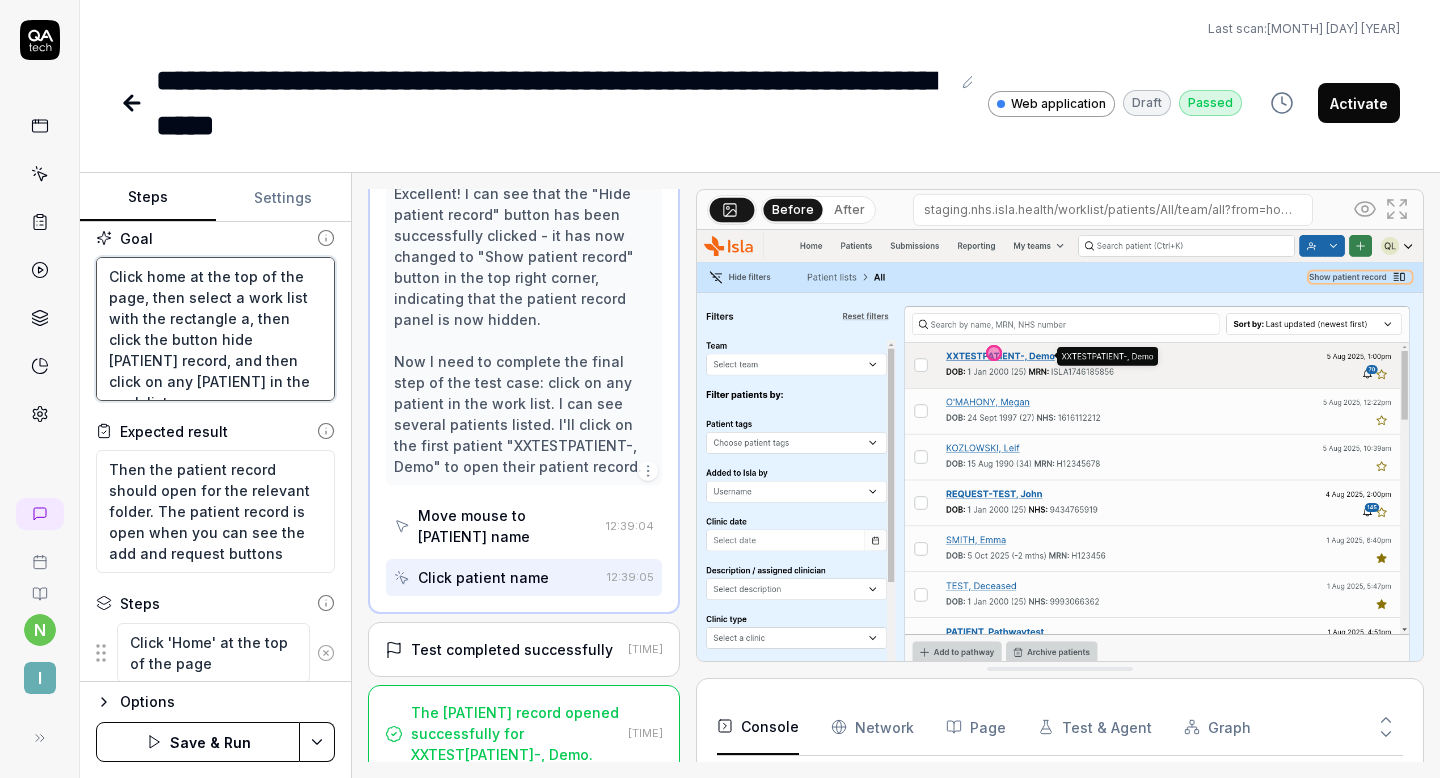 type on "*" 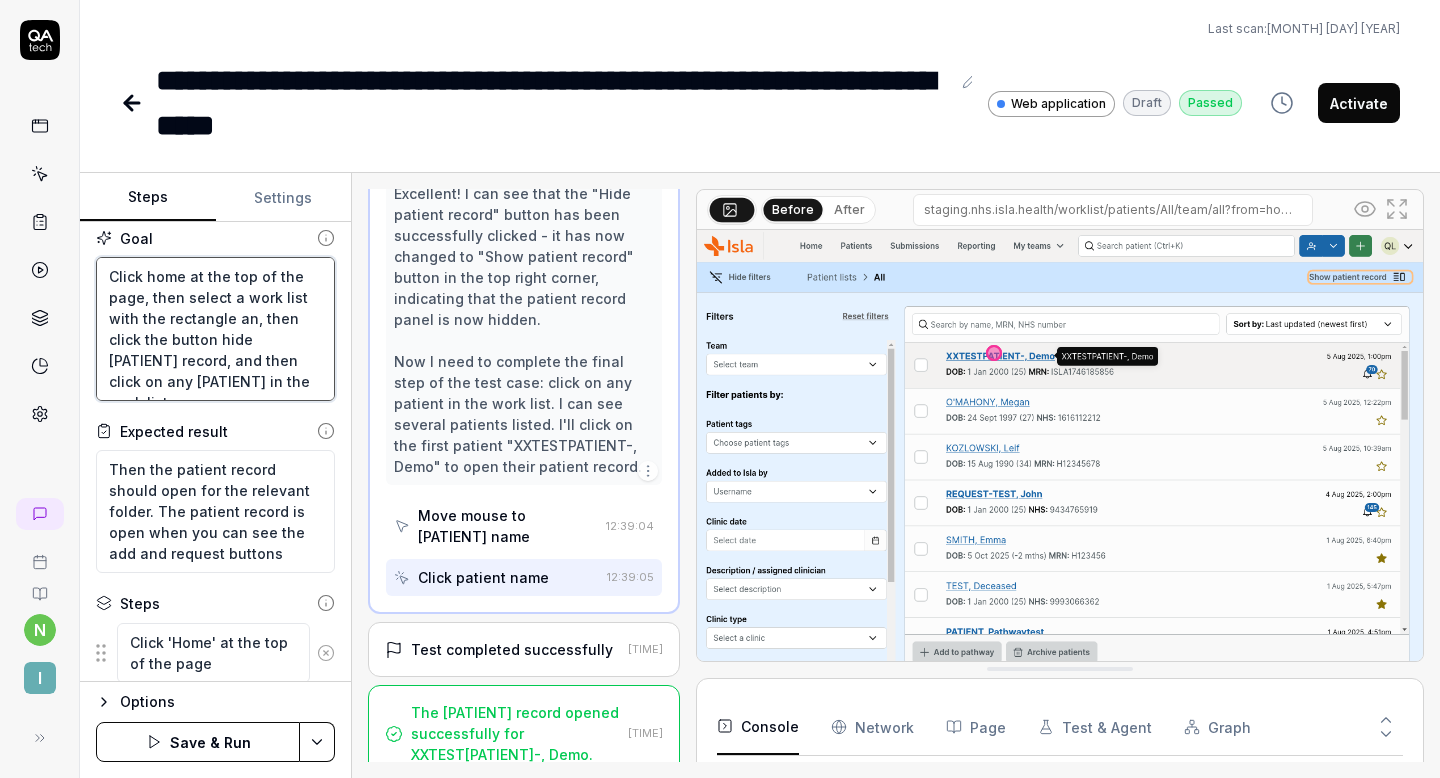 type on "Click home at the top of the page, then select a work list with the rectangle and, then click the button hide patient record, and then click on any patient in the work list" 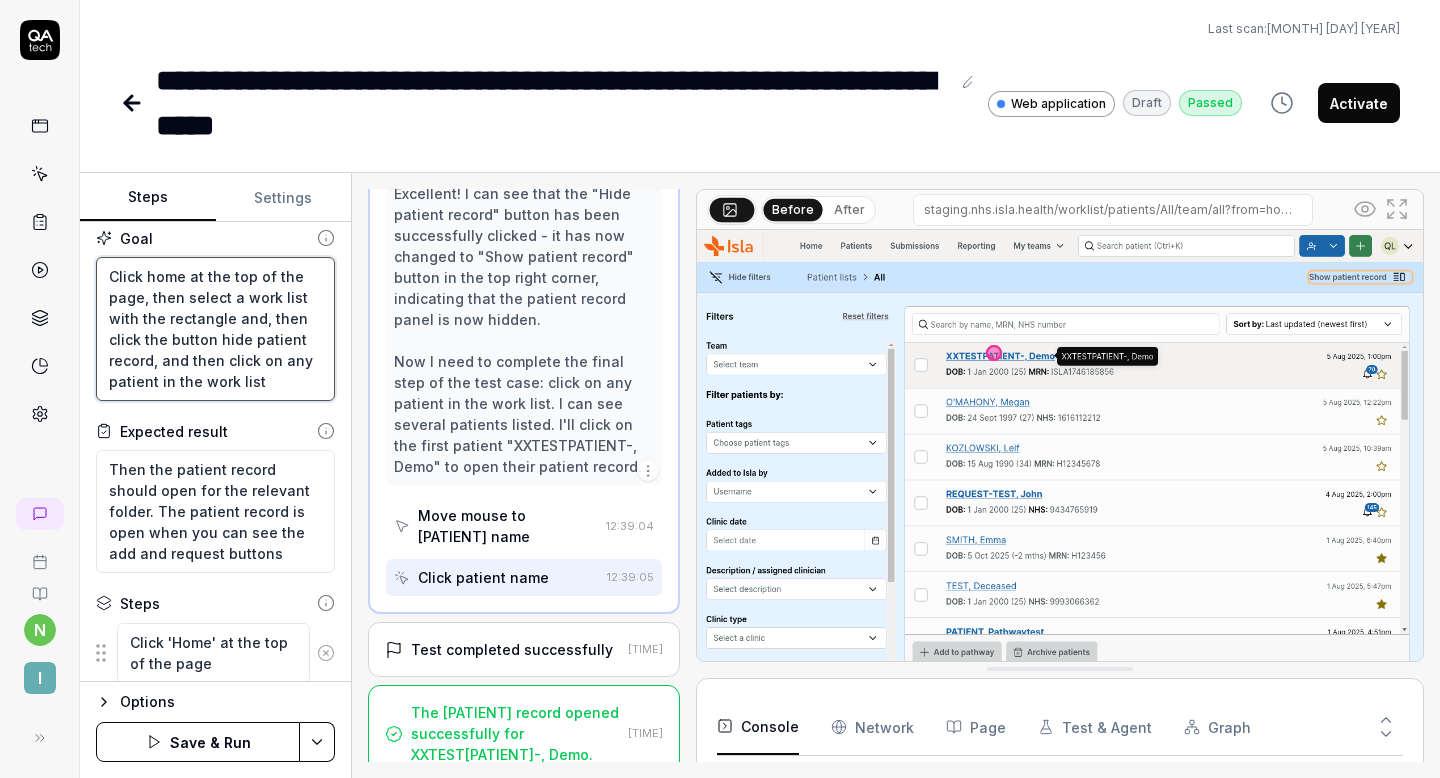 type on "Click home at the top of the page, then select a work list with the rectangle and , then click the button hide patient record, and then click on any patient in the work list" 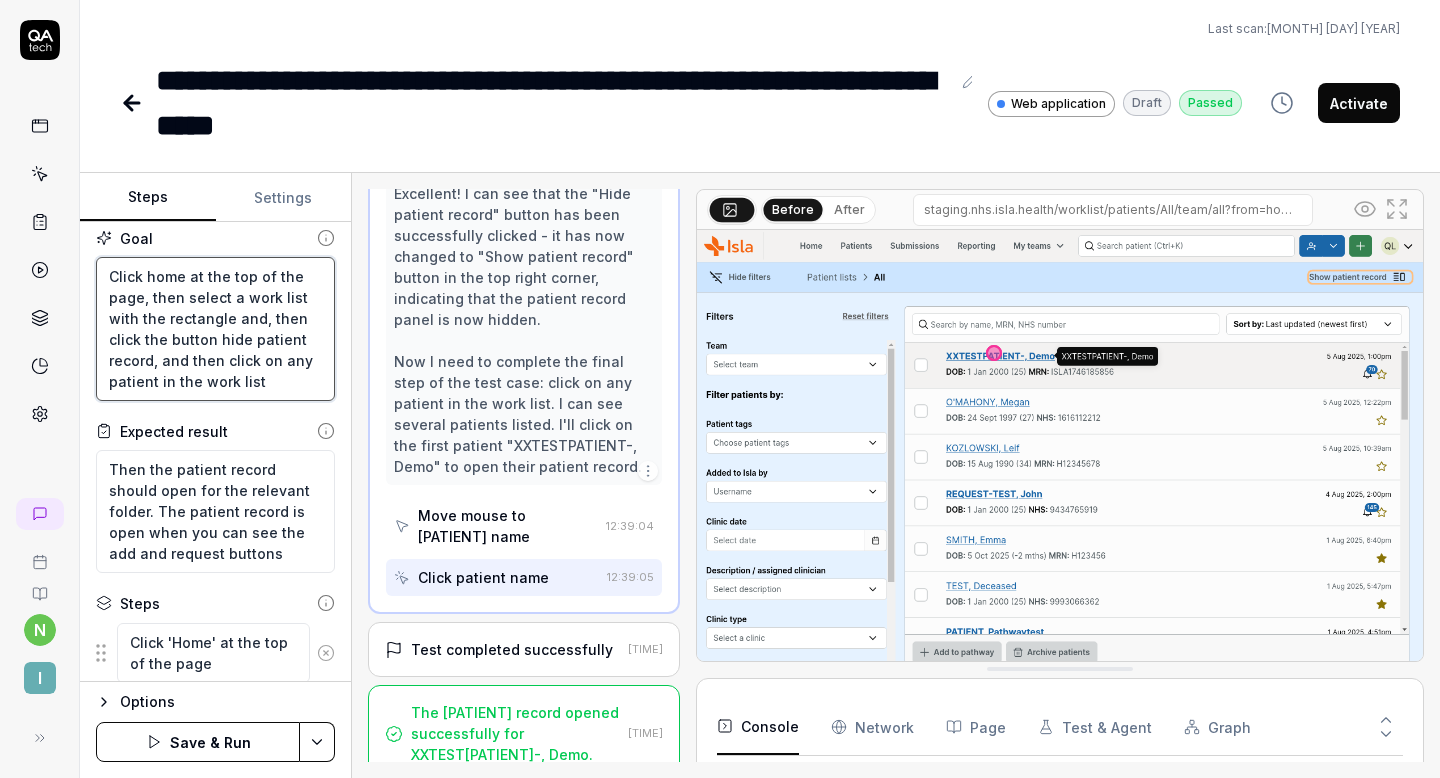 type on "*" 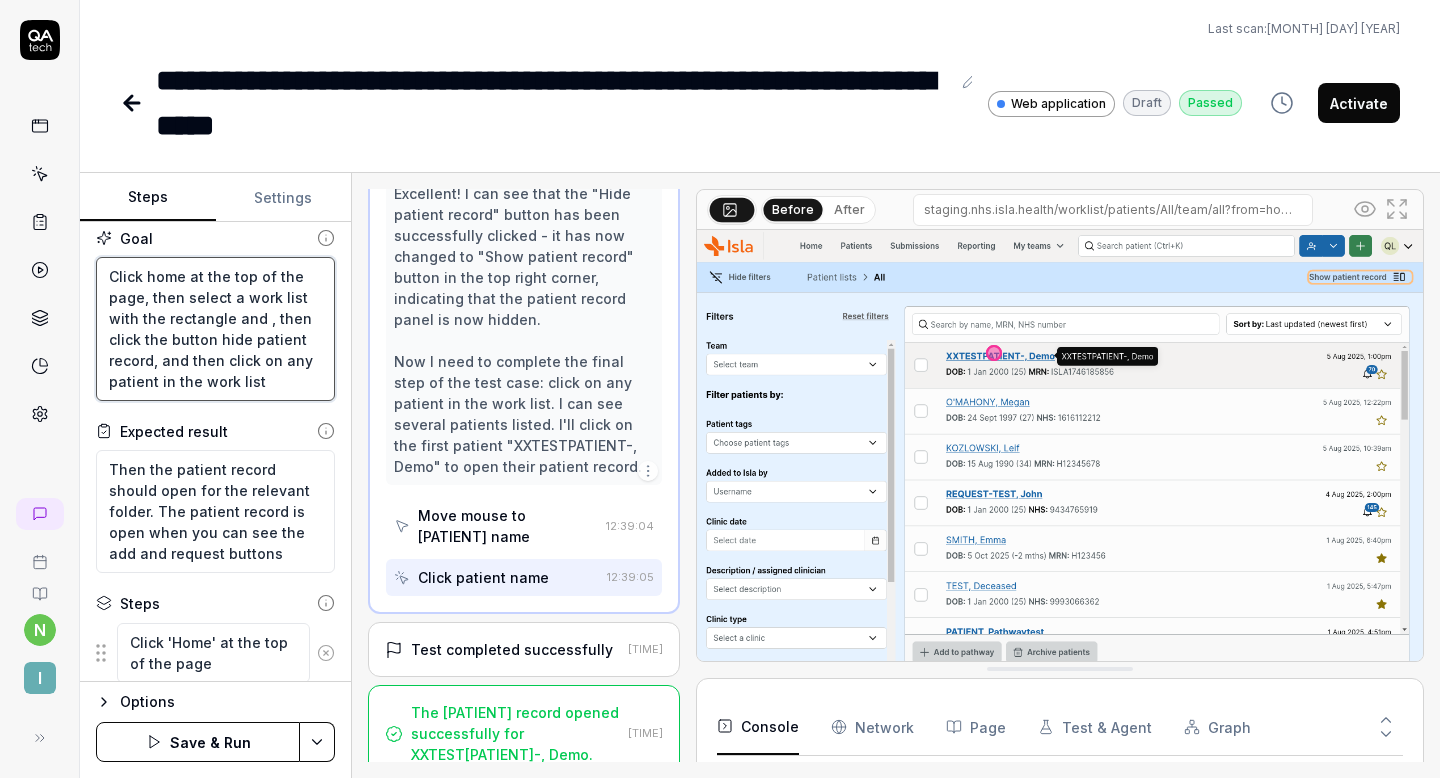type on "Click home at the top of the page, then select a work list with the rectangle and 4, then click the button hide patient record, and then click on any patient in the work list" 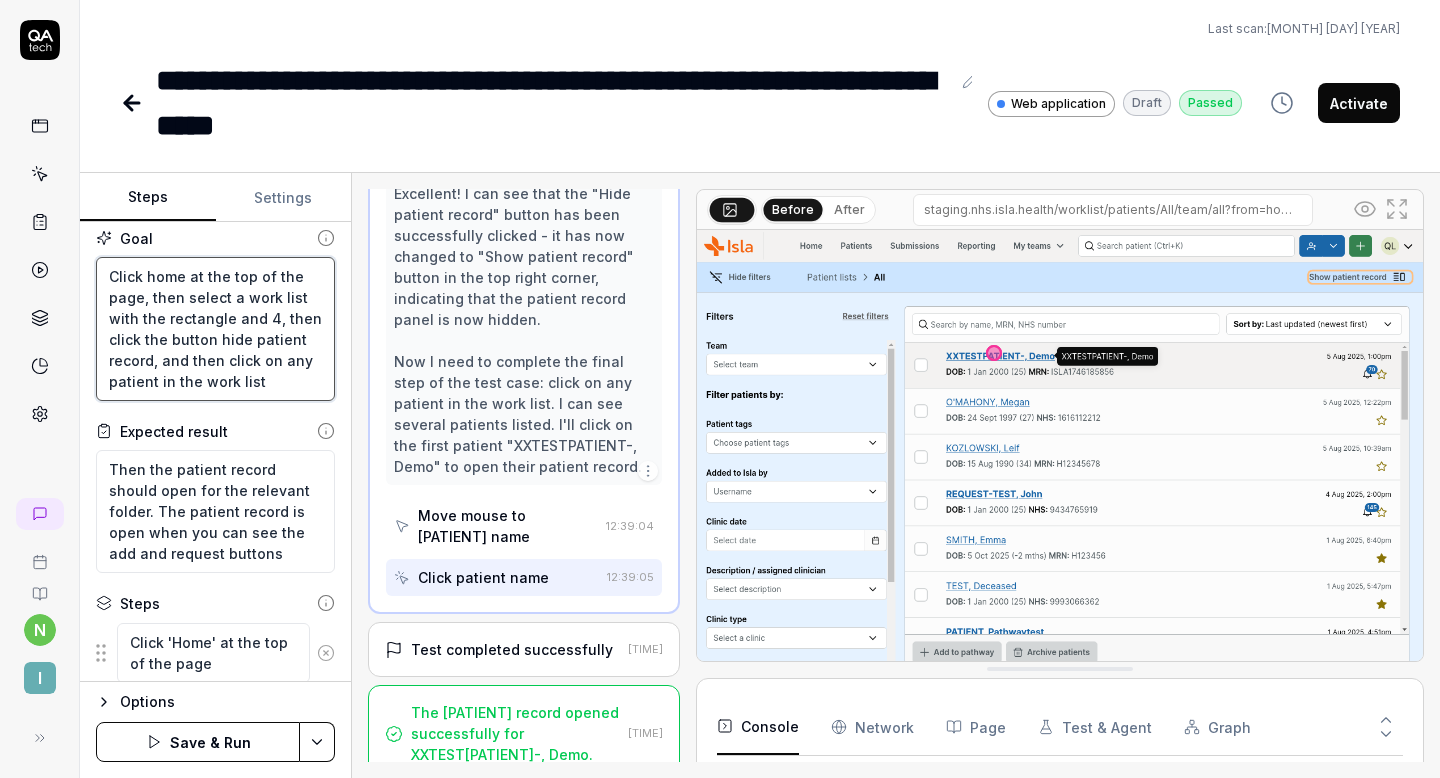 type on "Click home at the top of the page, then select a work list with the rectangle and 4 , then click the button hide patient record, and then click on any patient in the work list" 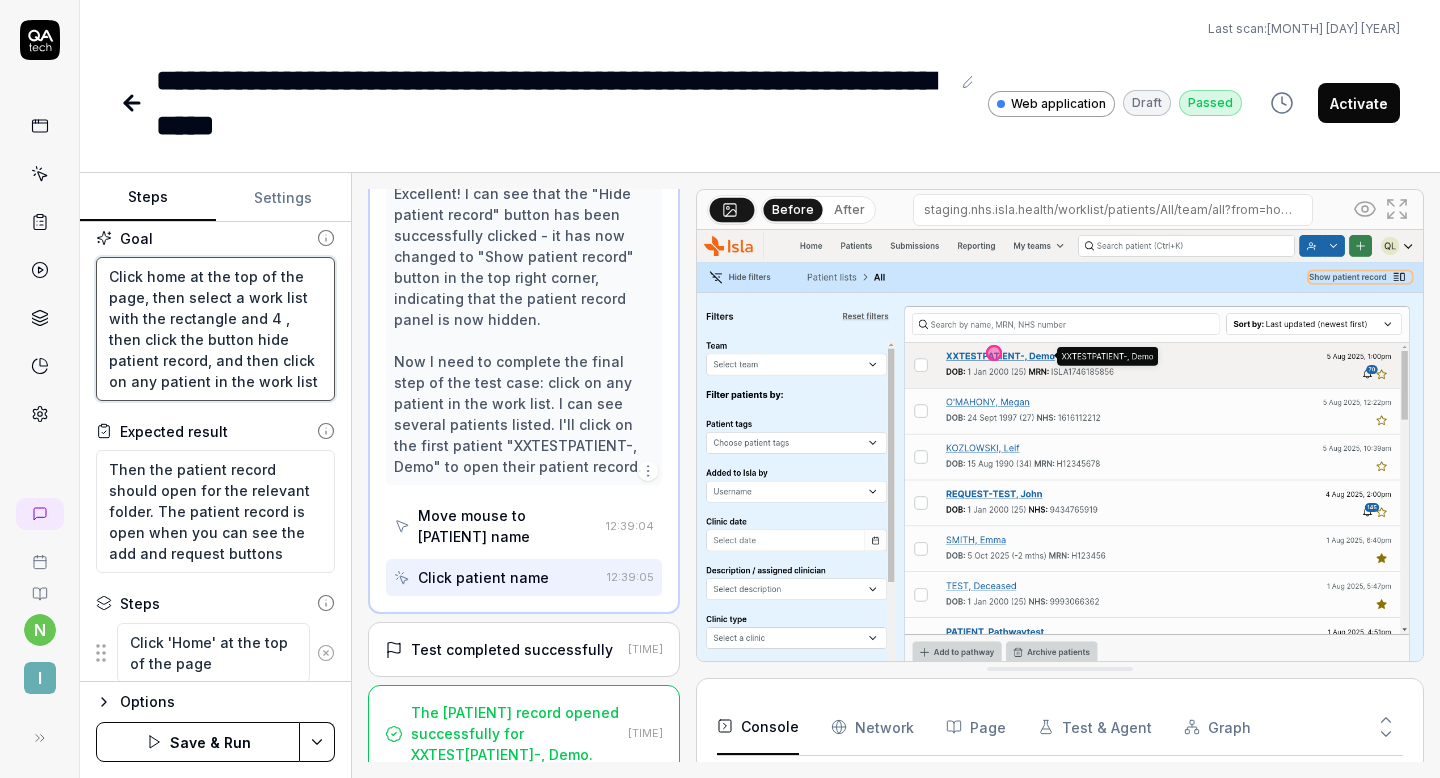 type on "Click home at the top of the page, then select a work list with the rectangle and 4 l, then click the button hide patient record, and then click on any patient in the work list" 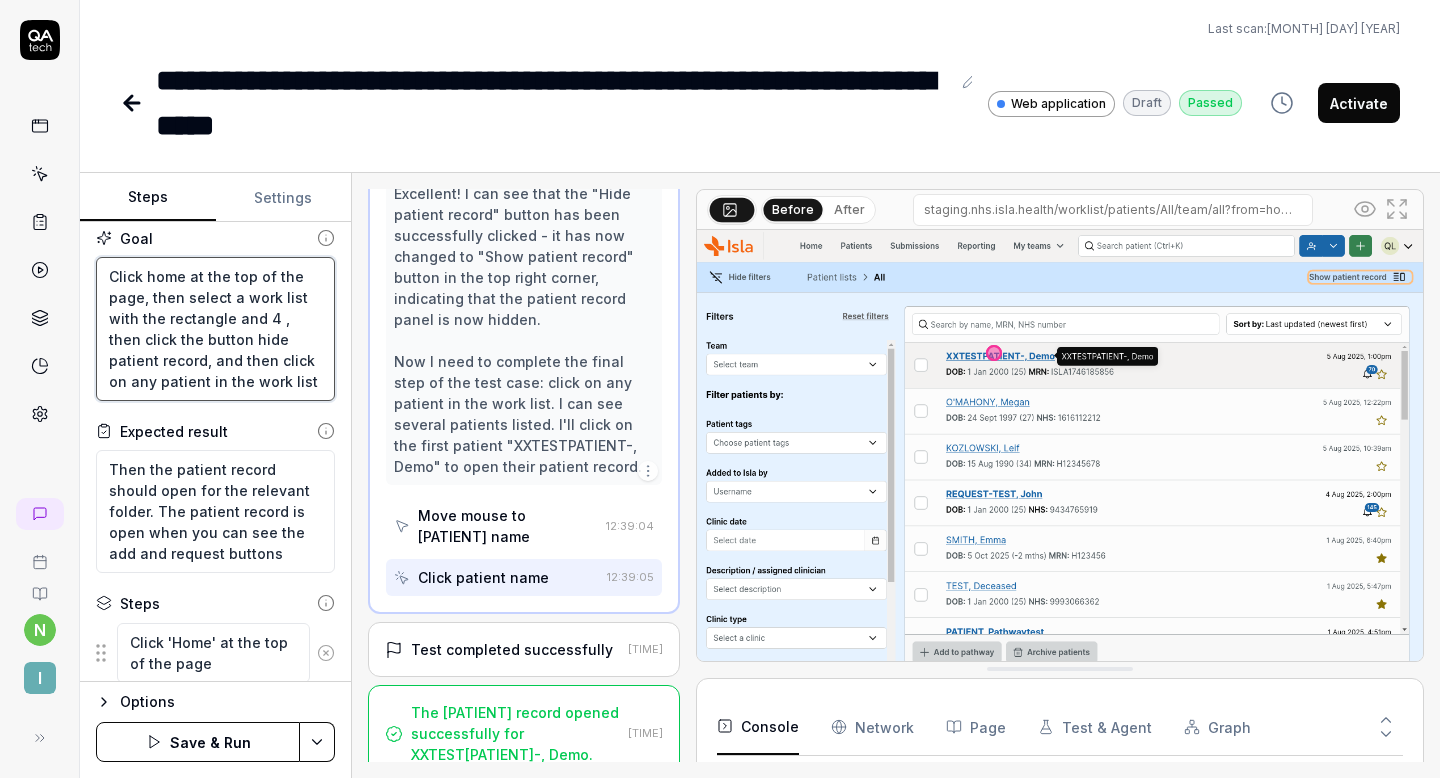 type on "*" 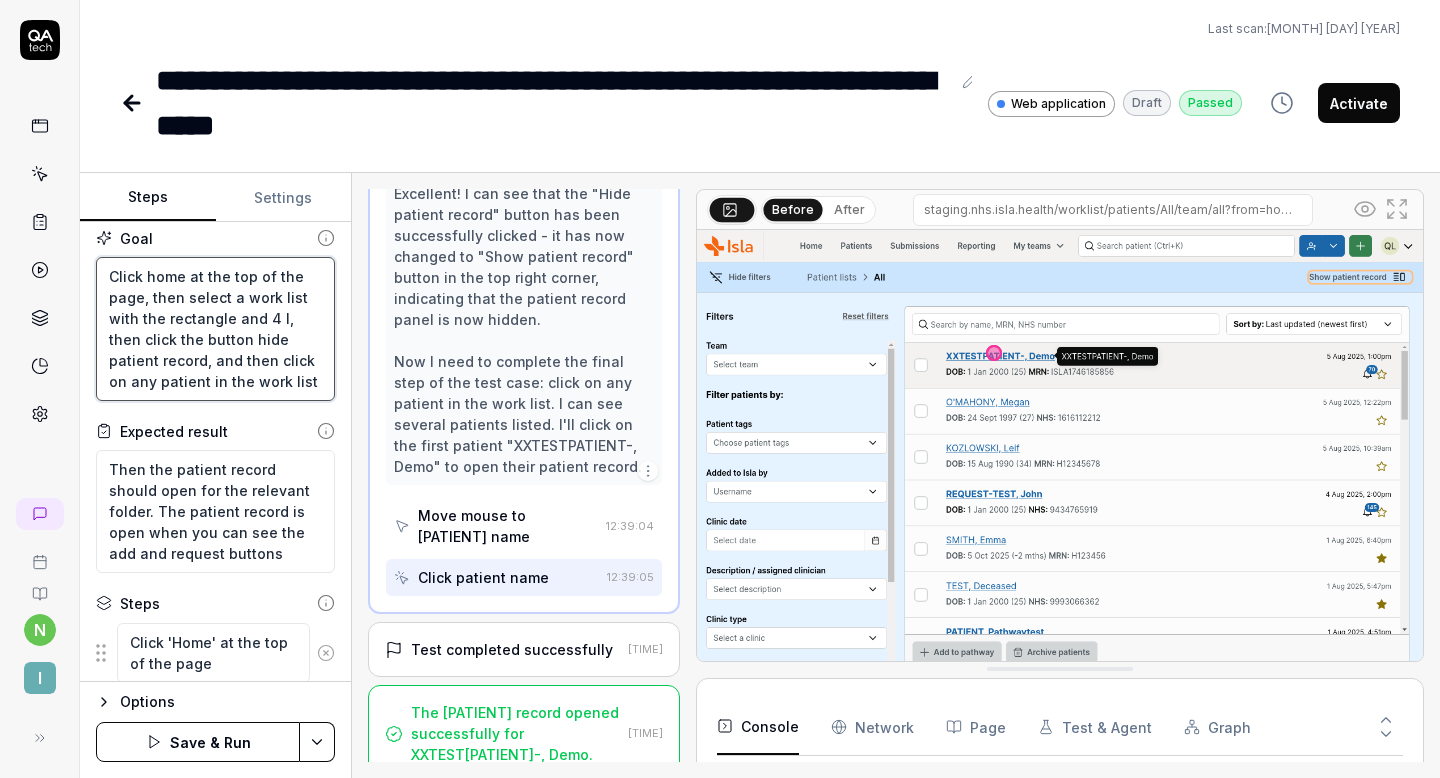 type on "Click home at the top of the page, then select a work list with the rectangle and 4 li, then click the button hide patient record, and then click on any patient in the work list" 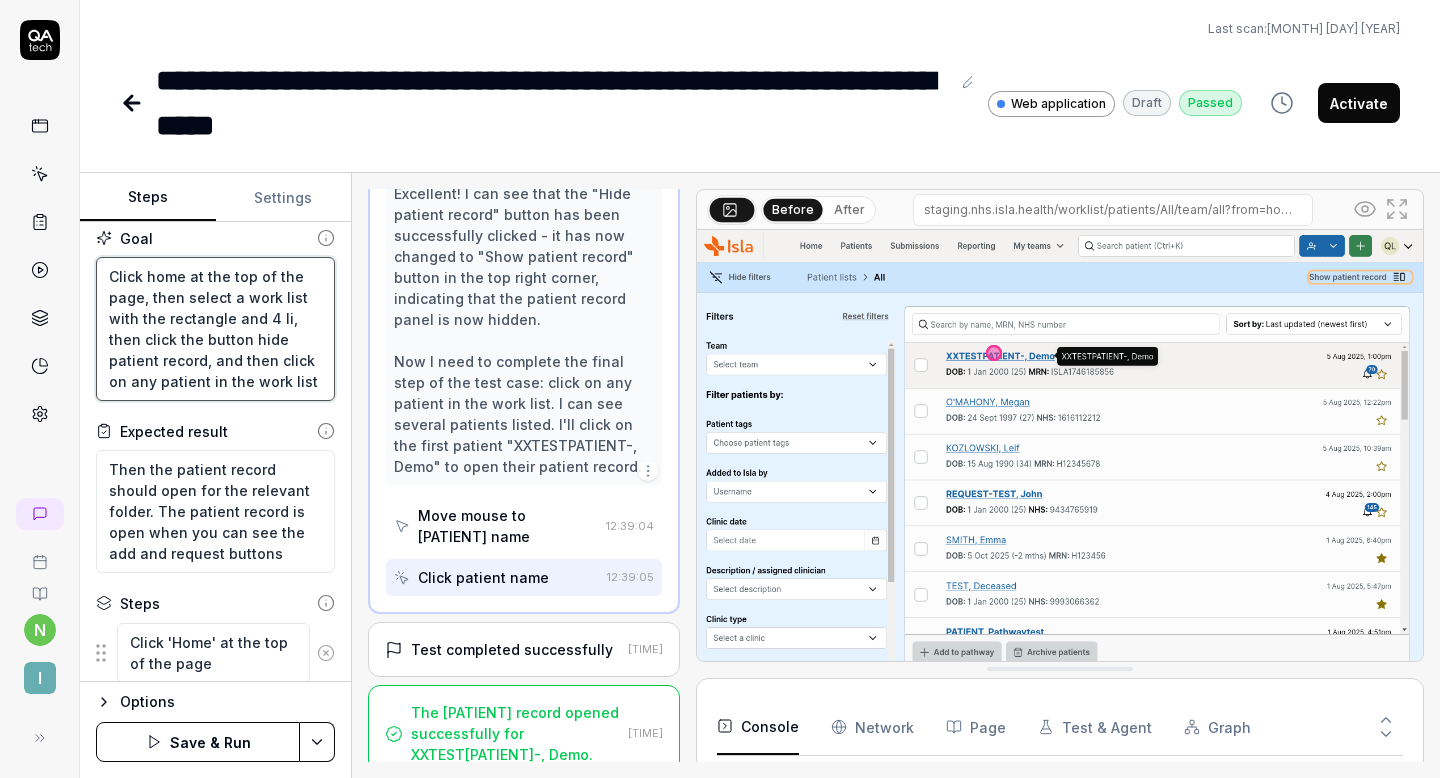 type on "Click home at the top of the page, then select a work list with the rectangle and 4 lin, then click the button hide [PATIENT] record, and then click on any [PATIENT] in the work list" 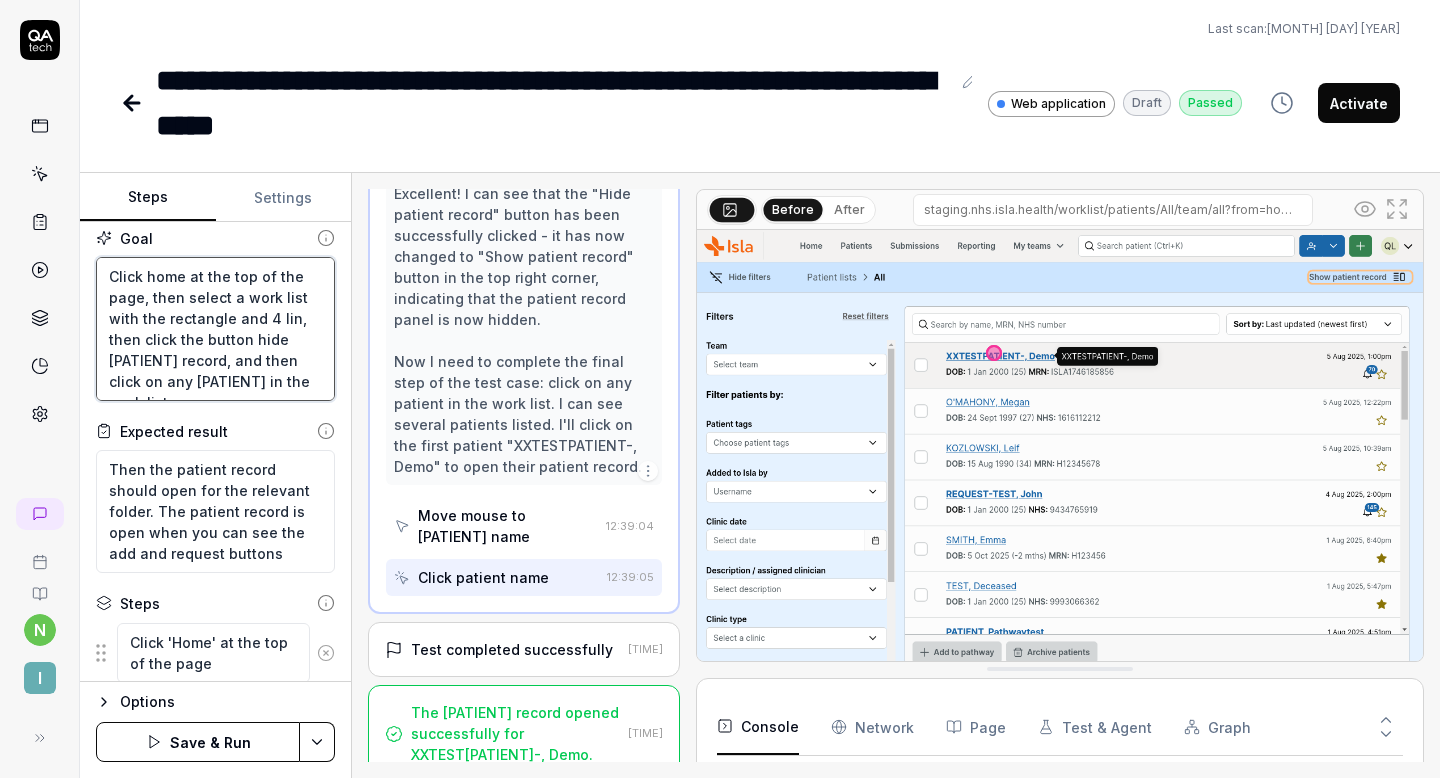 type on "Click home at the top of the page, then select a work list with the rectangle and 4 line, then click the button hide patient record, and then click on any patient in the work list" 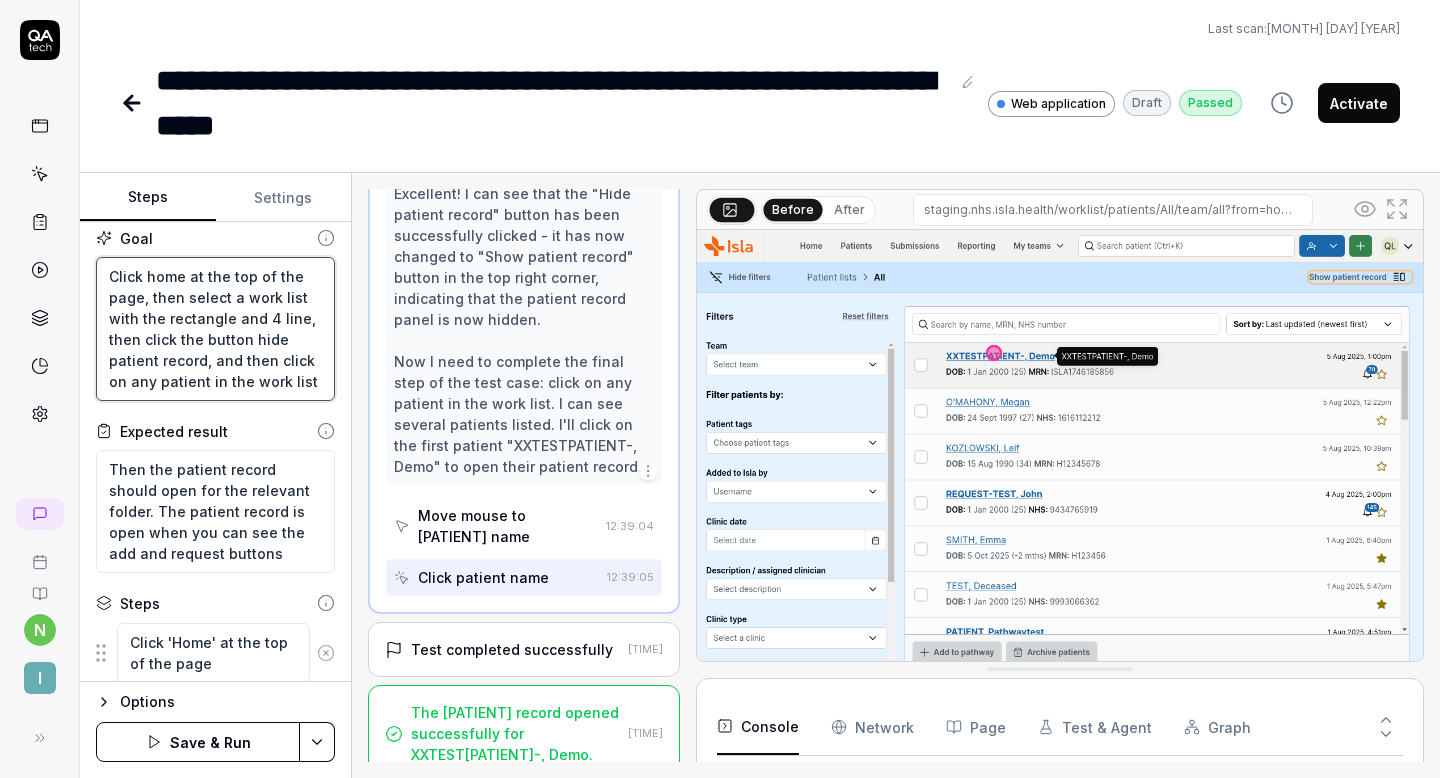 type on "Click home at the top of the page, then select a work list with the rectangle and 4 lines, then click the button hide [PATIENT] record, and then click on any [PATIENT] in the work list" 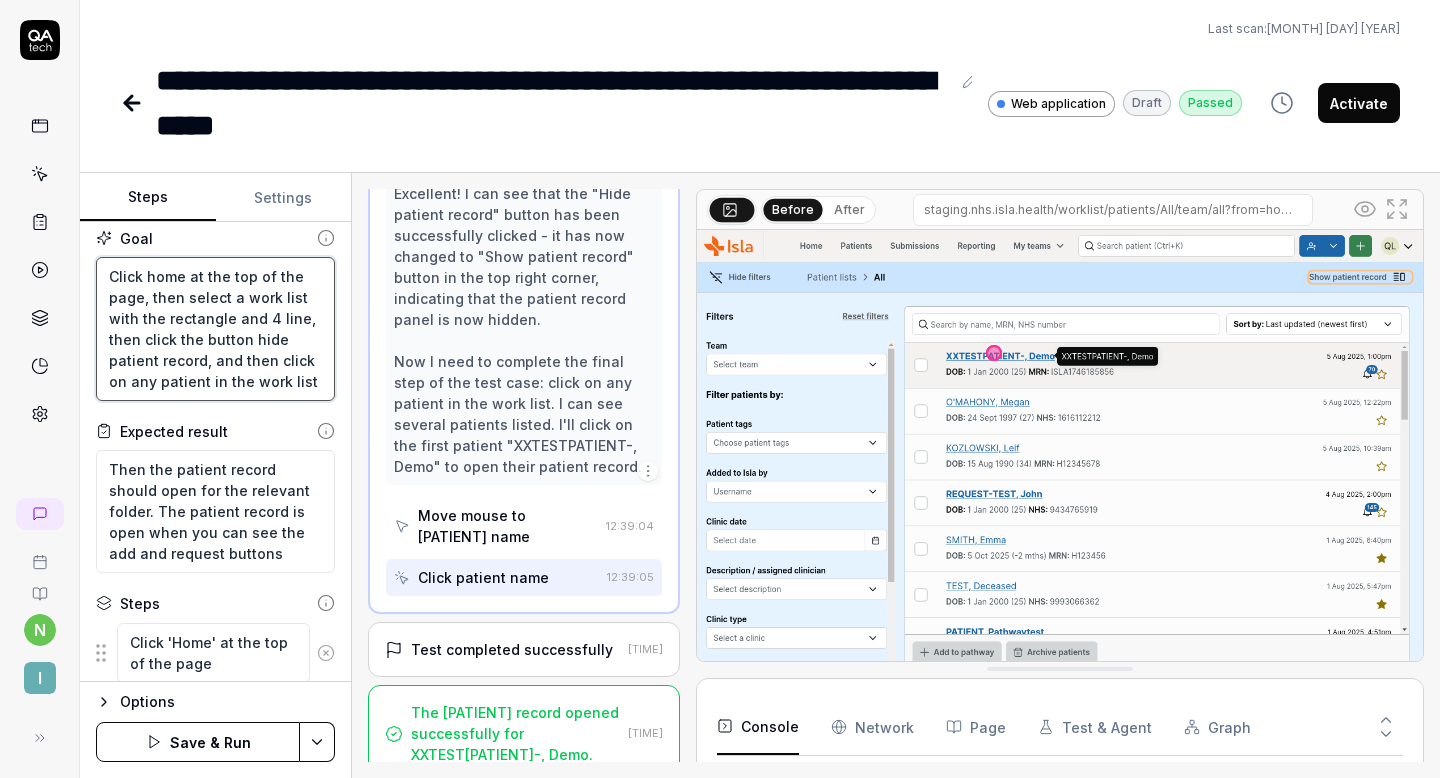 type on "*" 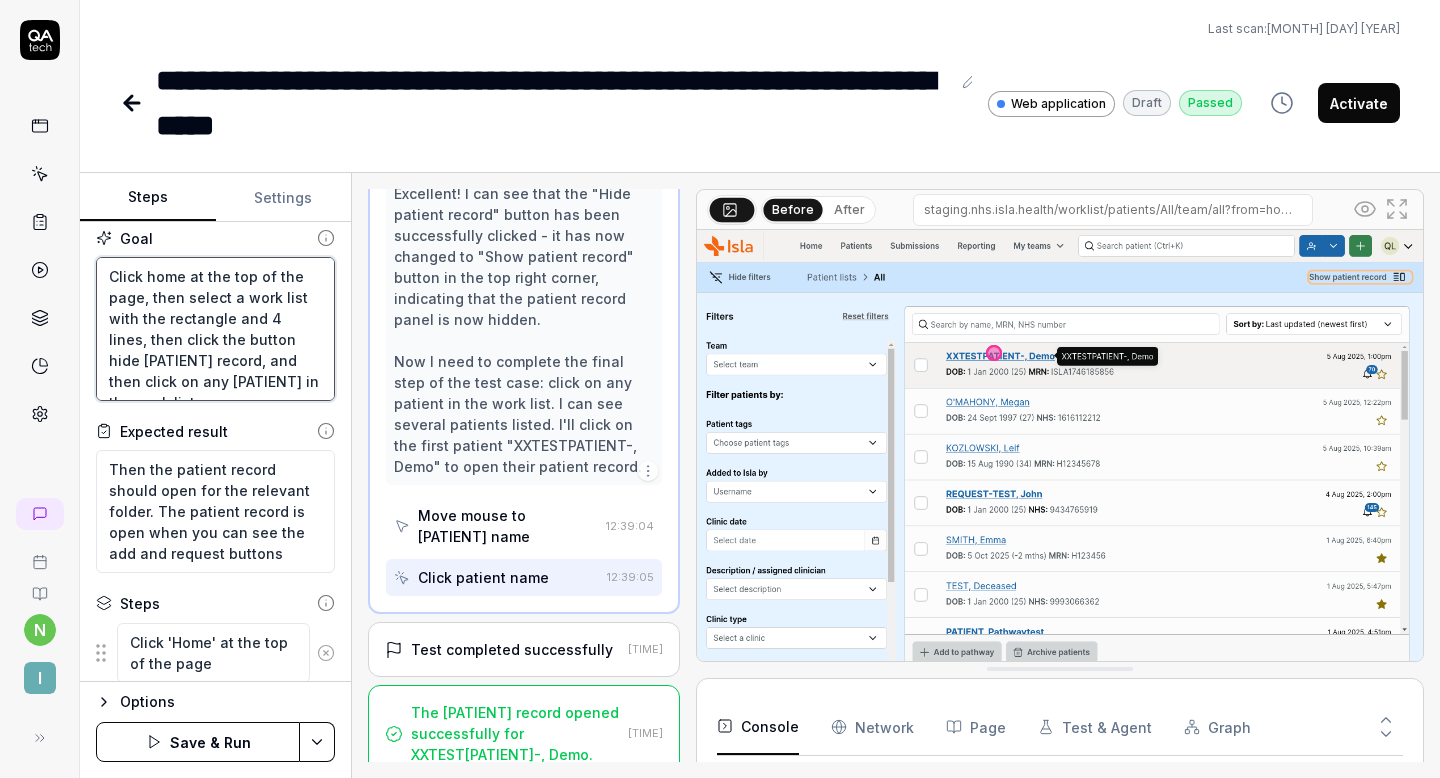 type on "Click home at the top of the page, then select a work list with the rectangle and 4 lines , then click the button hide [PATIENT] record, and then click on any [PATIENT] in the work list" 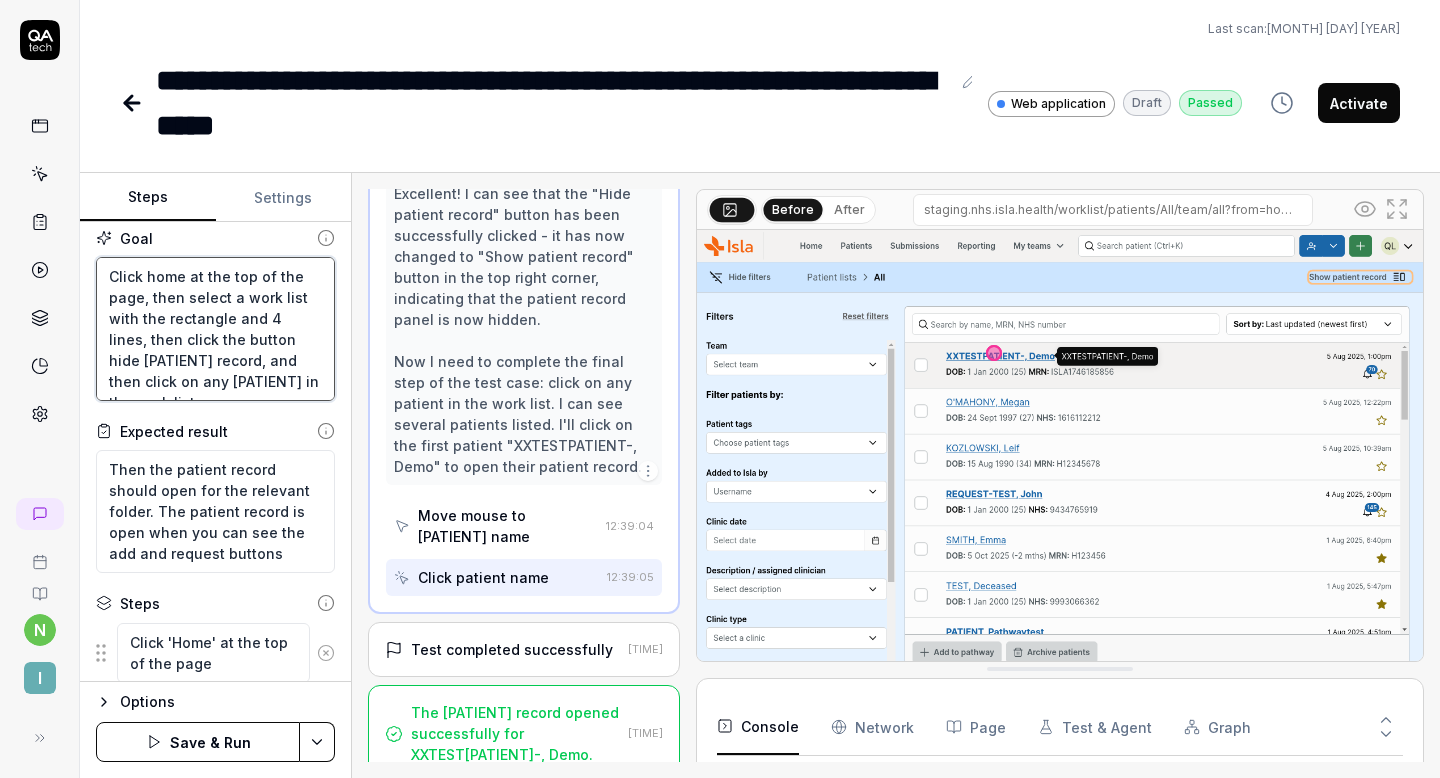 type on "*" 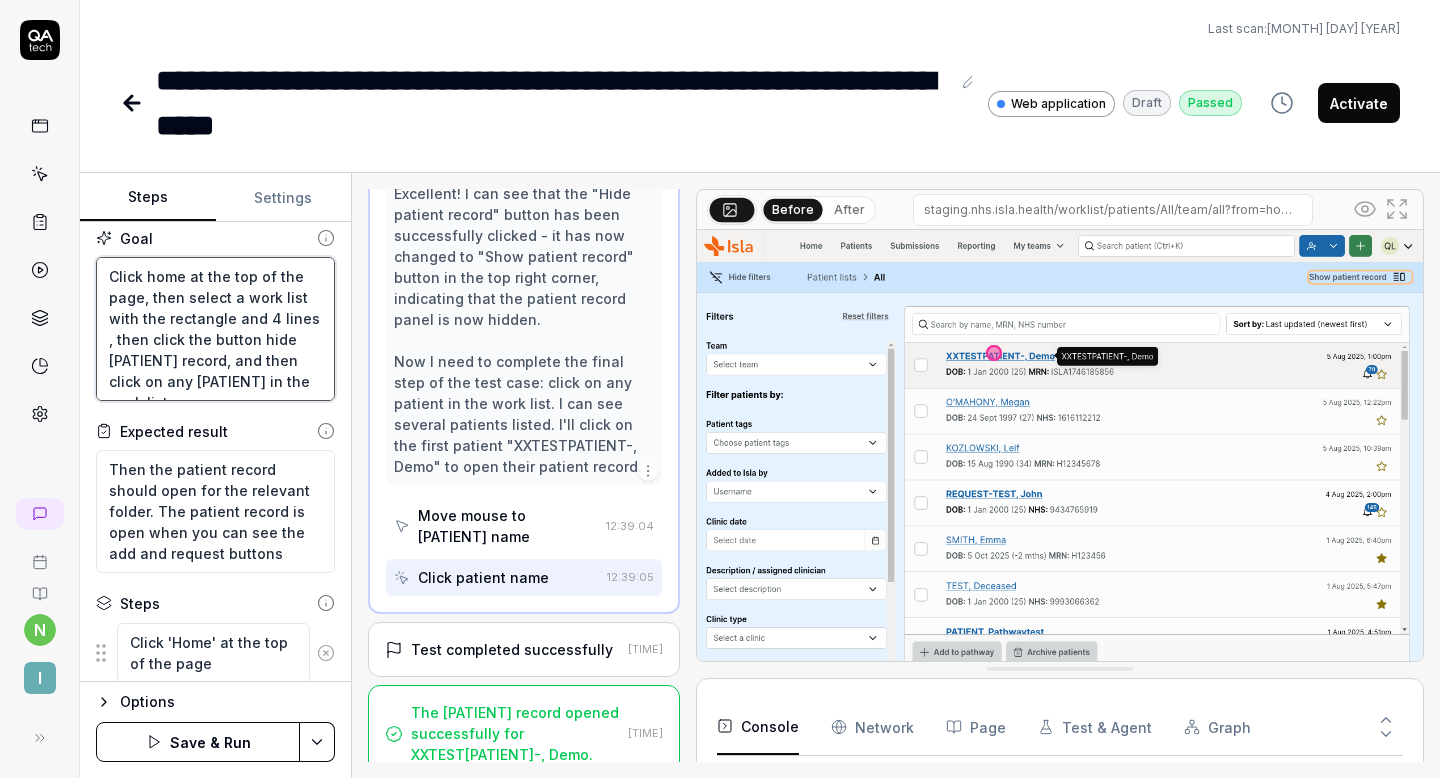 type on "Click home at the top of the page, then select a work list with the rectangle and 4 lines i, then click the button hide patient record, and then click on any patient in the work list" 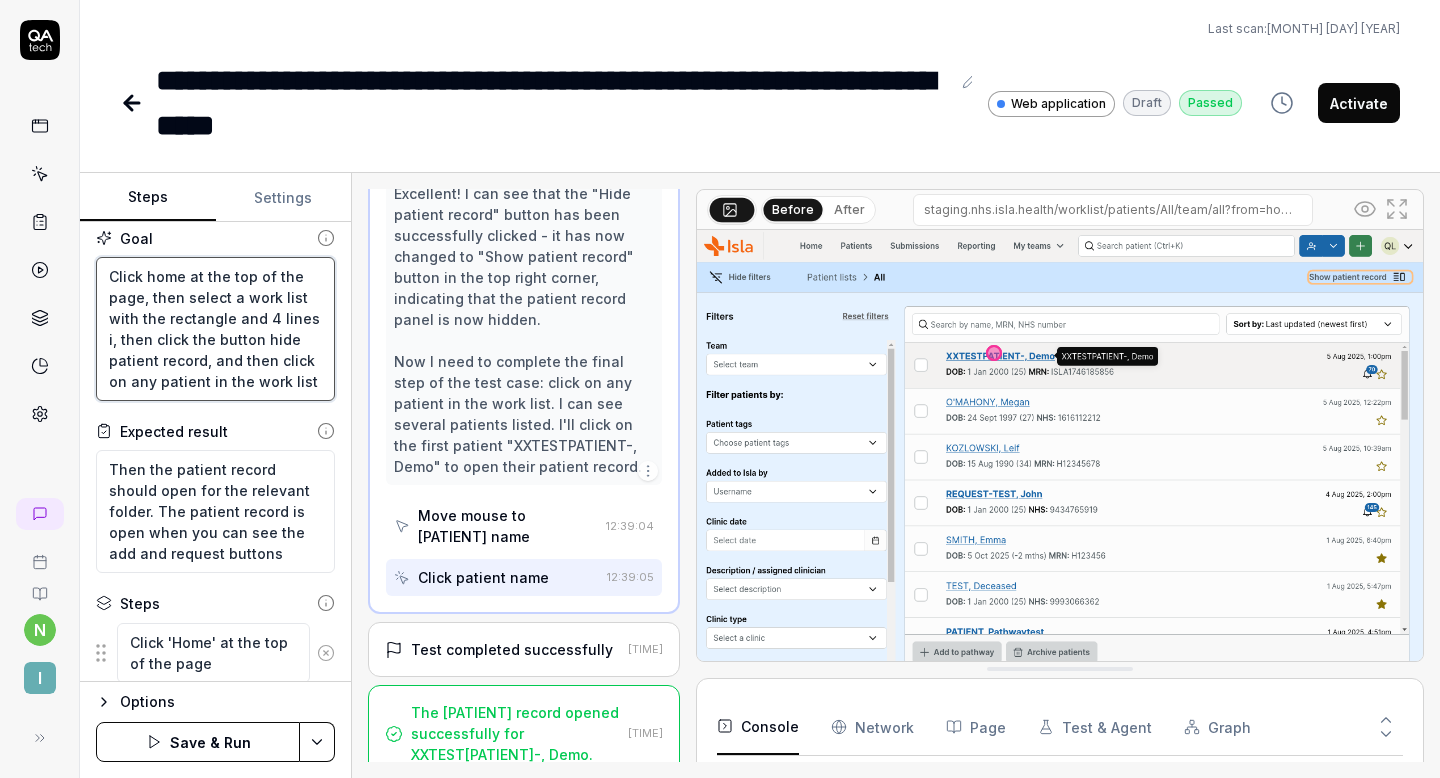 type on "Click home at the top of the page, then select a work list with the rectangle and 4 lines ic, then click the button hide patient record, and then click on any patient in the work list" 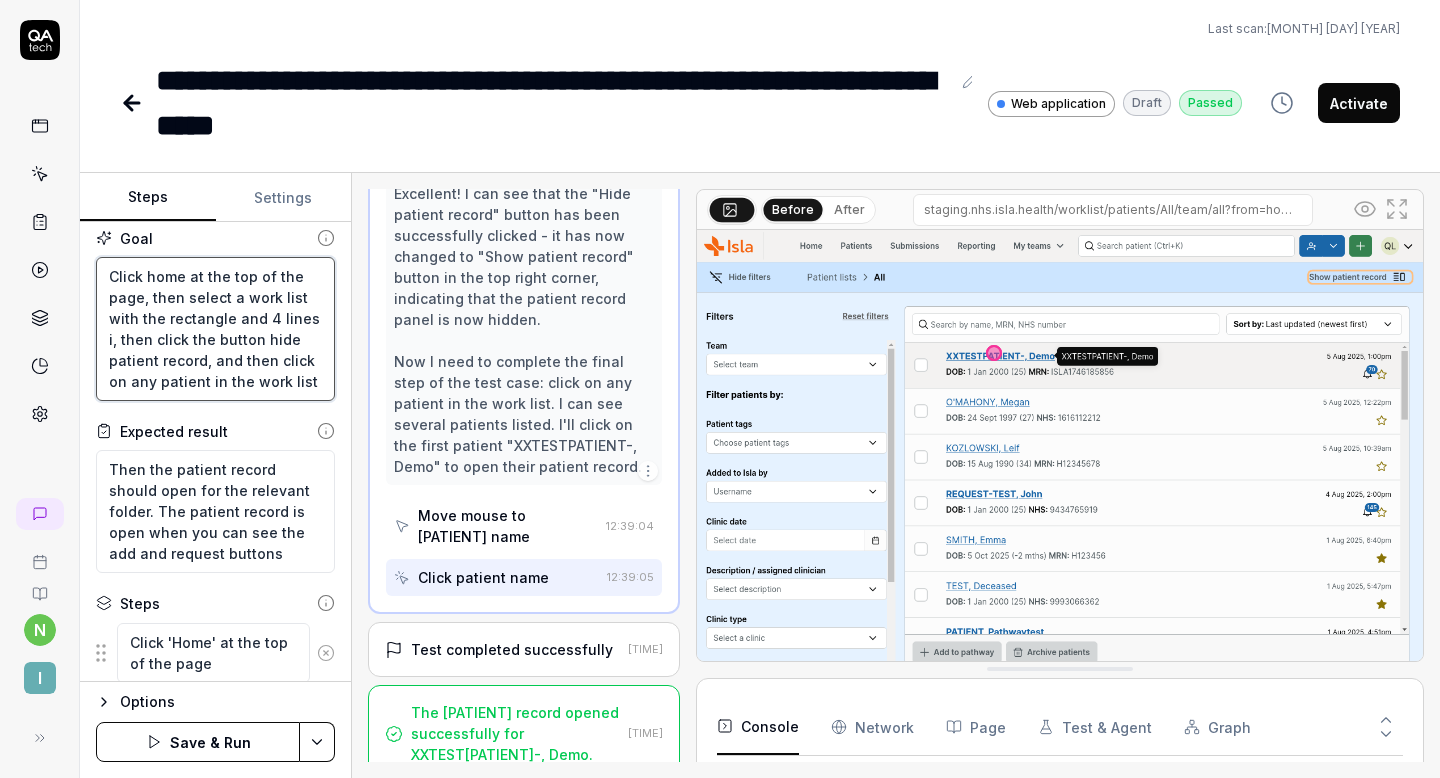 type on "*" 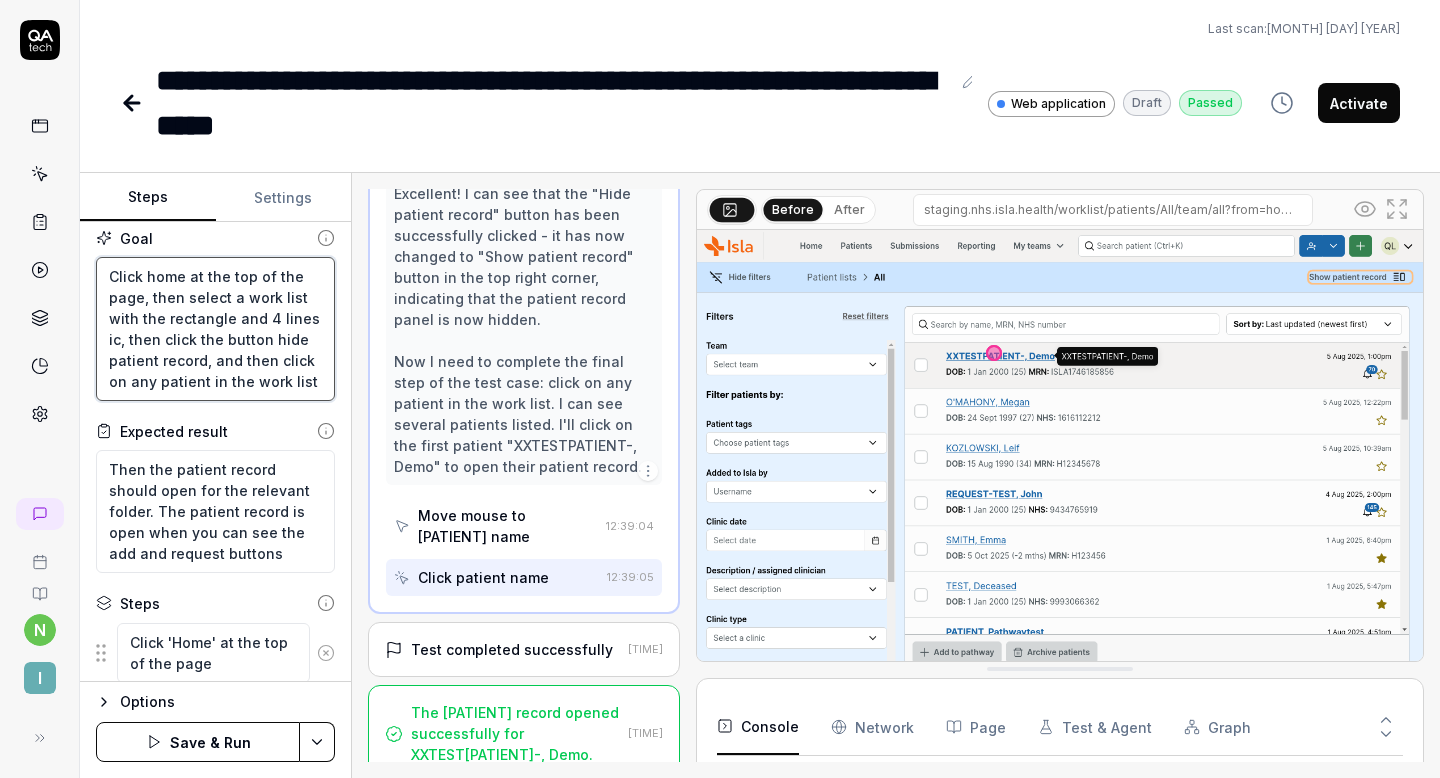 type on "Click home at the top of the page, then select a work list with the rectangle and 4 lines ico, then click the button hide patient record, and then click on any patient in the work list" 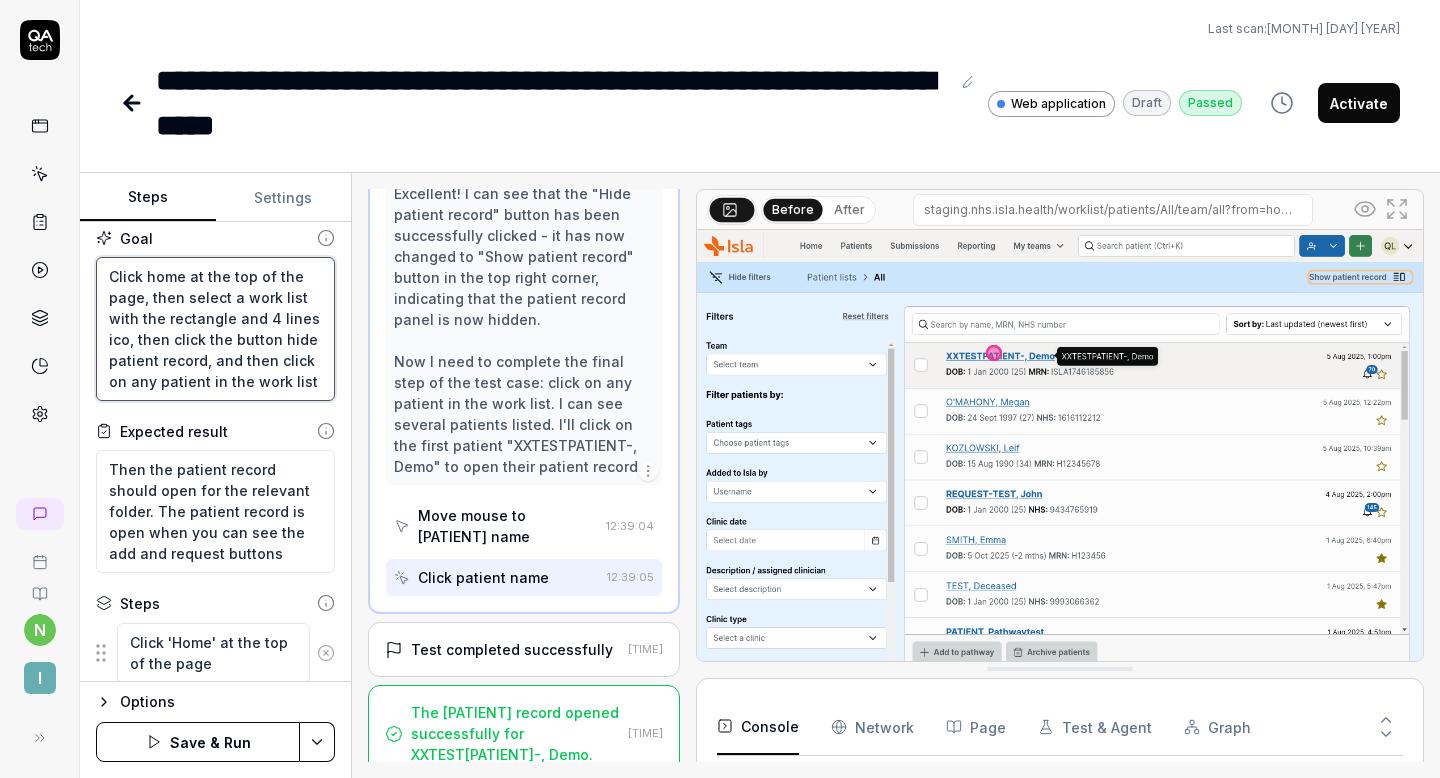 type on "Click home at the top of the page, then select a work list with the rectangle and 4 lines icon, then click the button hide patient record, and then click on any patient in the work list" 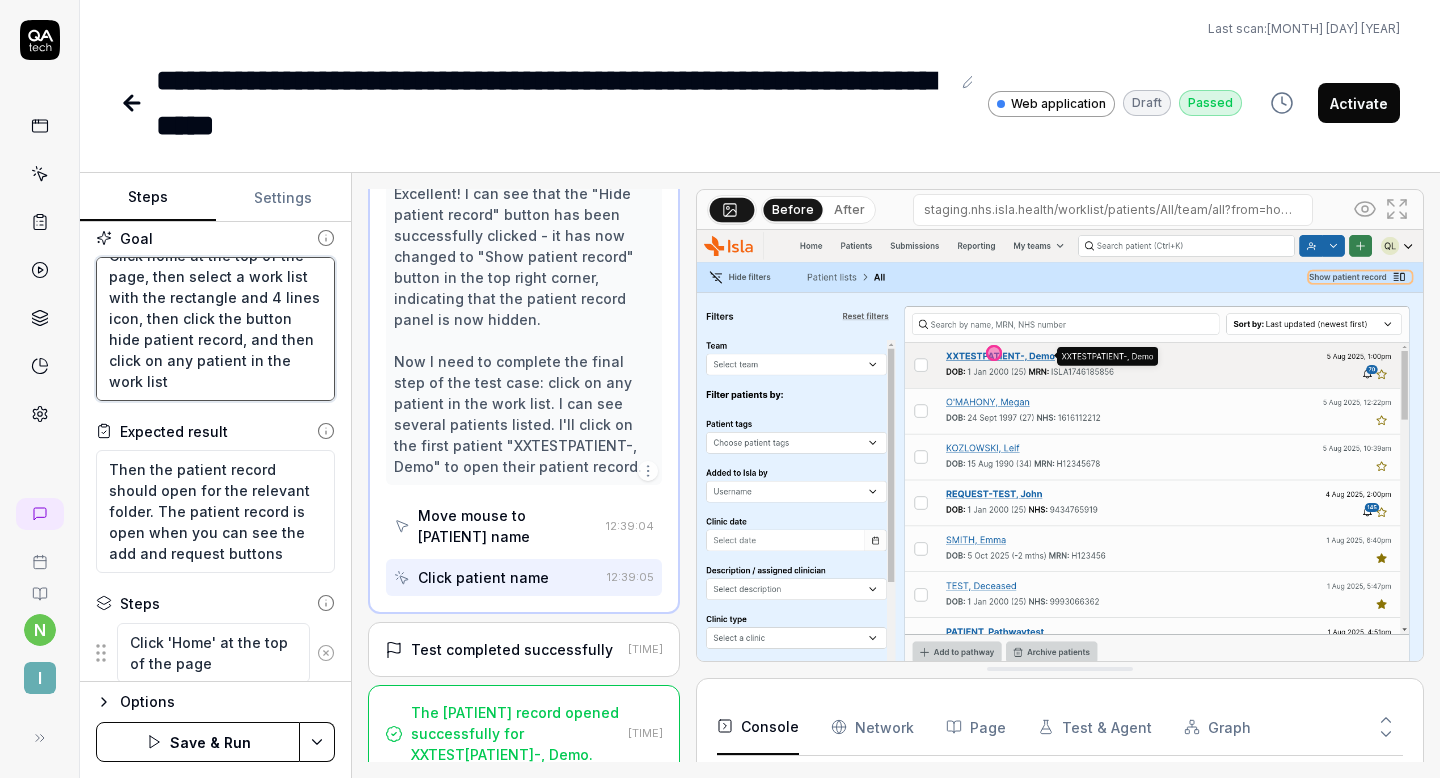 scroll, scrollTop: 15, scrollLeft: 0, axis: vertical 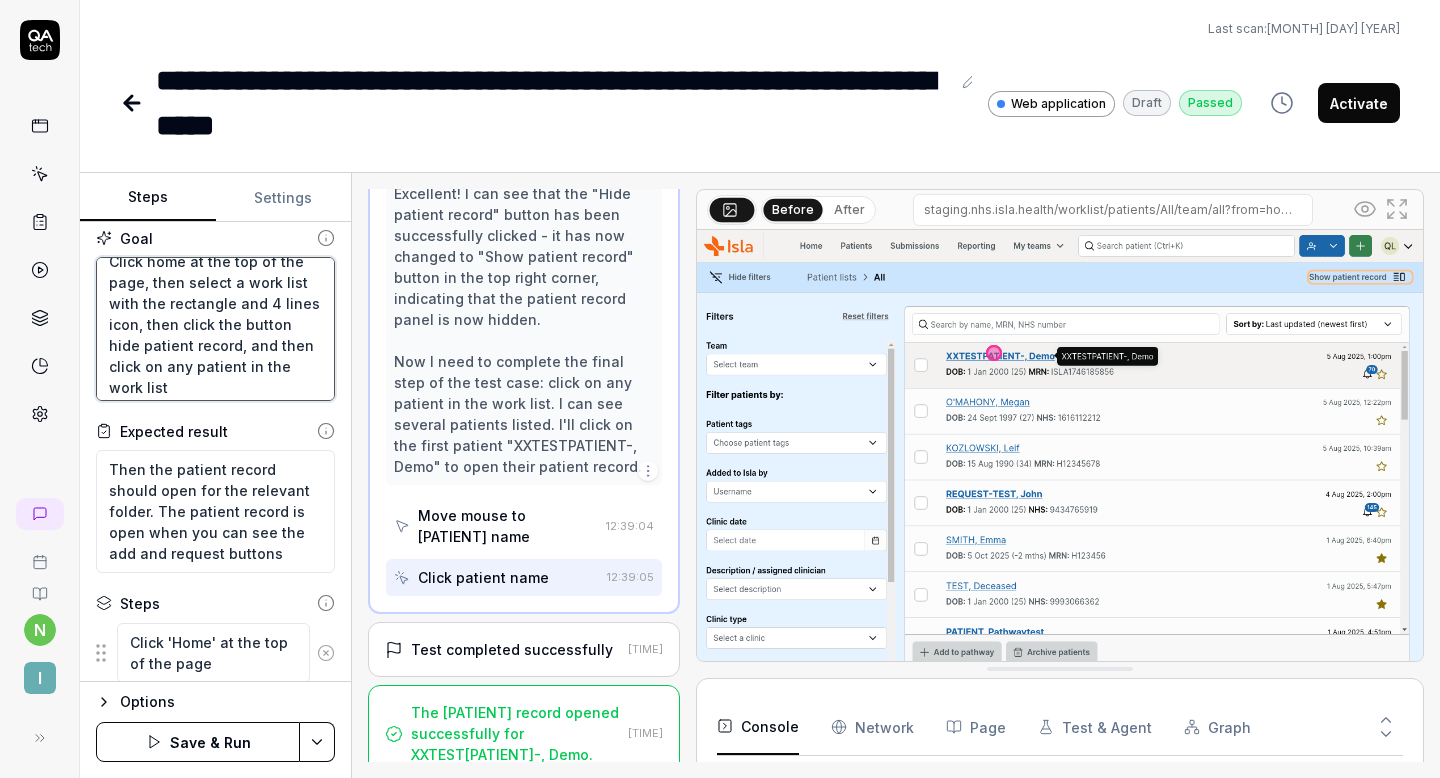 type on "Click home at the top of the page, then select a work list with the rectangle and 4 lines icon , then click the button hide [PATIENT] record, and then click on any [PATIENT] in the work list" 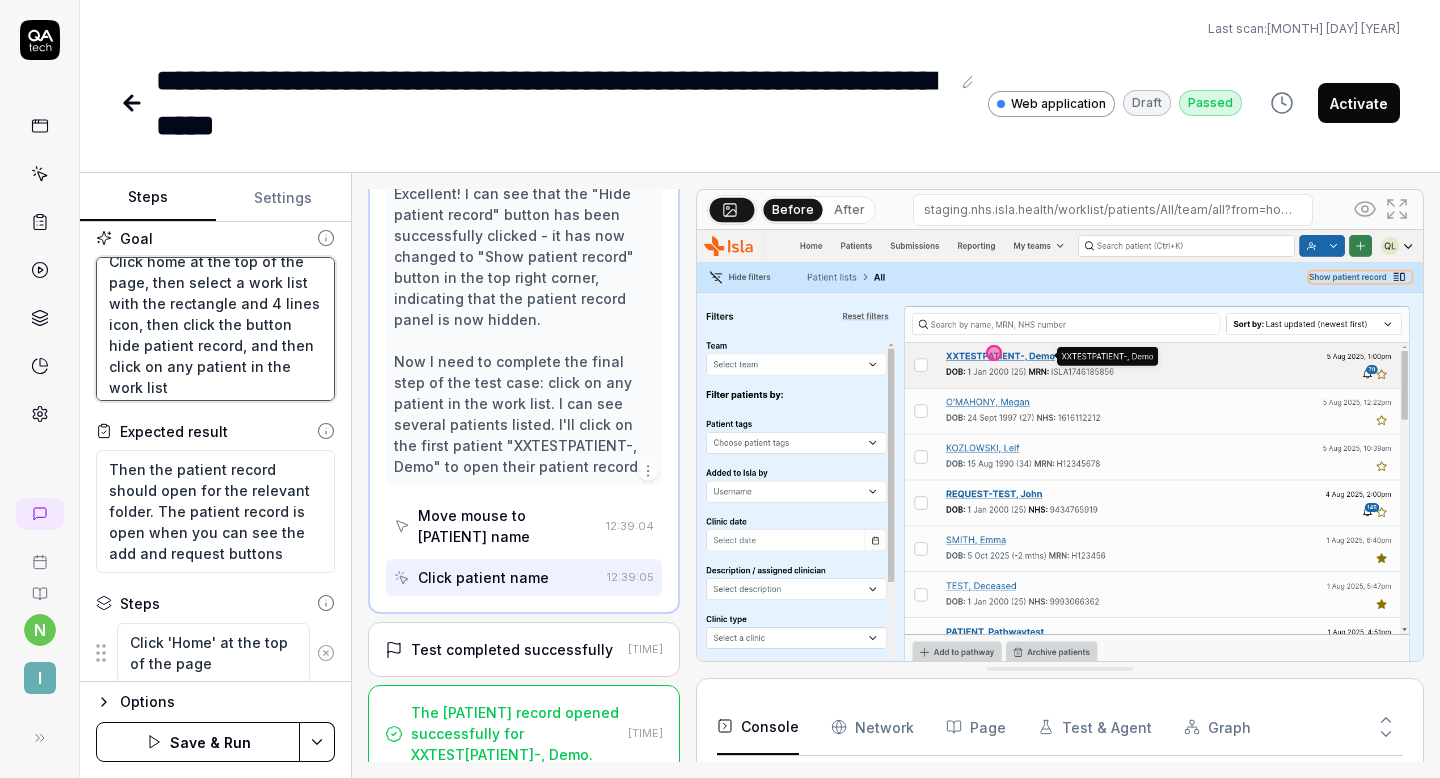 type on "*" 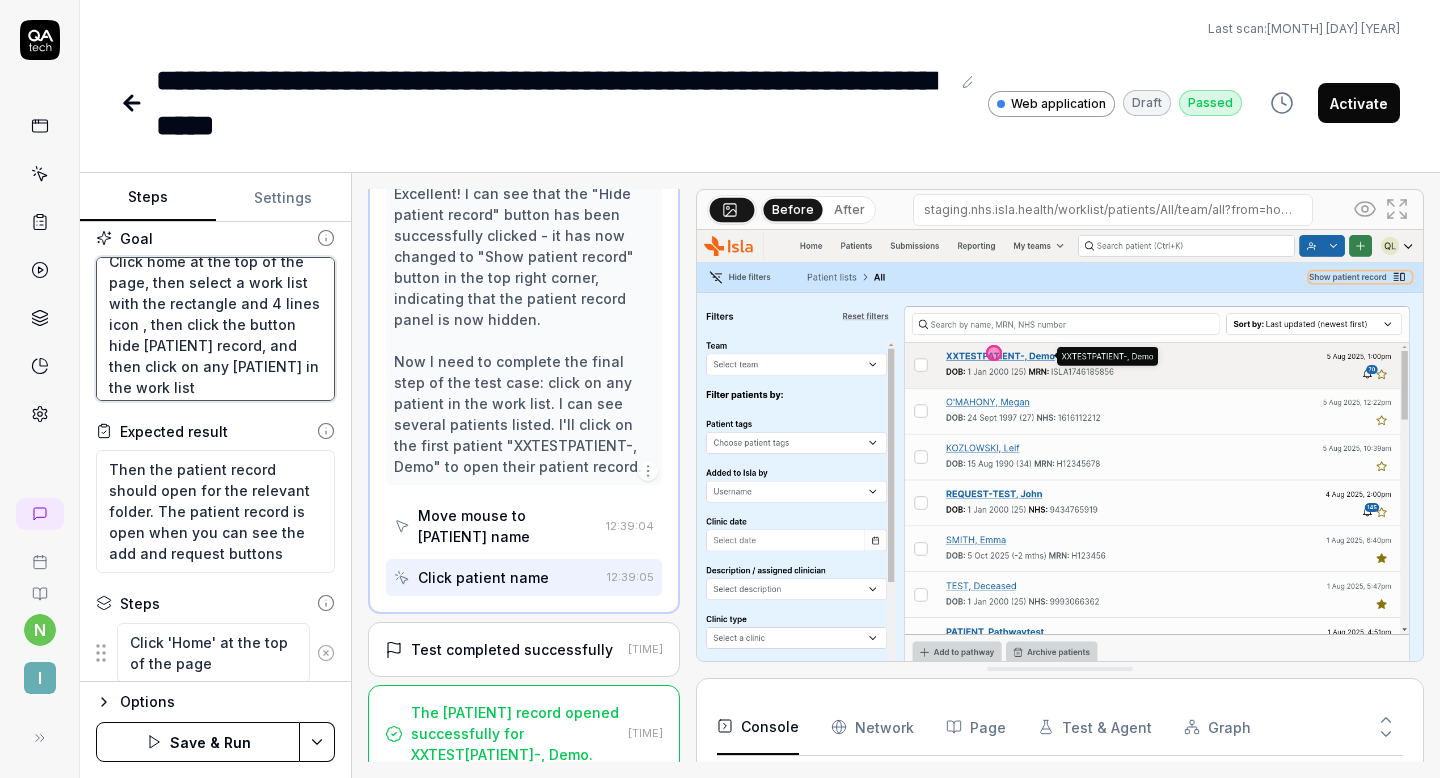type on "Click home at the top of the page, then select a work list with the rectangle and 4 lines icon i, then click the button hide patient record, and then click on any patient in the work list" 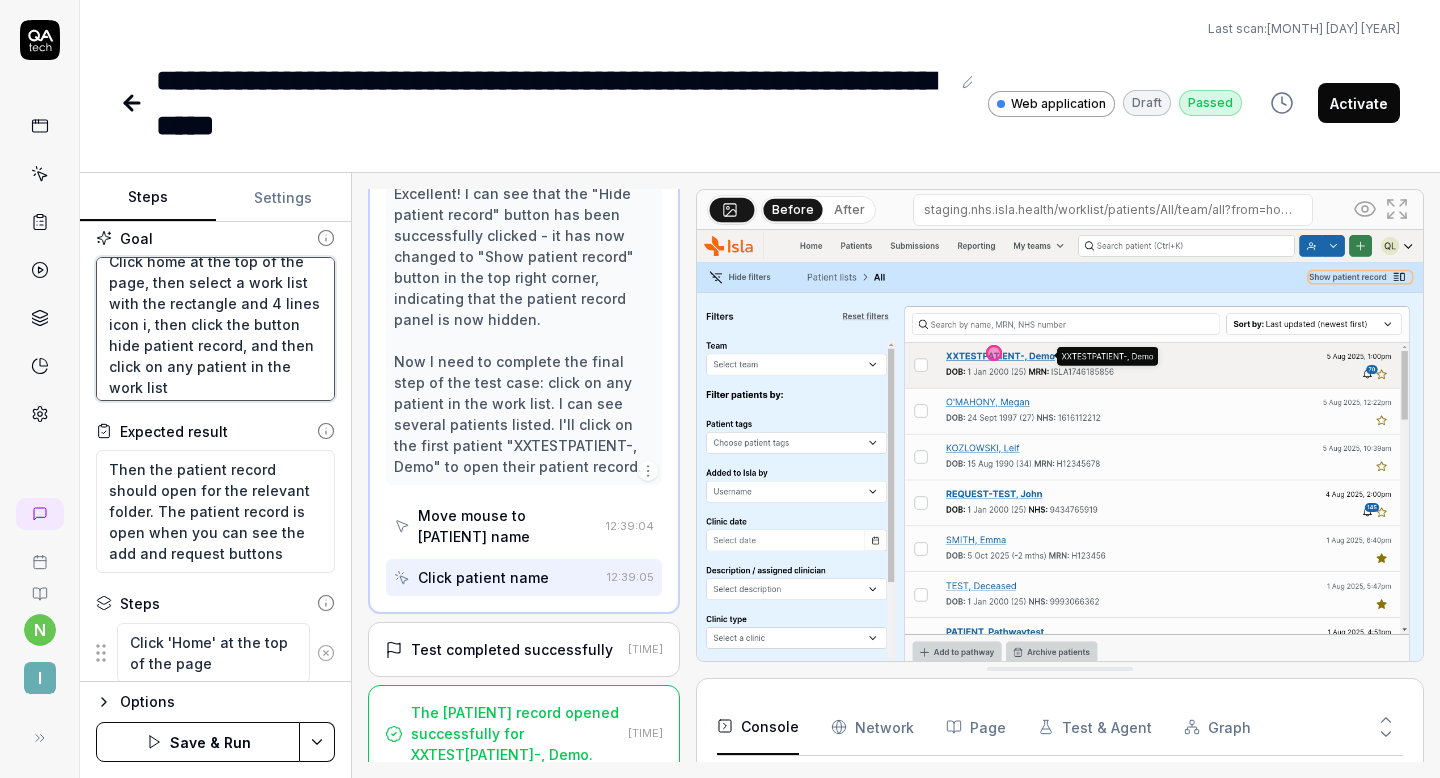 type on "Click home at the top of the page, then select a work list with the rectangle and 4 lines icon in, then click the button hide patient record, and then click on any patient in the work list" 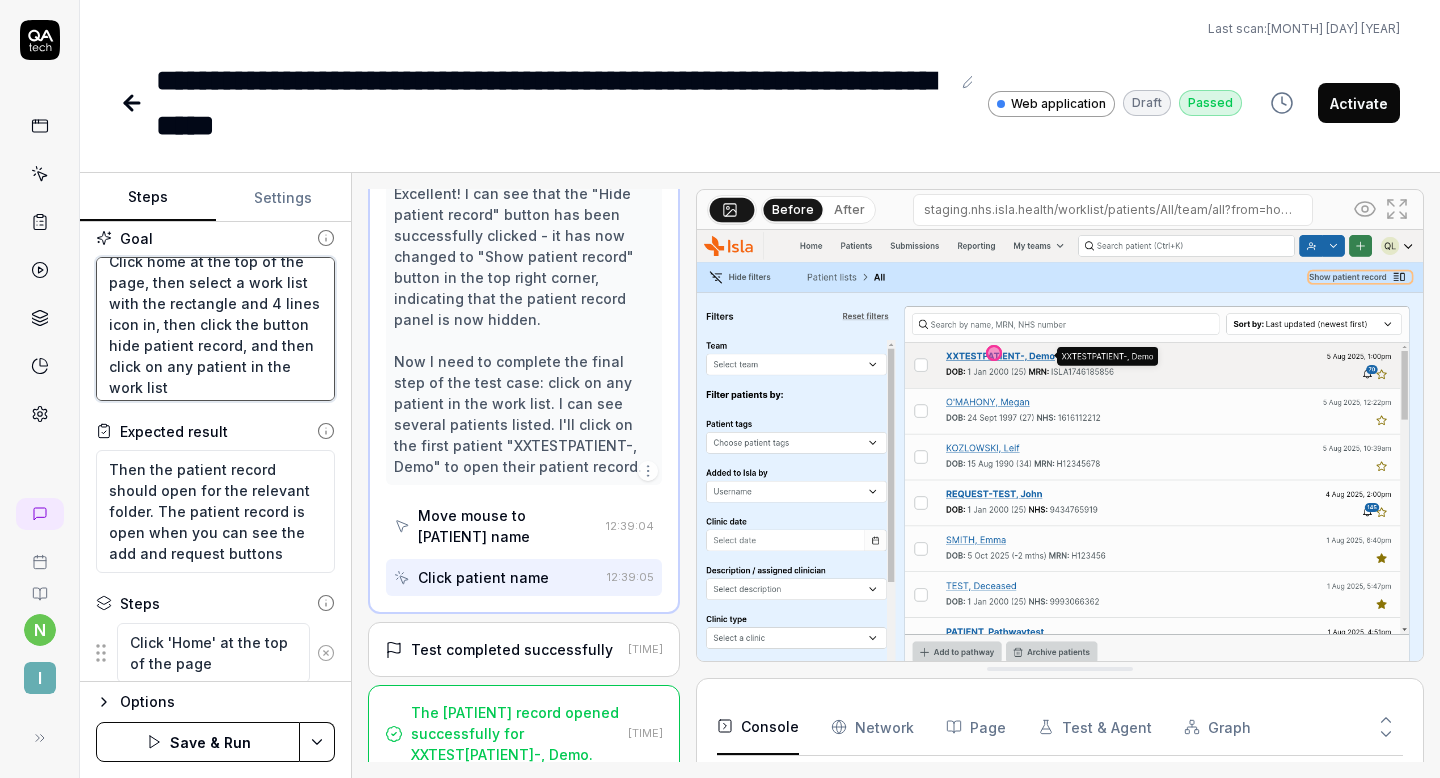 type on "Click home at the top of the page, then select a work list with the rectangle and 4 lines icon in , then click the button hide patient record, and then click on any patient in the work list" 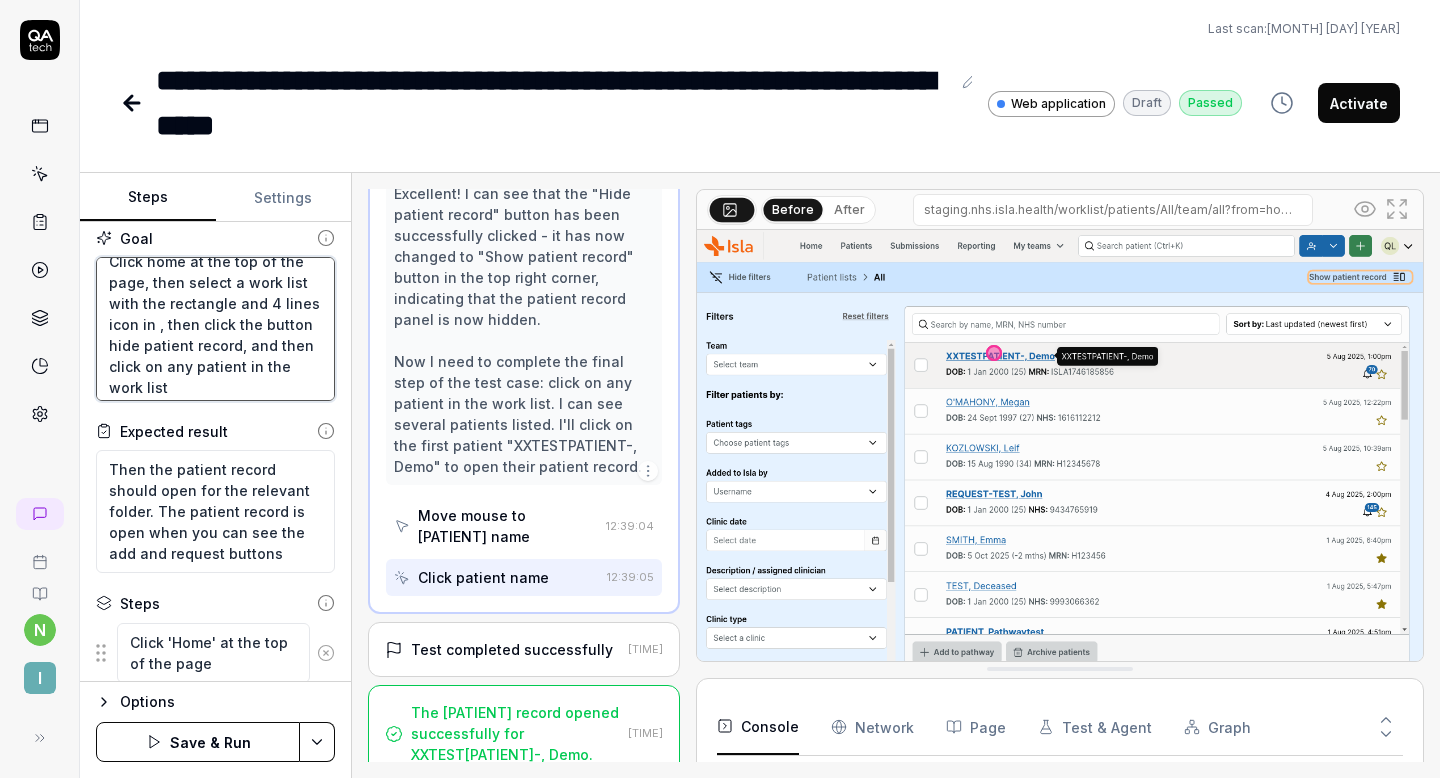 type on "Click home at the top of the page, then select a work list with the rectangle and 4 lines icon in t, then click the button hide [PATIENT] record, and then click on any [PATIENT] in the work list" 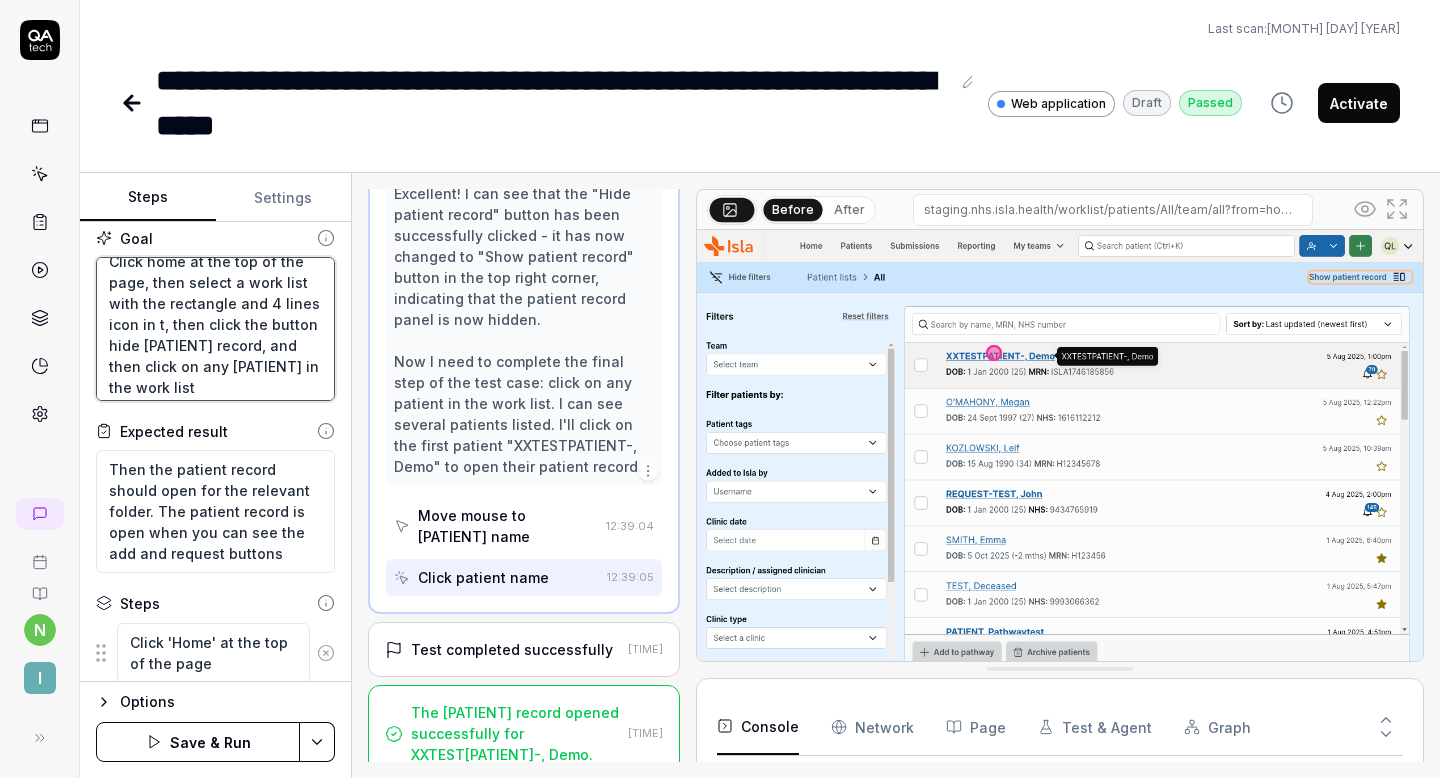 type on "Click home at the top of the page, then select a work list with the rectangle and 4 lines icon in th, then click the button hide patient record, and then click on any patient in the work list" 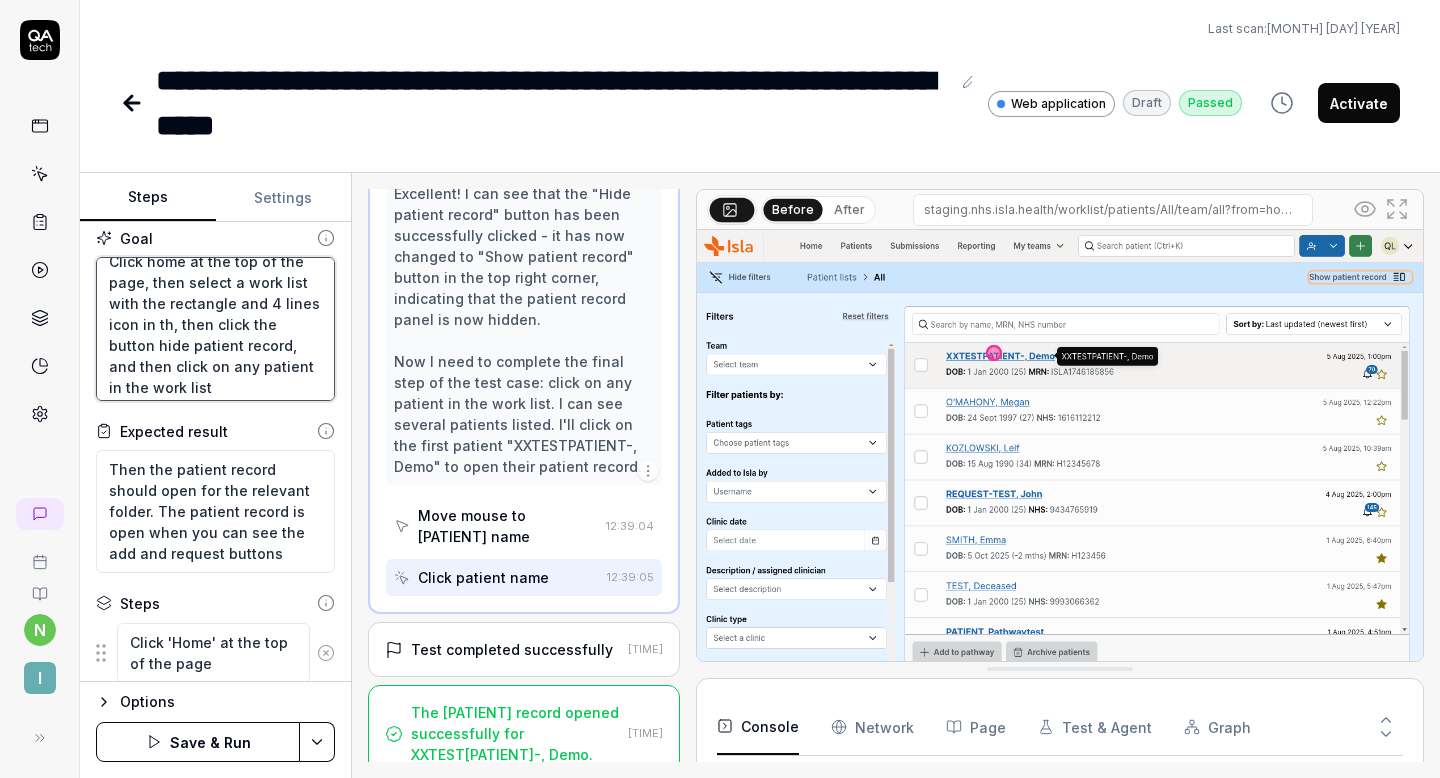 type on "*" 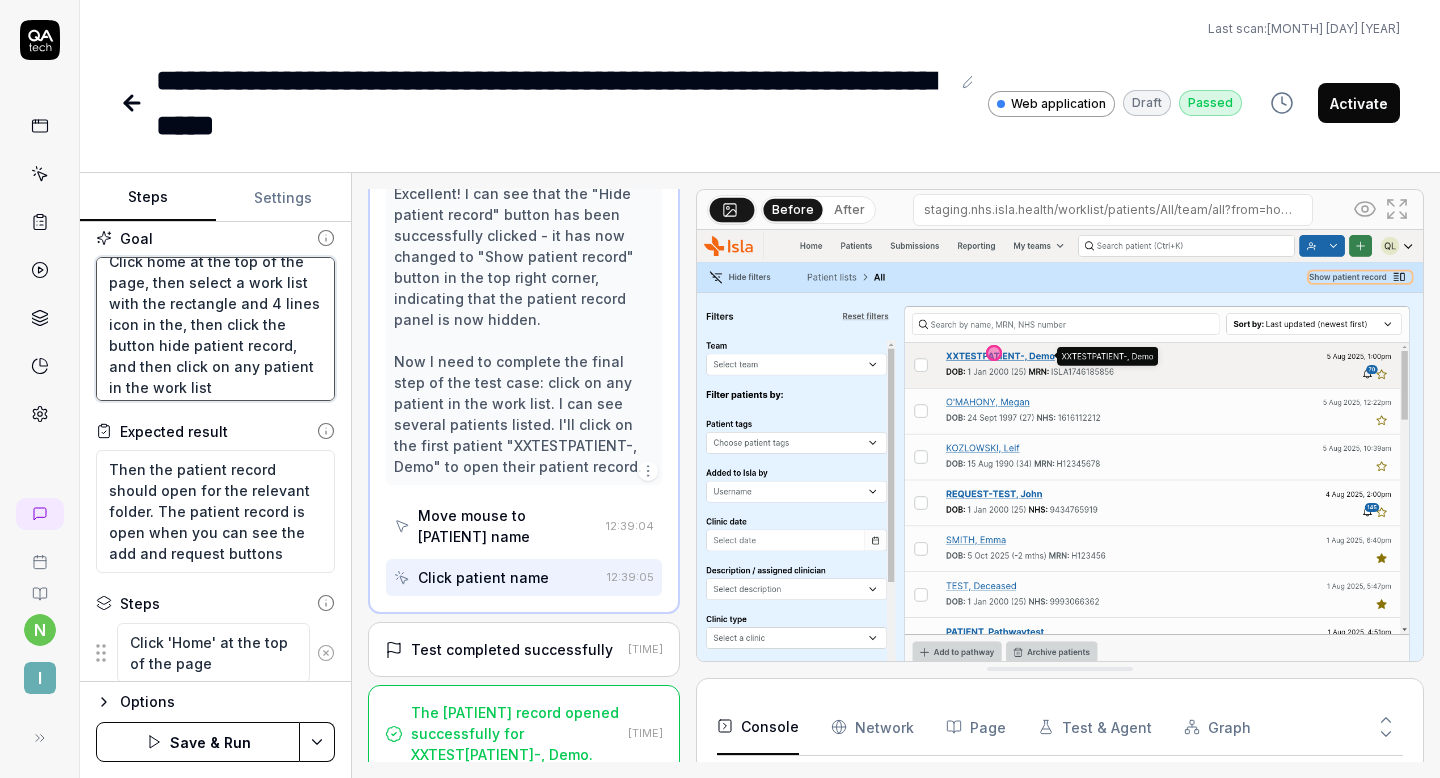 type on "Click home at the top of the page, then select a work list with the rectangle and 4 lines icon in the , then click the button hide patient record, and then click on any patient in the work list" 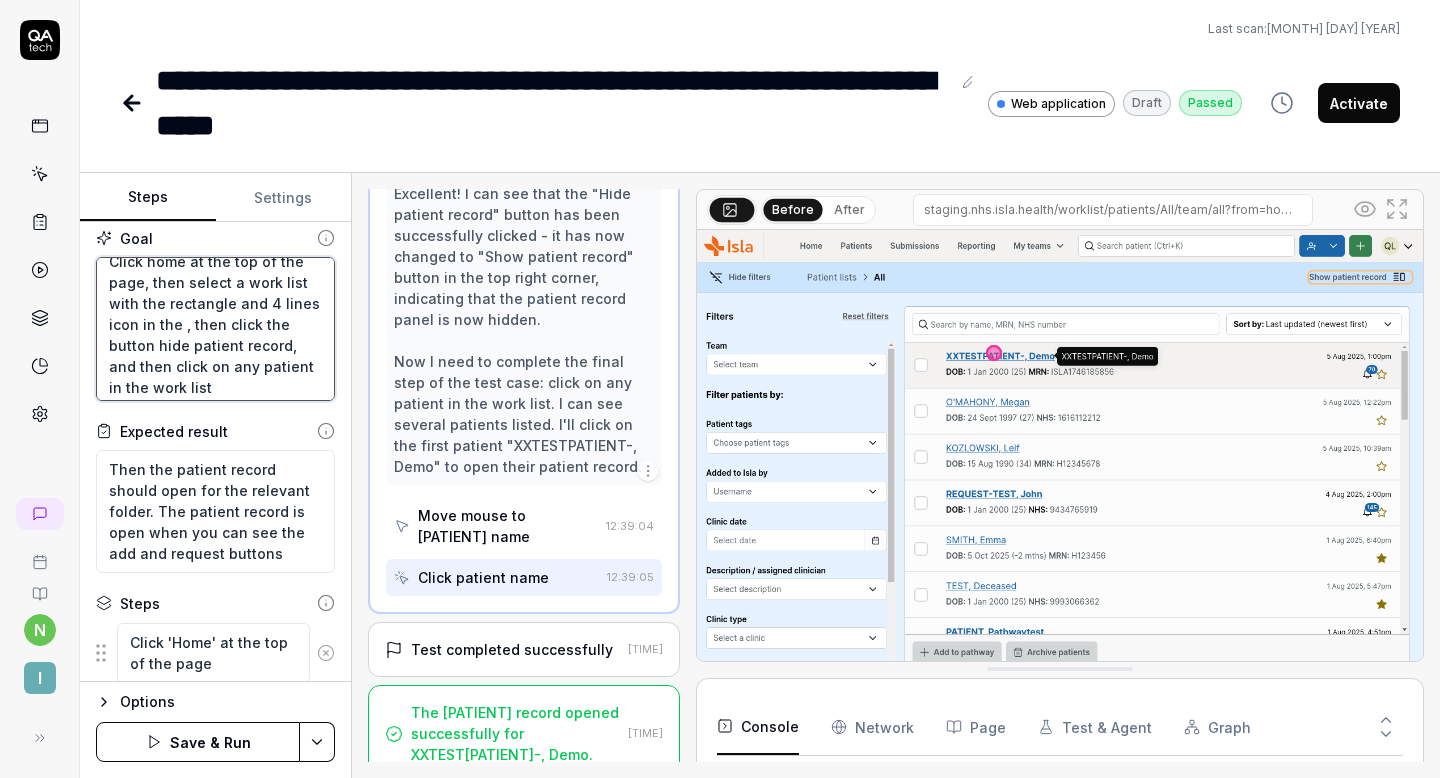 type on "Click home at the top of the page, then select a work list with the rectangle and 4 lines icon in the b, then click the button hide patient record, and then click on any patient in the work list" 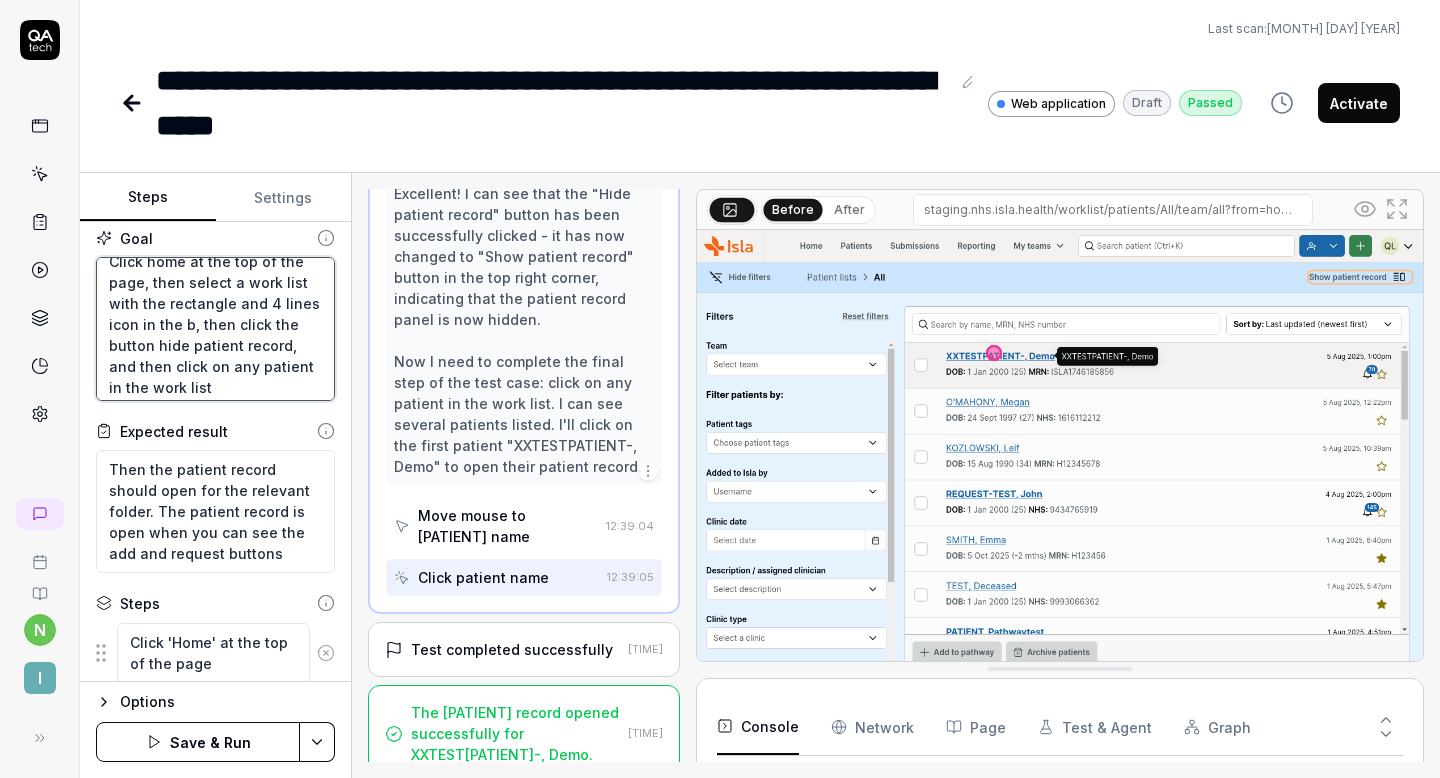 type on "Click home at the top of the page, then select a work list with the rectangle and 4 lines icon in the bo, then click the button hide patient record, and then click on any patient in the work list" 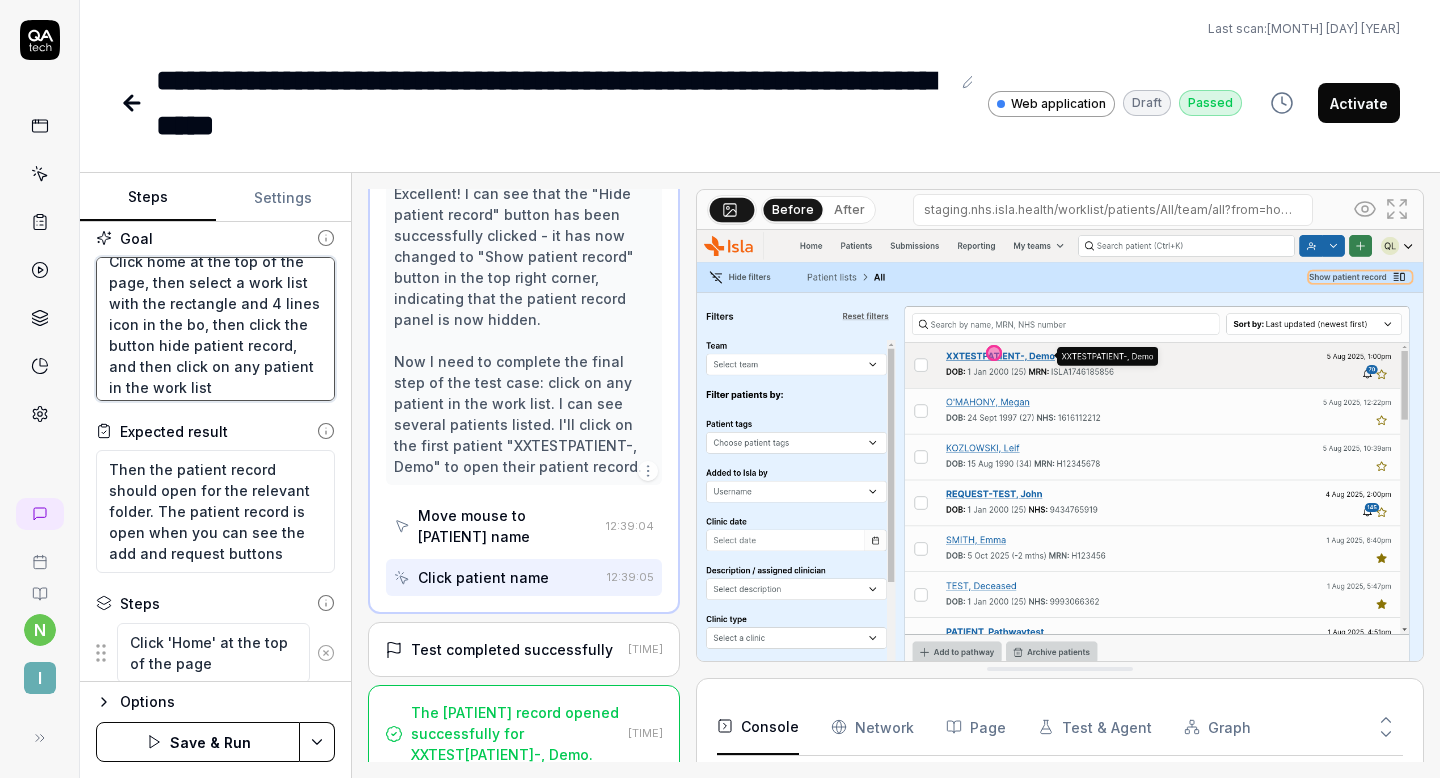type on "Click home at the top of the page, then select a work list with the rectangle and 4 lines icon in the bot, then click the button hide patient record, and then click on any patient in the work list" 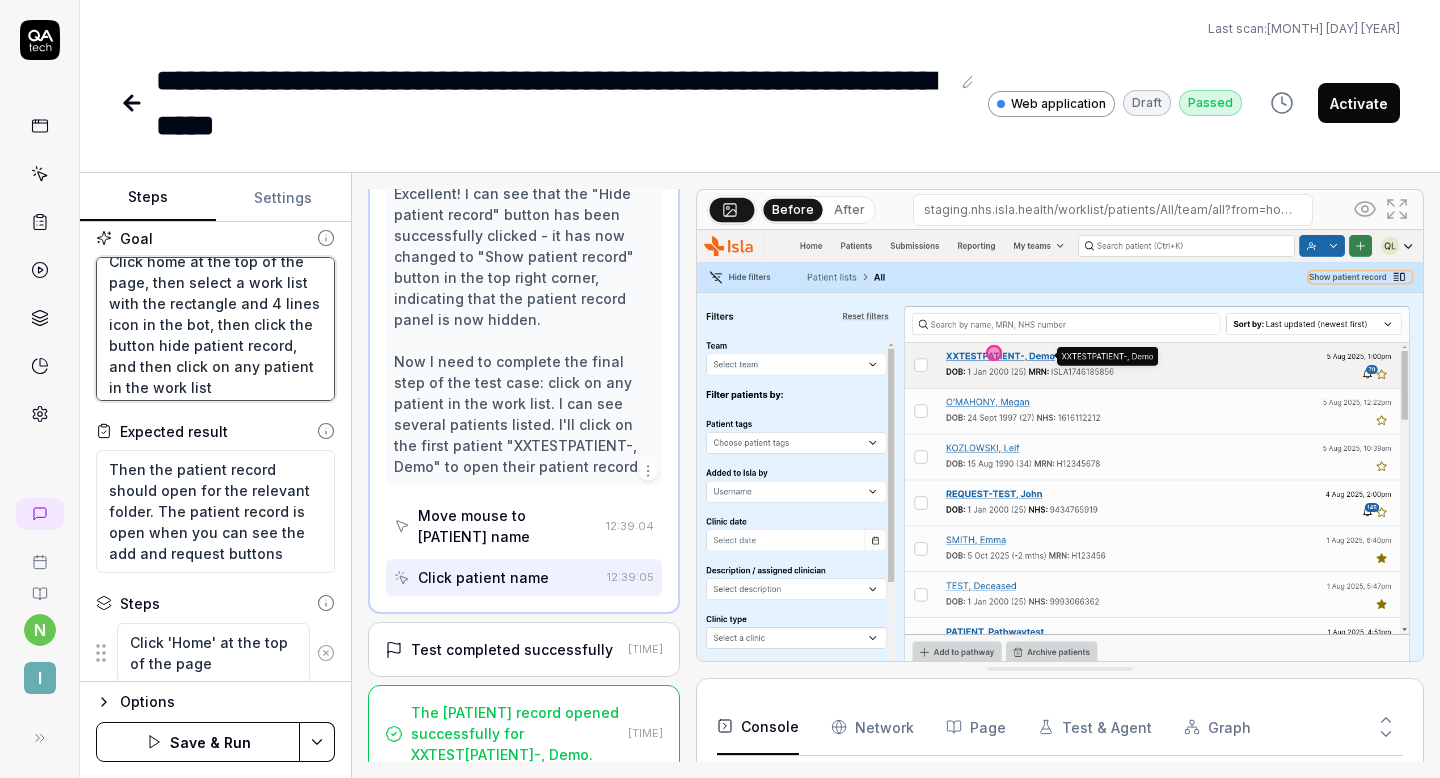 type on "Click home at the top of the page, then select a work list with the rectangle and 4 lines icon in the bott, then click the button hide patient record, and then click on any patient in the work list" 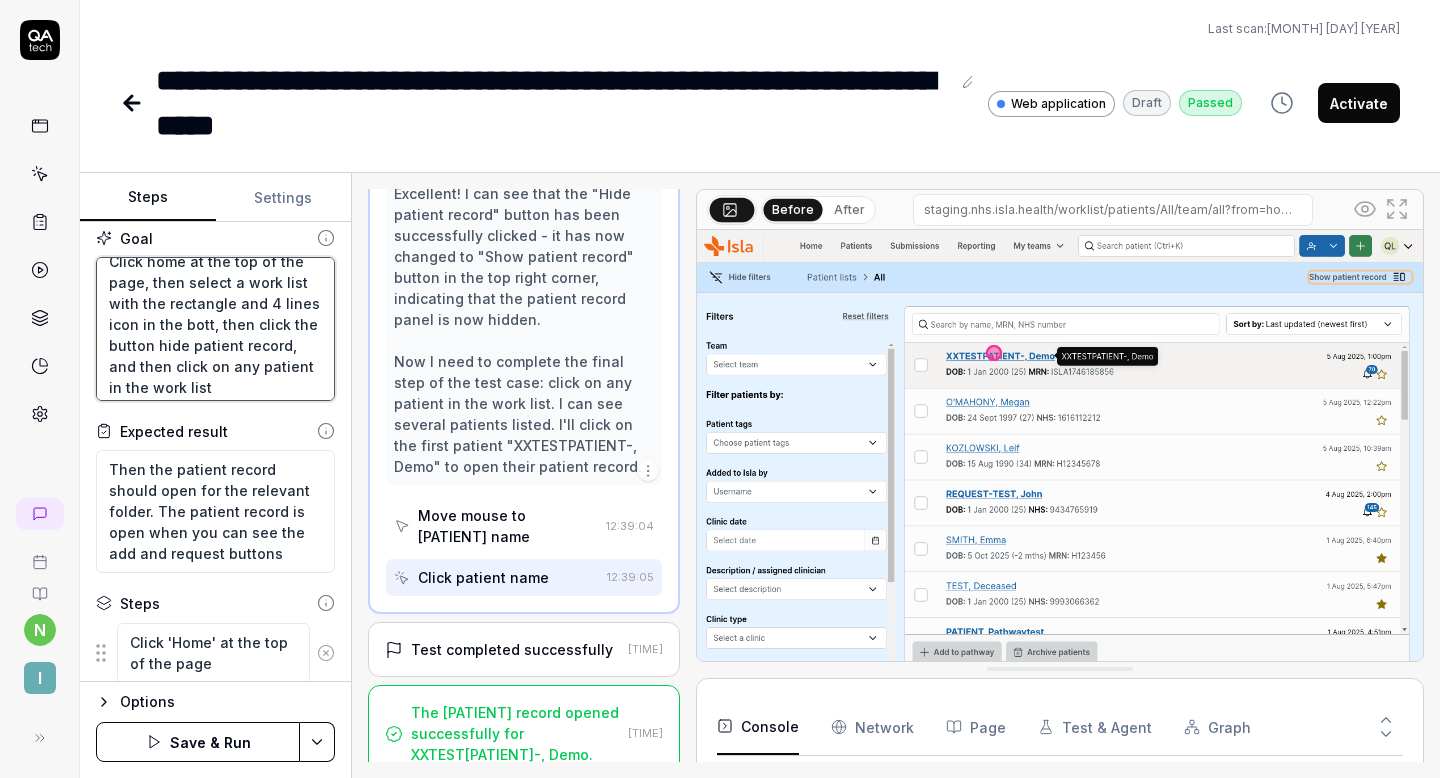 type on "Click home at the top of the page, then select a work list with the rectangle and 4 lines icon in the botto, then click the button hide patient record, and then click on any patient in the work list" 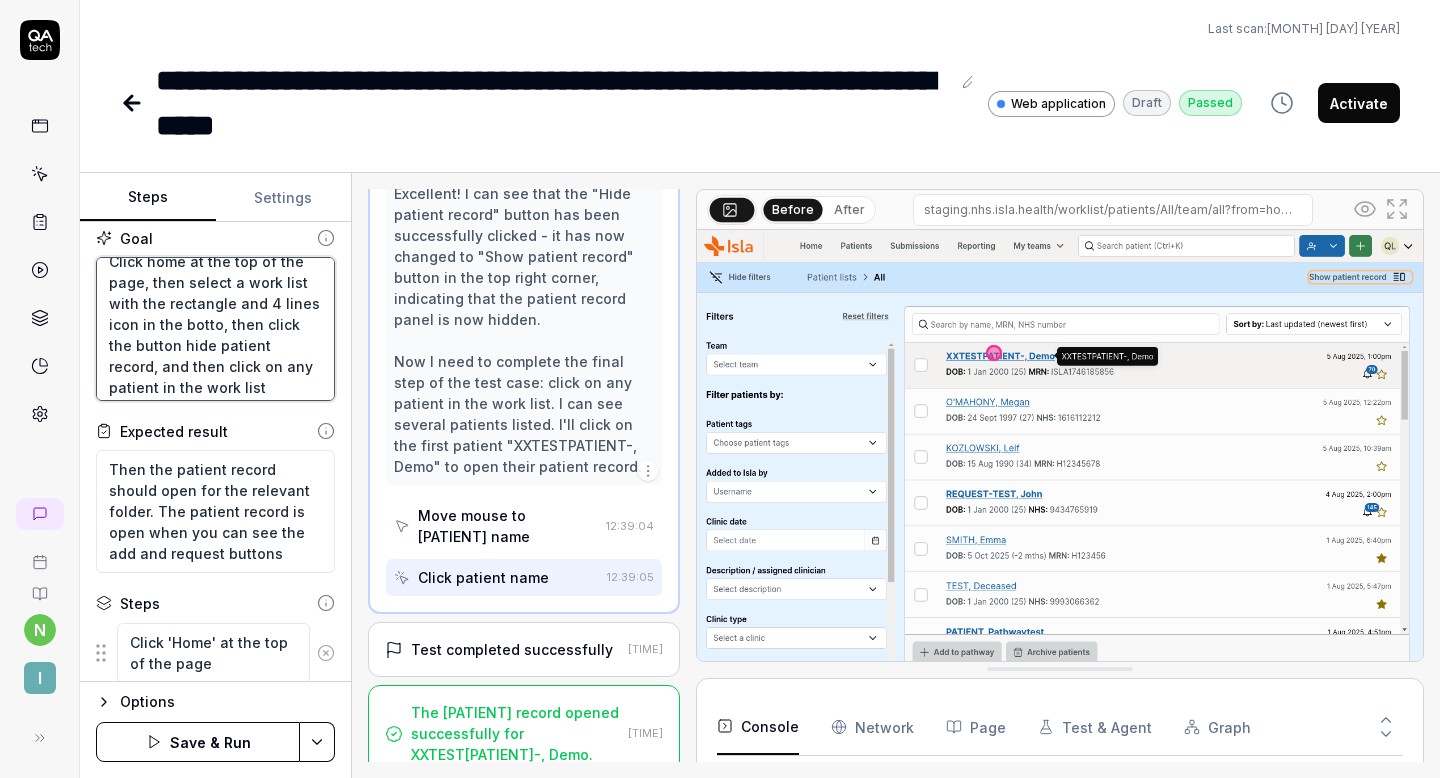 type on "Click home at the top of the page, then select a work list with the rectangle and 4 lines icon in the bottom, then click the button hide patient record, and then click on any patient in the work list" 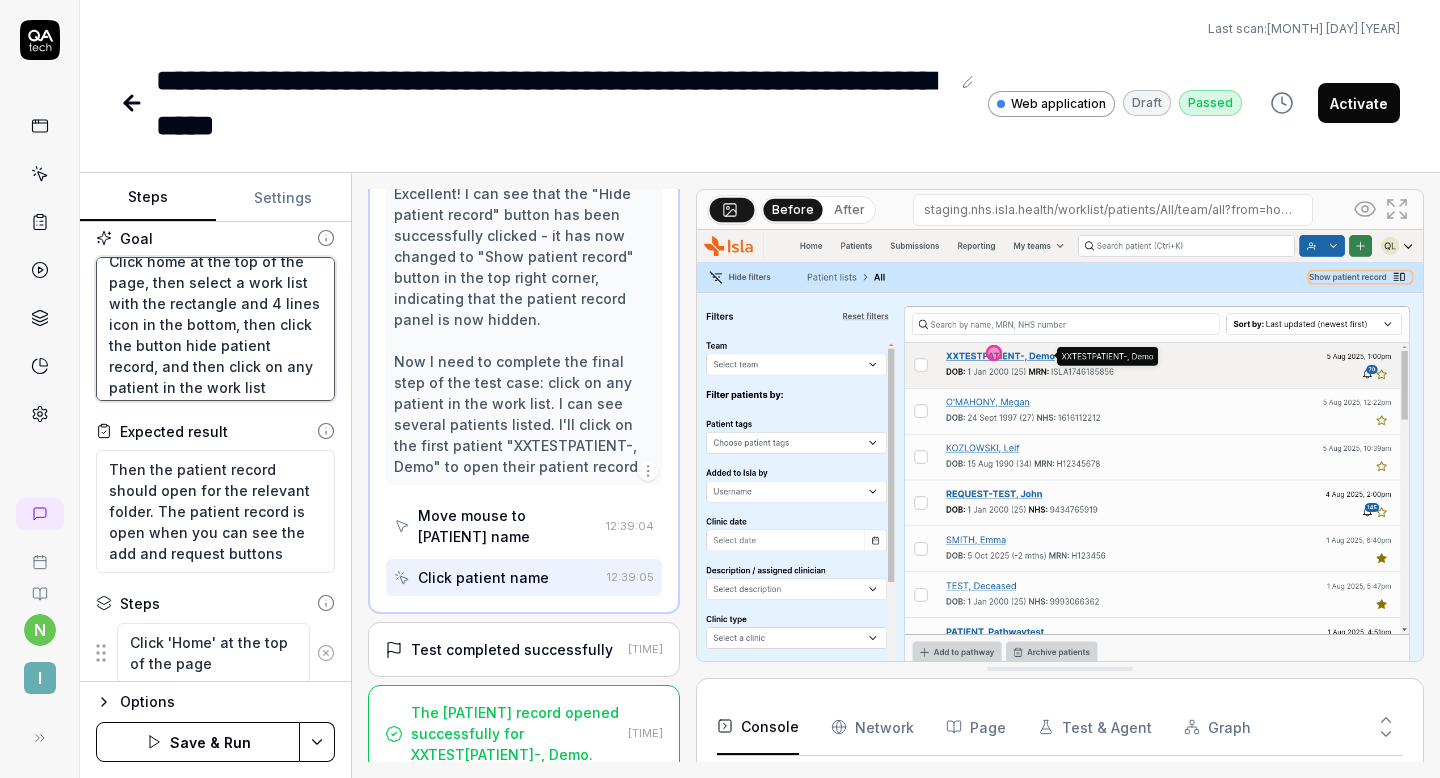 type on "Click home at the top of the page, then select a work list with the rectangle and 4 lines icon in the bottom , then click the button hide patient record, and then click on any patient in the work list" 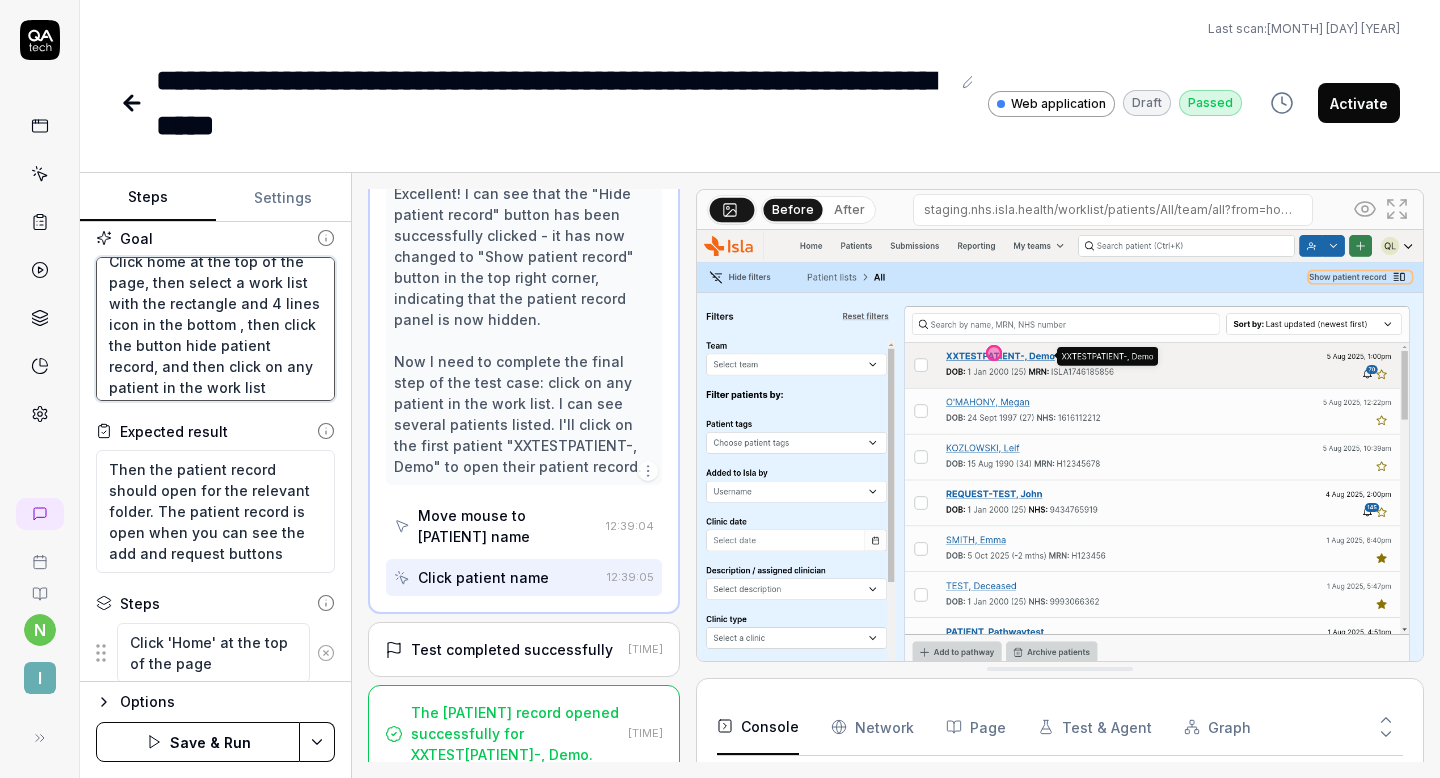 type on "Click home at the top of the page, then select a work list with the rectangle and 4 lines icon in the bottom l, then click the button hide patient record, and then click on any patient in the work list" 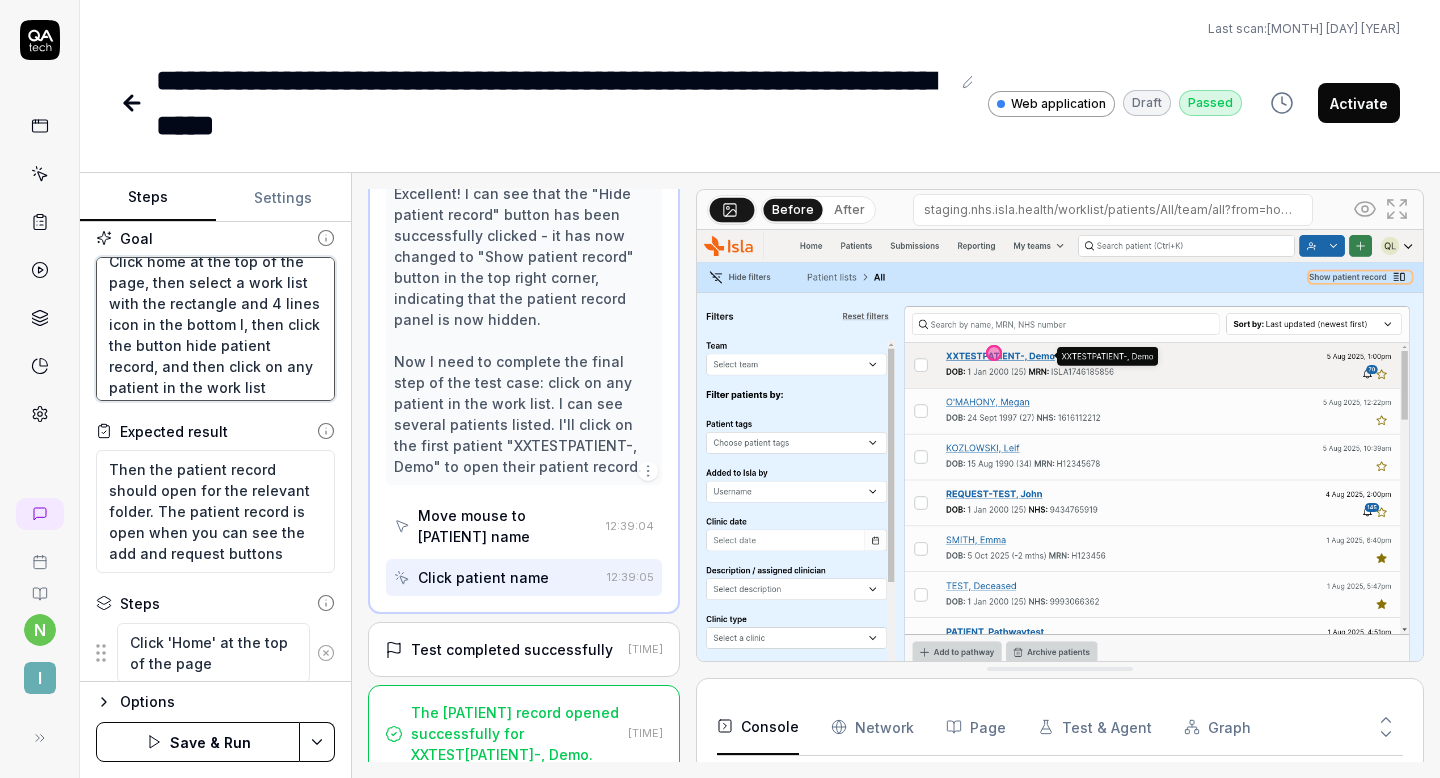 type on "Click home at the top of the page, then select a work list with the rectangle and 4 lines icon in the bottom le, then click the button hide patient record, and then click on any patient in the work list" 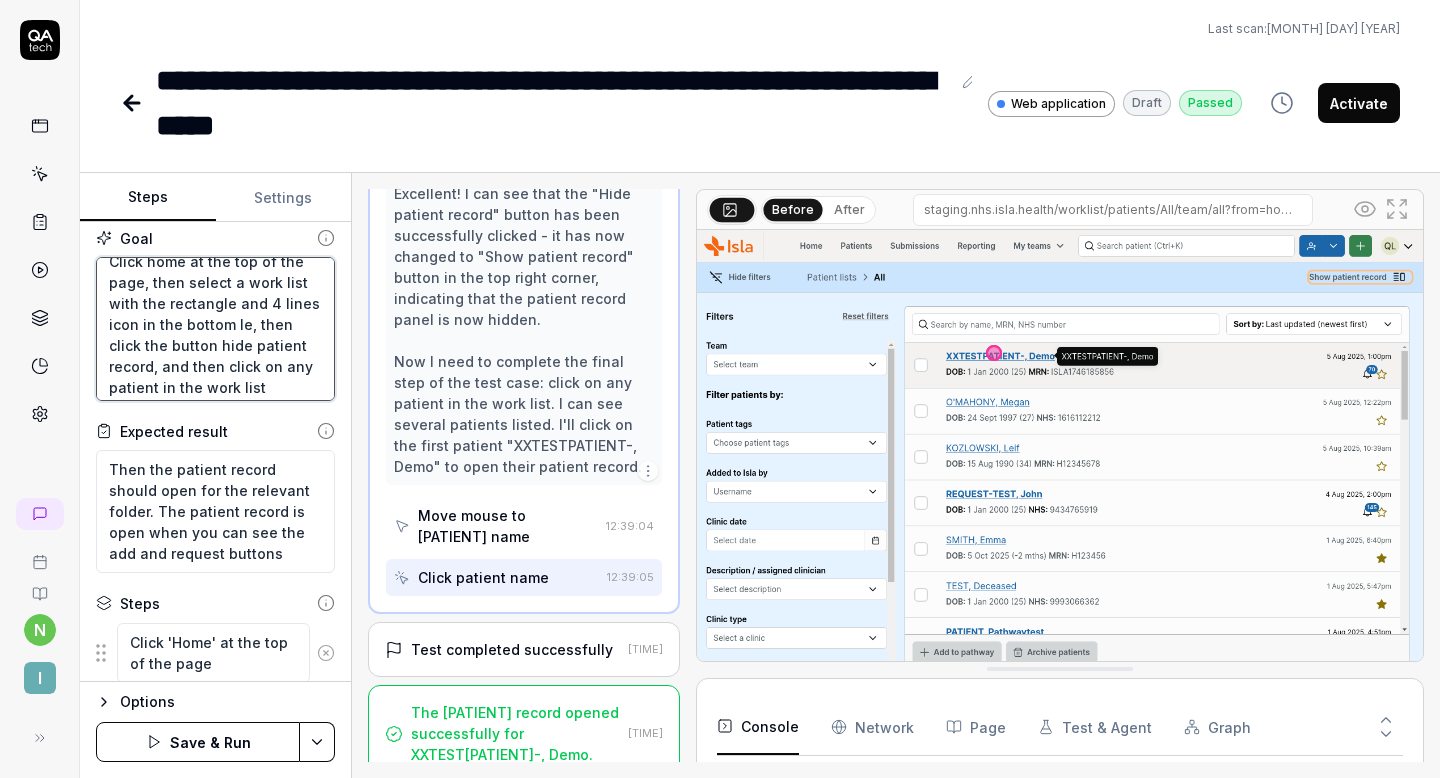 type on "Click home at the top of the page, then select a work list with the rectangle and 4 lines icon in the bottom lef, then click the button hide [PATIENT] record, and then click on any [PATIENT] in the work list" 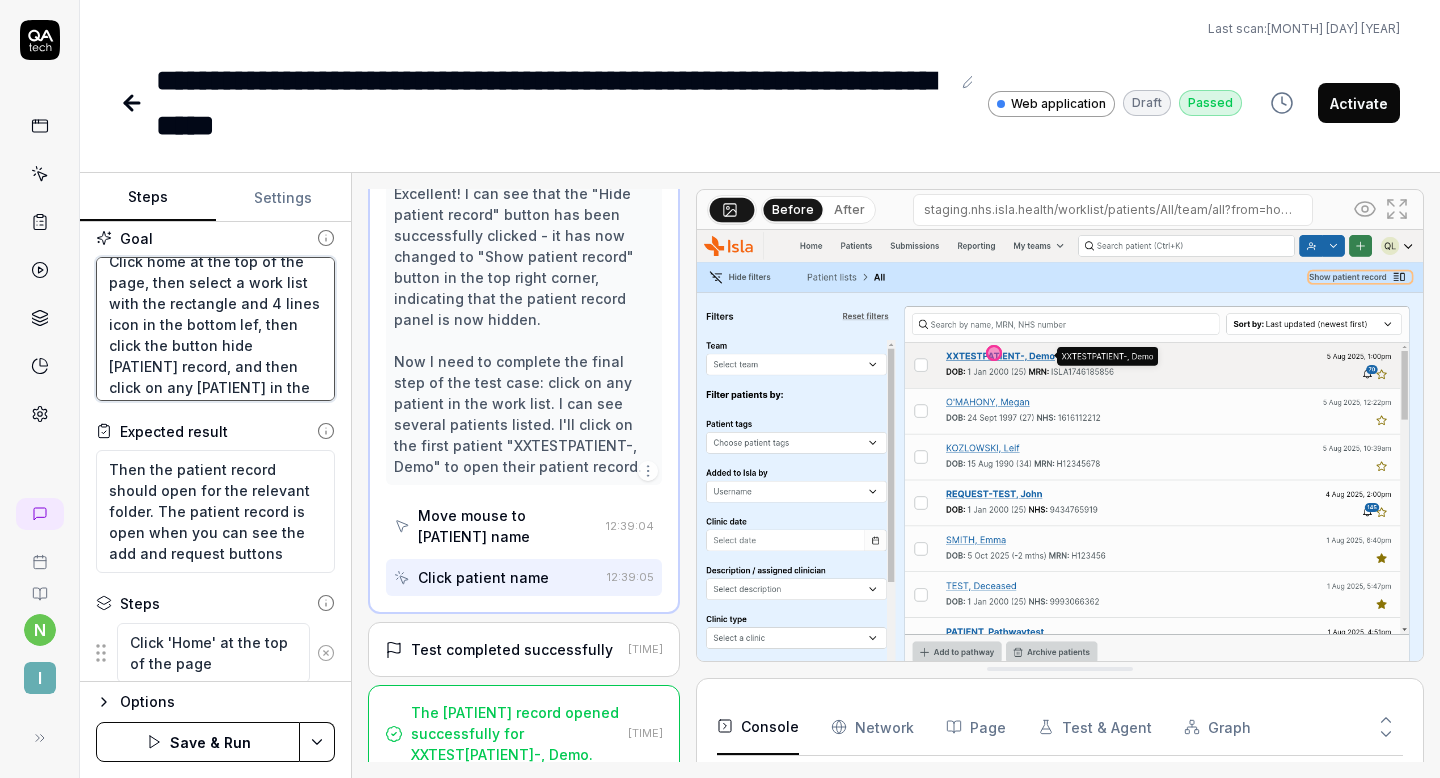 type on "Click home at the top of the page, then select a work list with the rectangle and 4 lines icon in the bottom left, then click the button hide patient record, and then click on any patient in the work list" 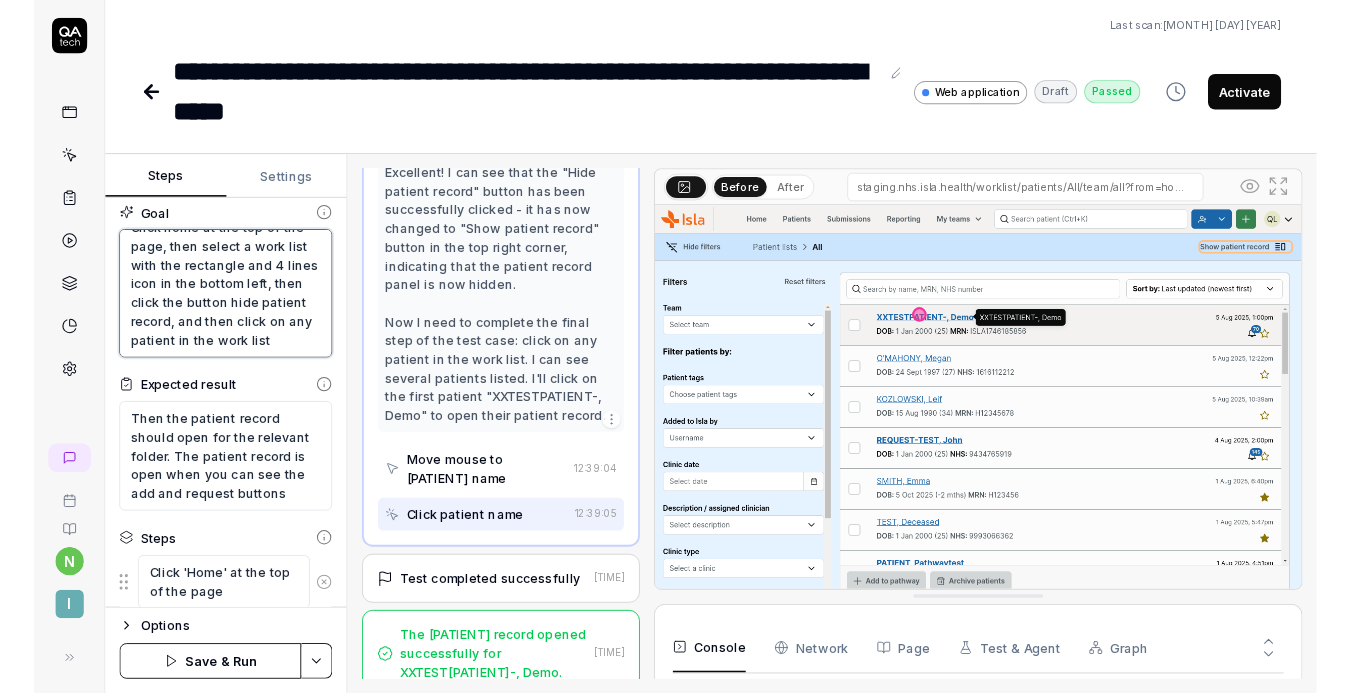 scroll, scrollTop: 42, scrollLeft: 0, axis: vertical 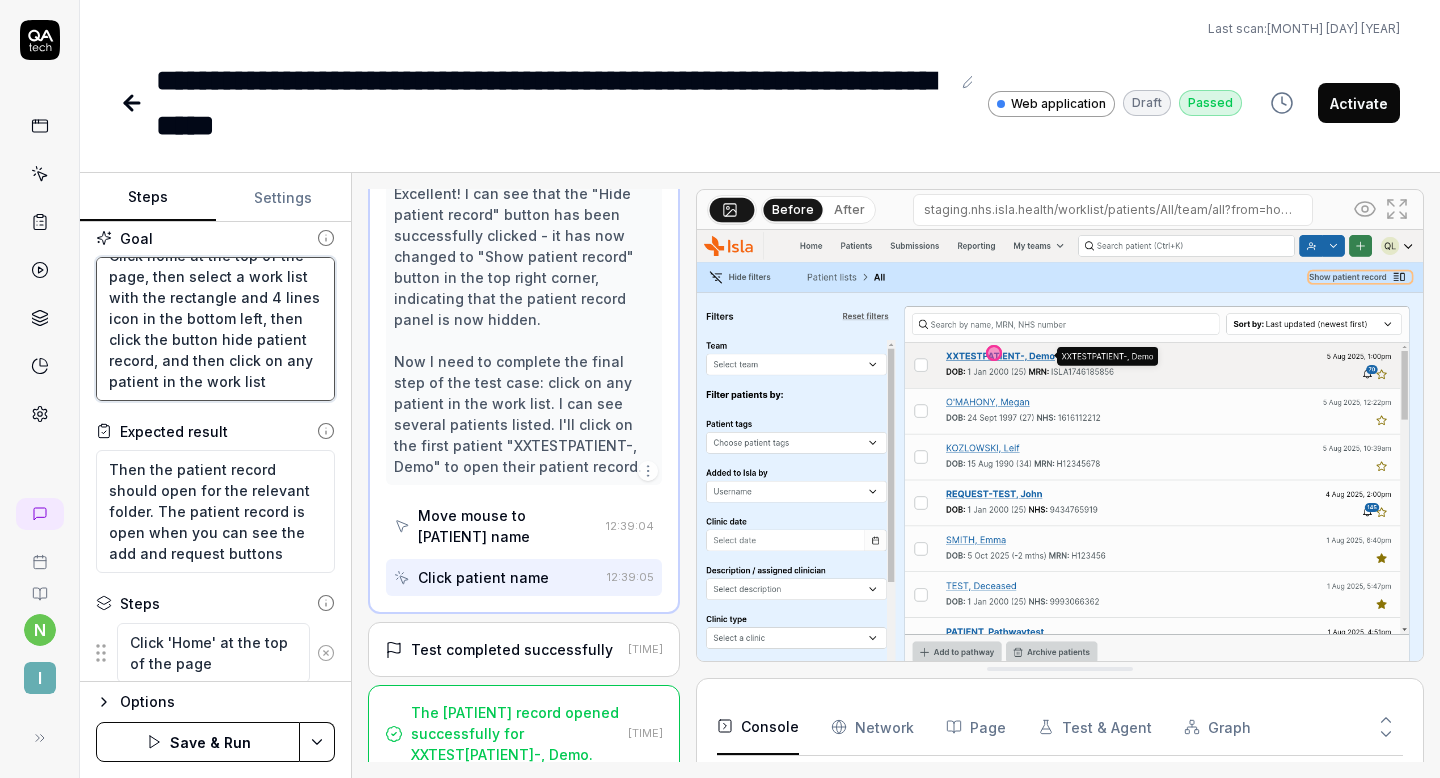 type on "Click home at the top of the page, then select a work list with the rectangle and 4 lines icon in the bottom left, then click the button hide patient record, and then click on any patient in the work list" 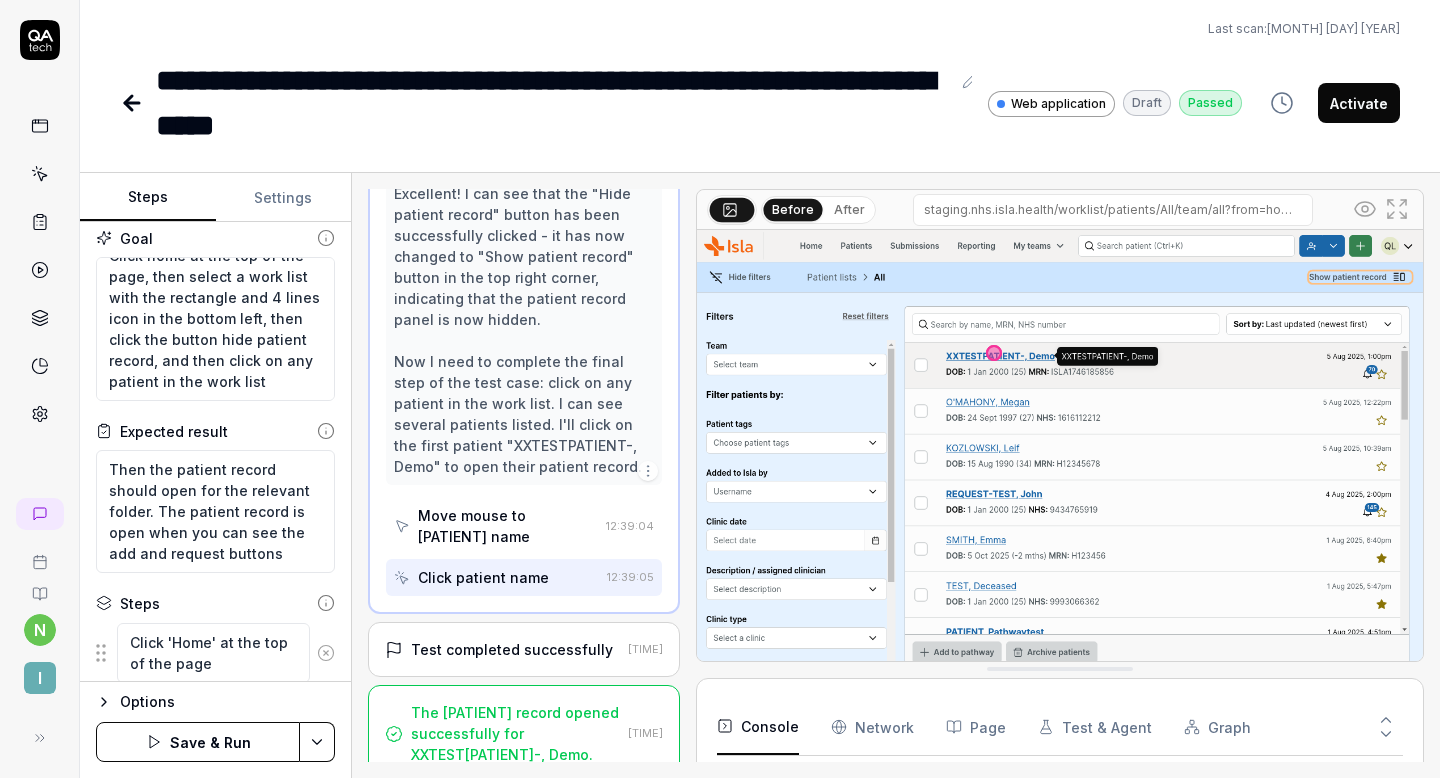 click on "**********" at bounding box center (720, 389) 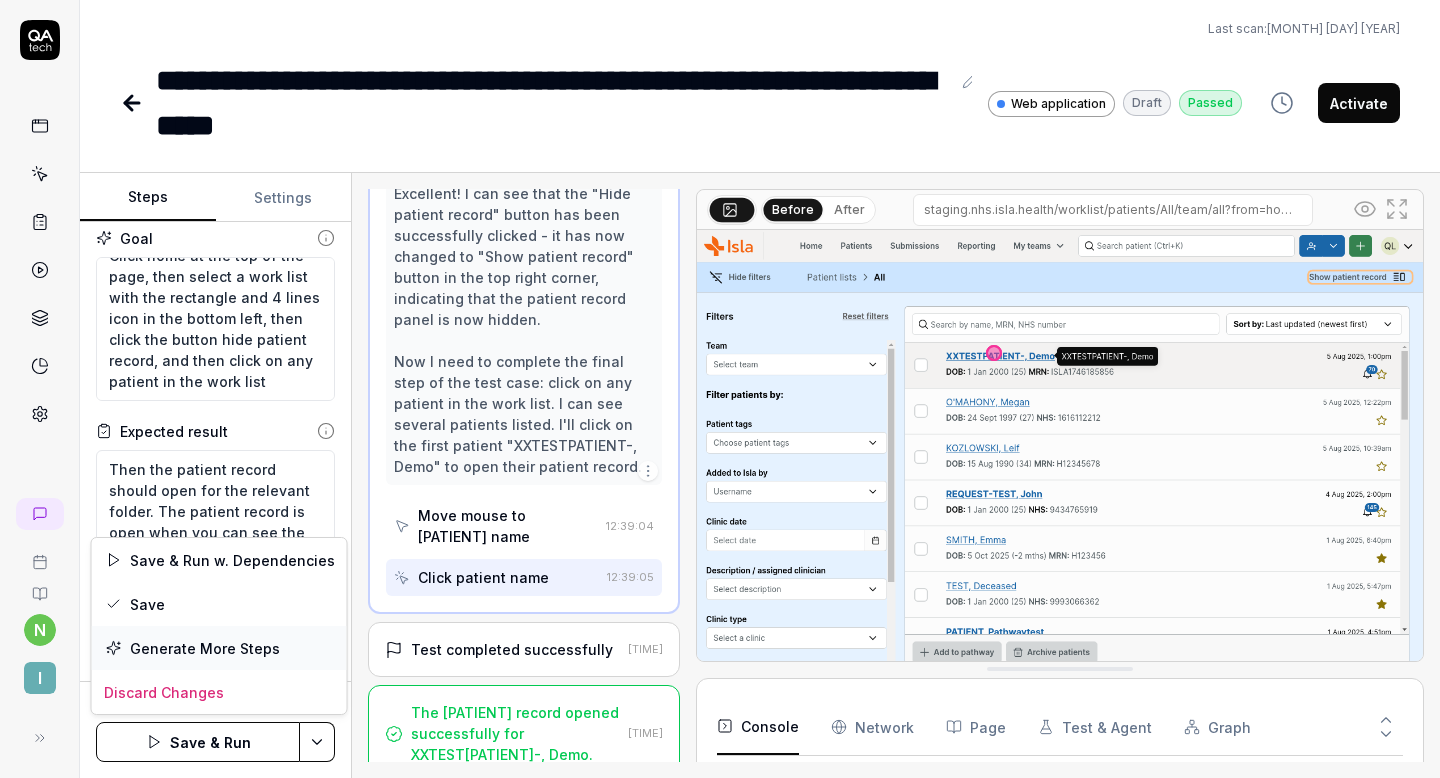 click on "Generate More Steps" at bounding box center (219, 648) 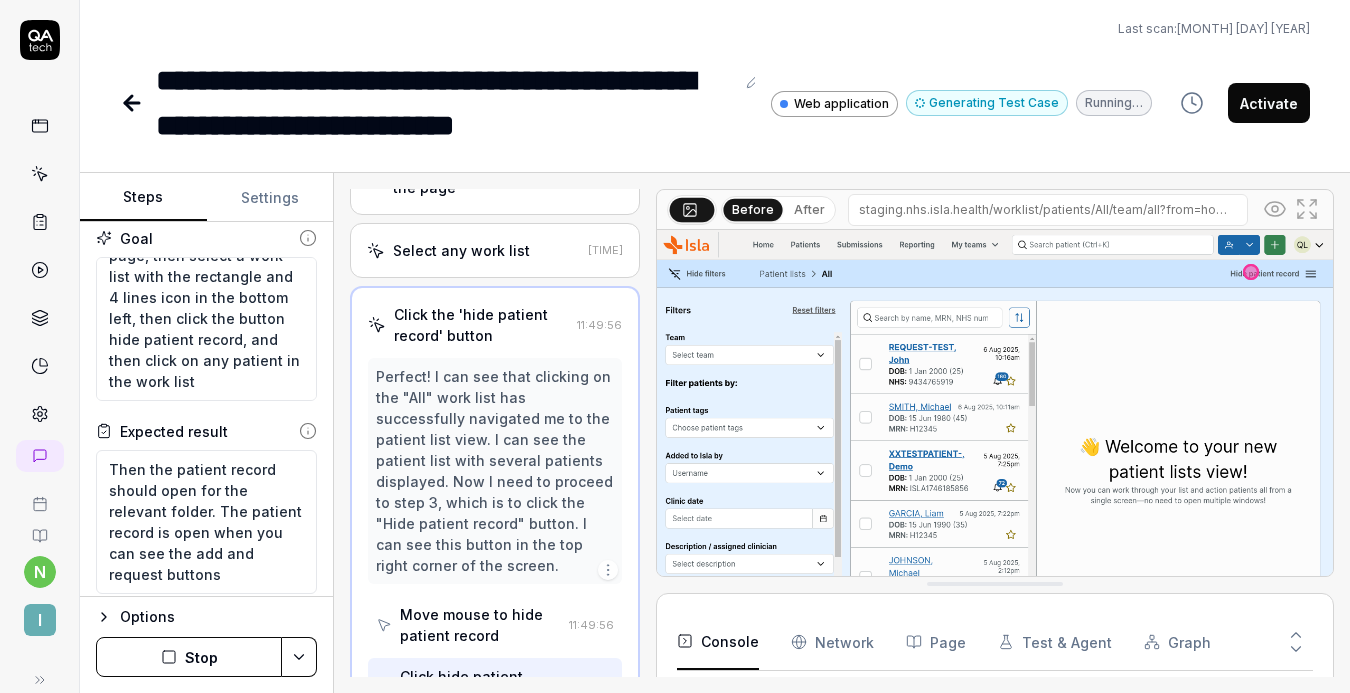 scroll, scrollTop: 157, scrollLeft: 0, axis: vertical 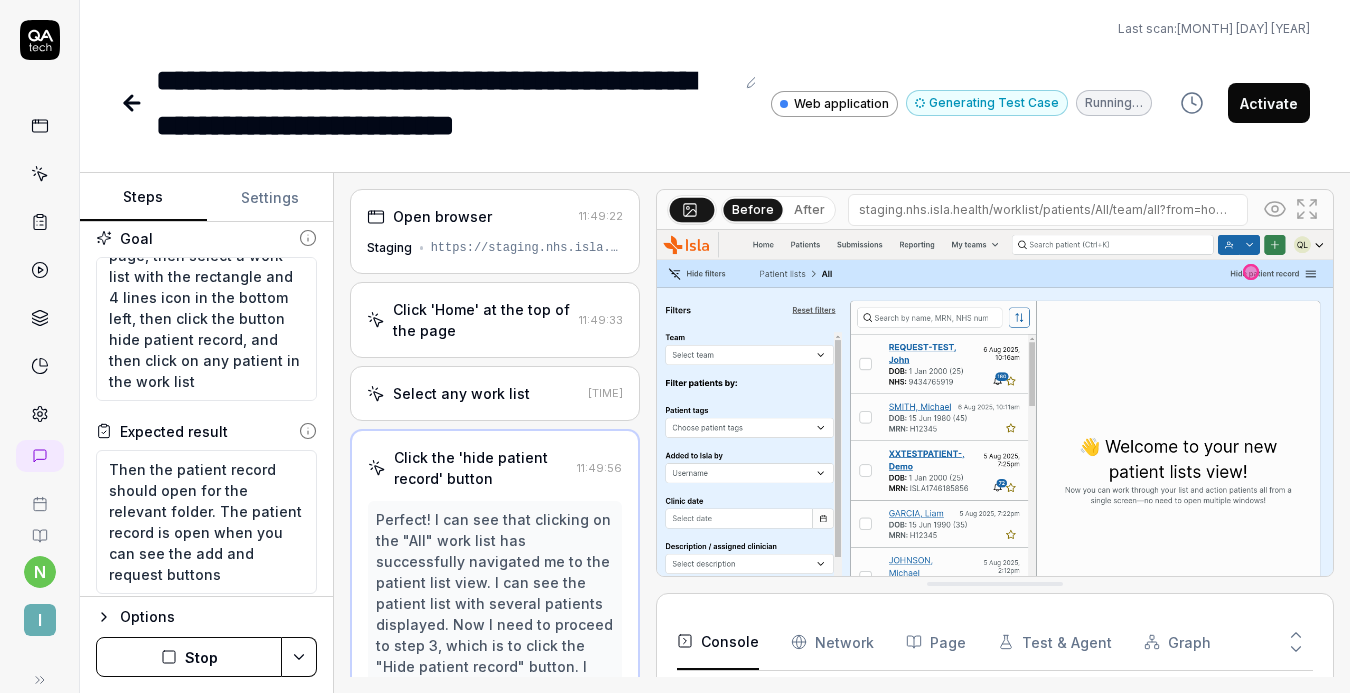 click on "https://staging.nhs.isla.health/homepage" at bounding box center (527, 248) 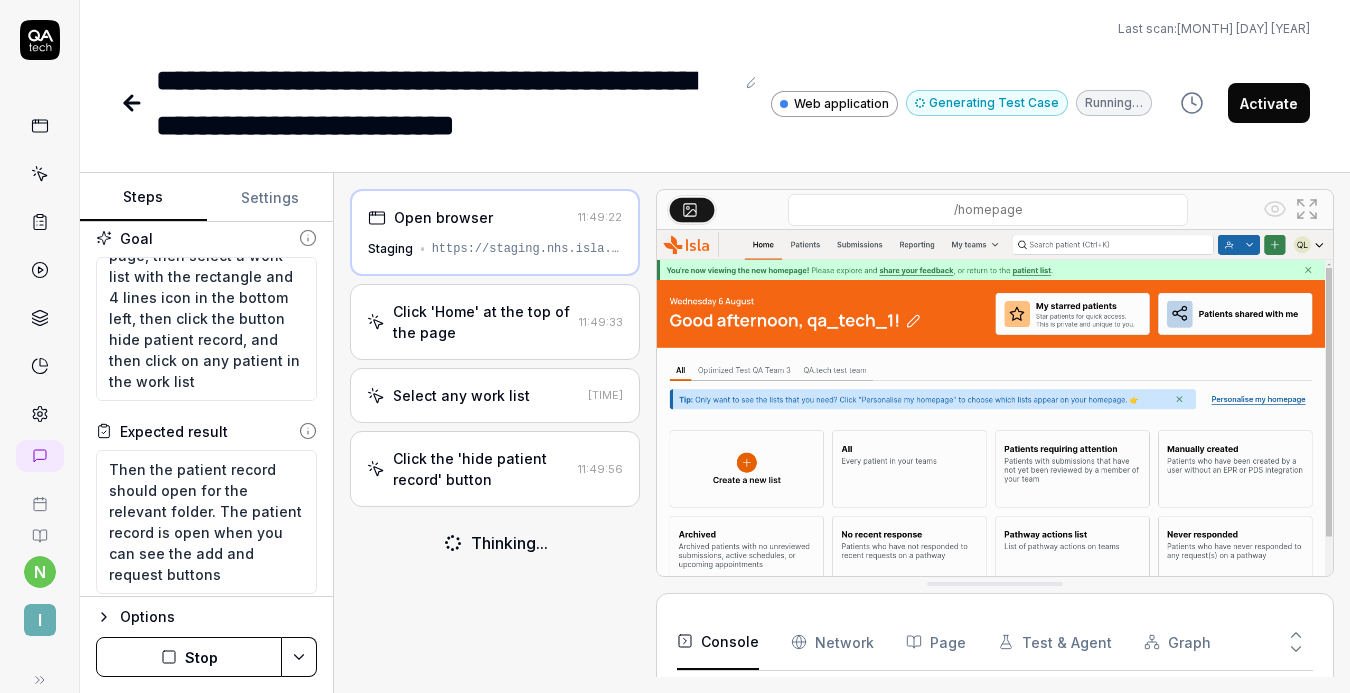 click on "Click 'Home' at the top of the page" at bounding box center (482, 322) 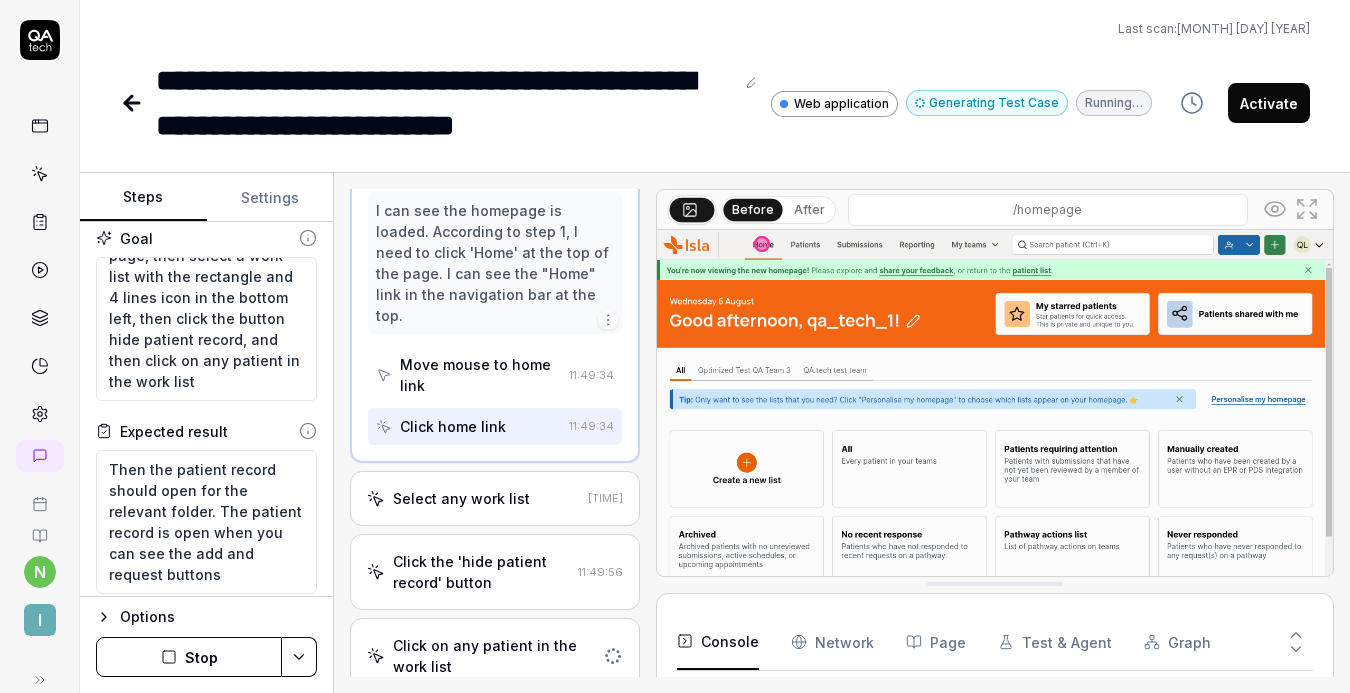 scroll, scrollTop: 179, scrollLeft: 0, axis: vertical 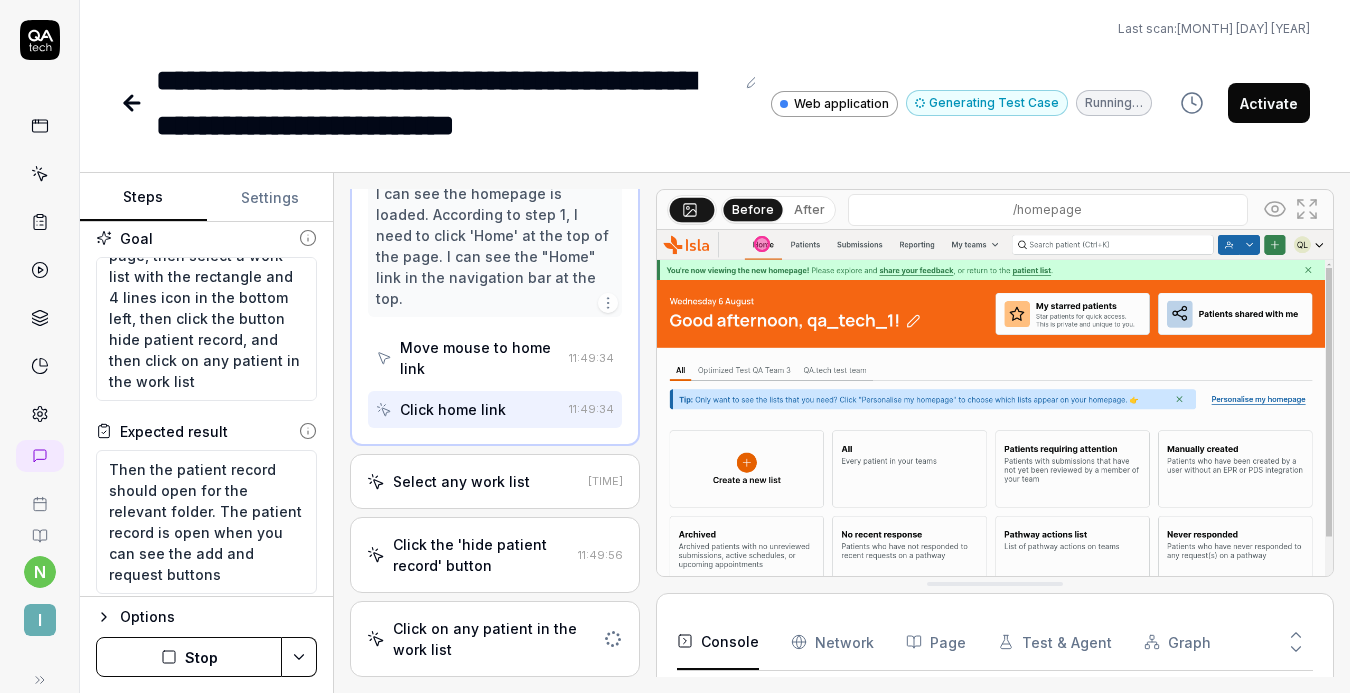 click on "Select any work list" at bounding box center [461, 481] 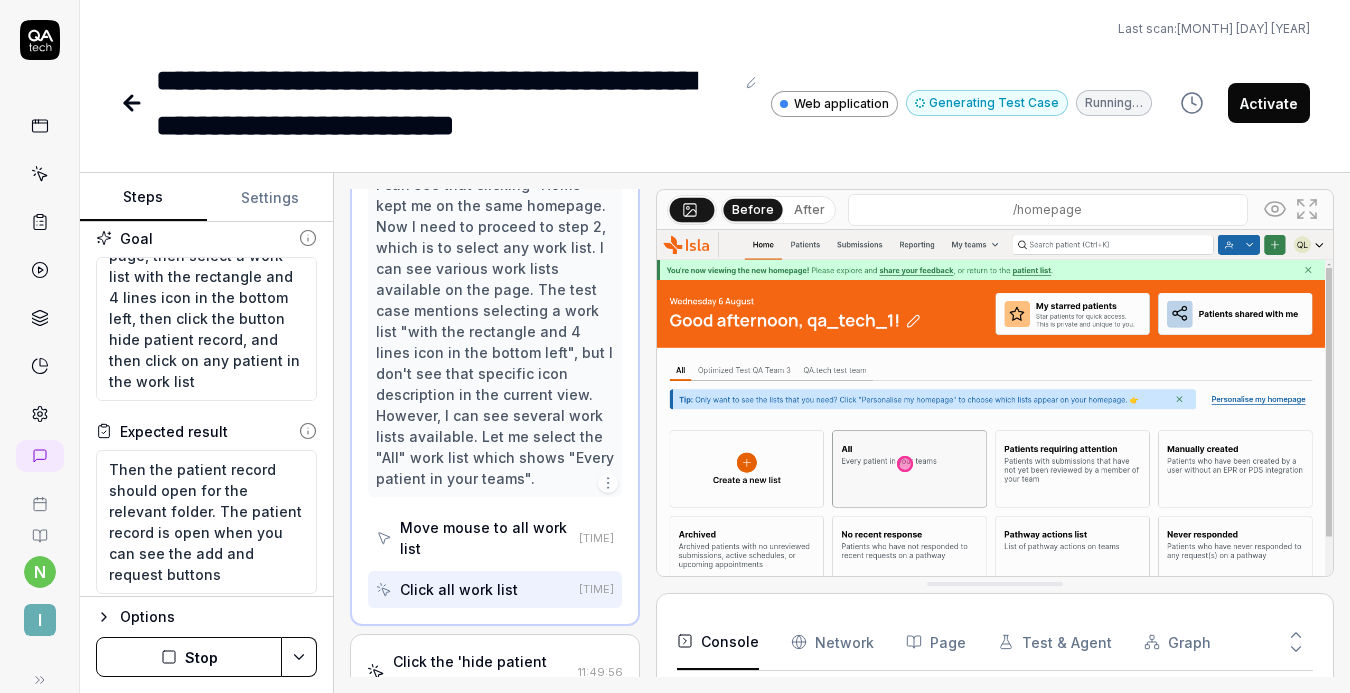 scroll, scrollTop: 267, scrollLeft: 0, axis: vertical 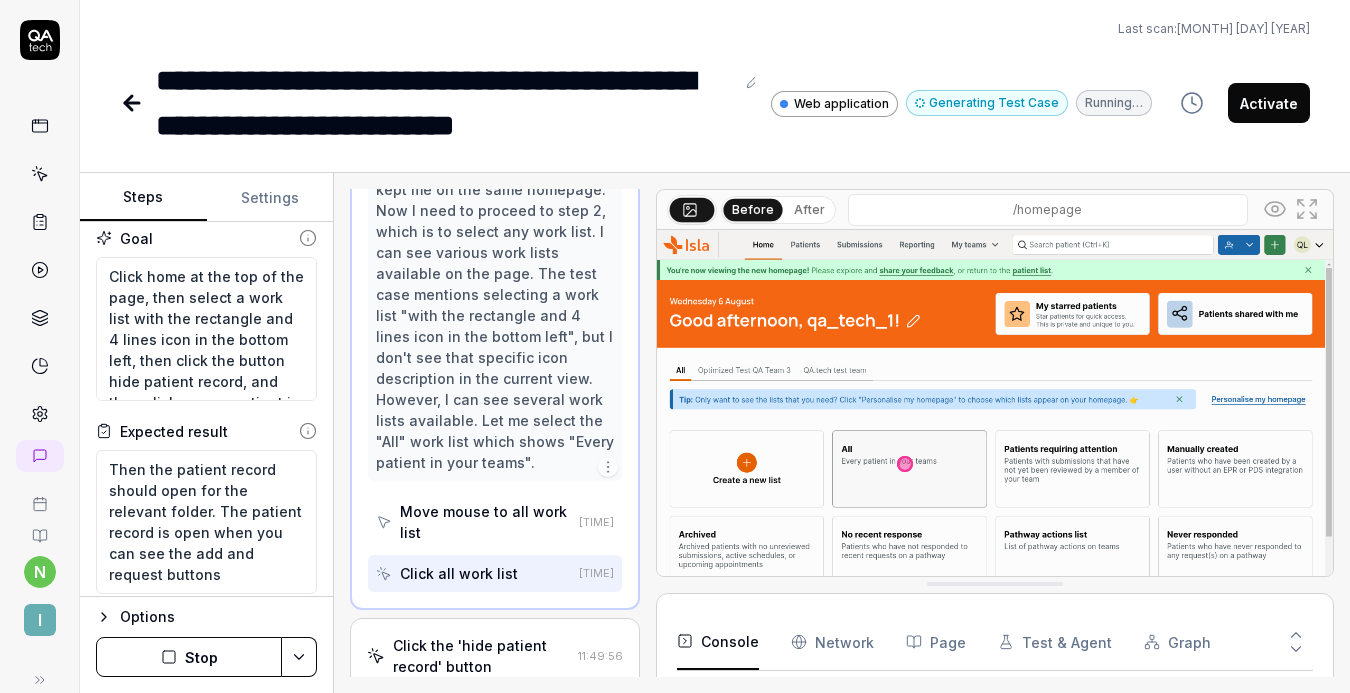 click on "Stop" at bounding box center [189, 657] 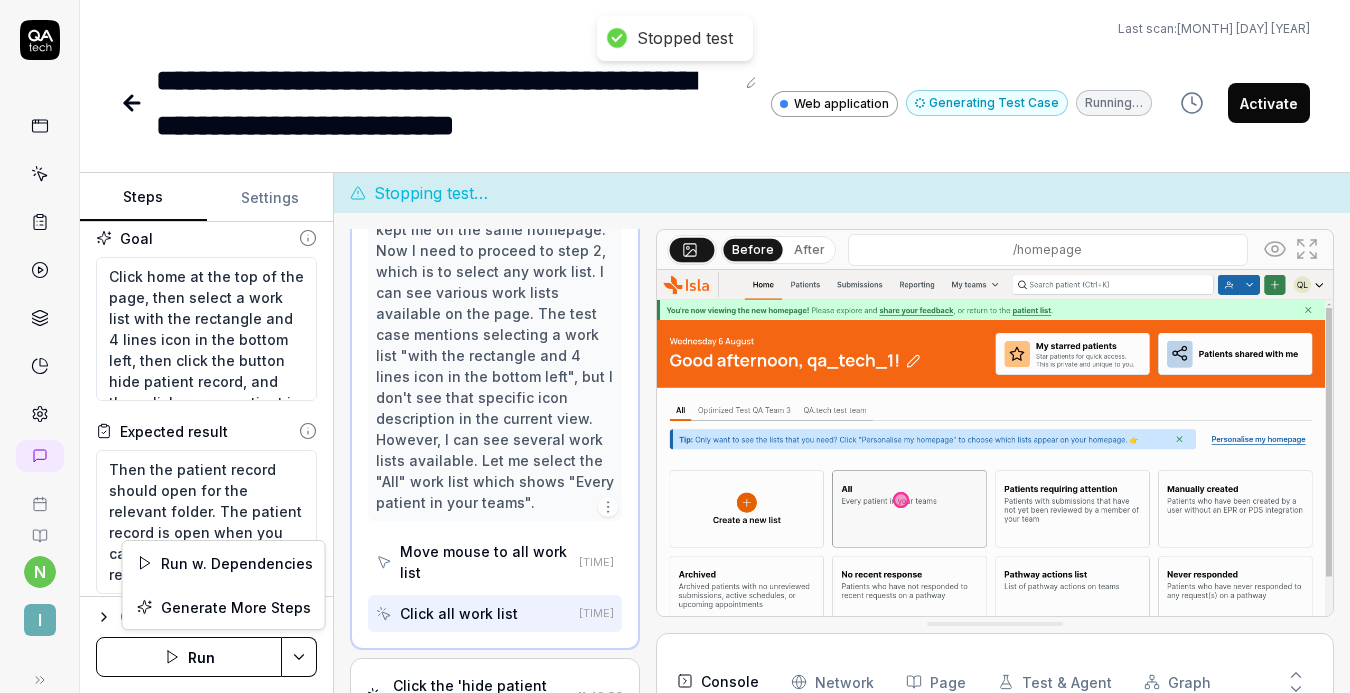 click on "**********" at bounding box center (675, 346) 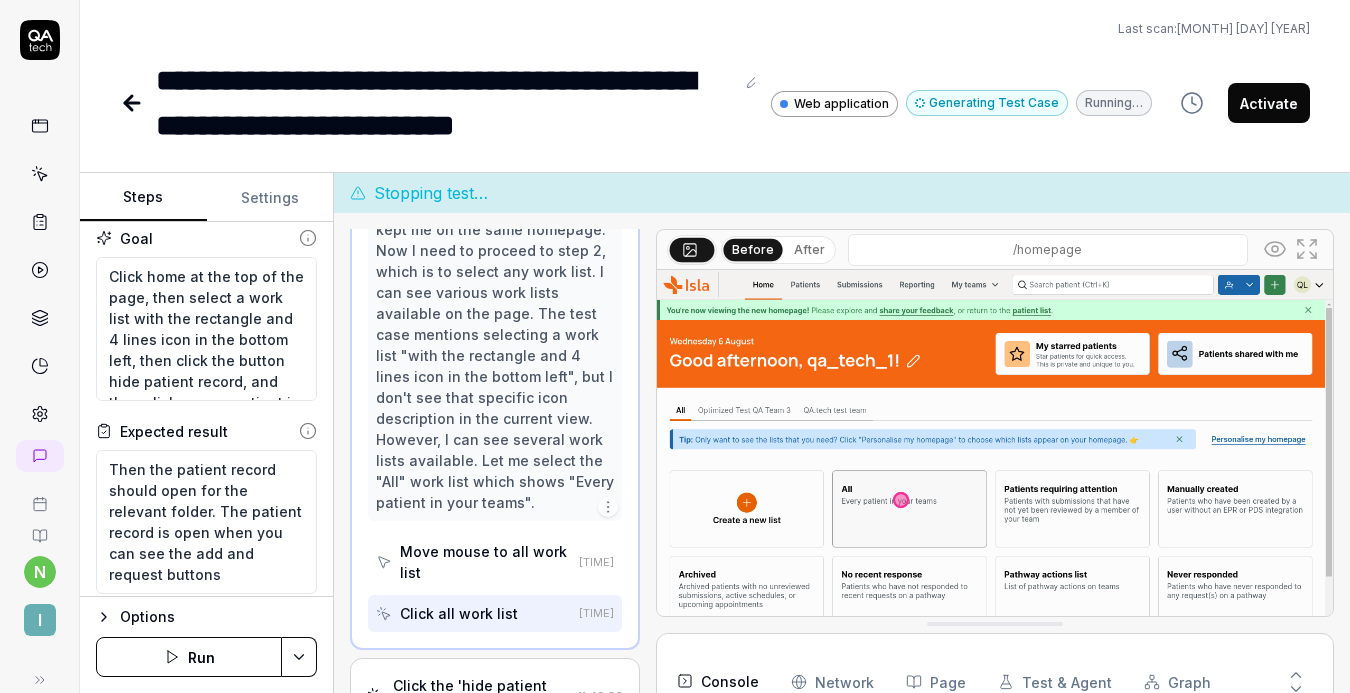 click on "**********" at bounding box center [675, 346] 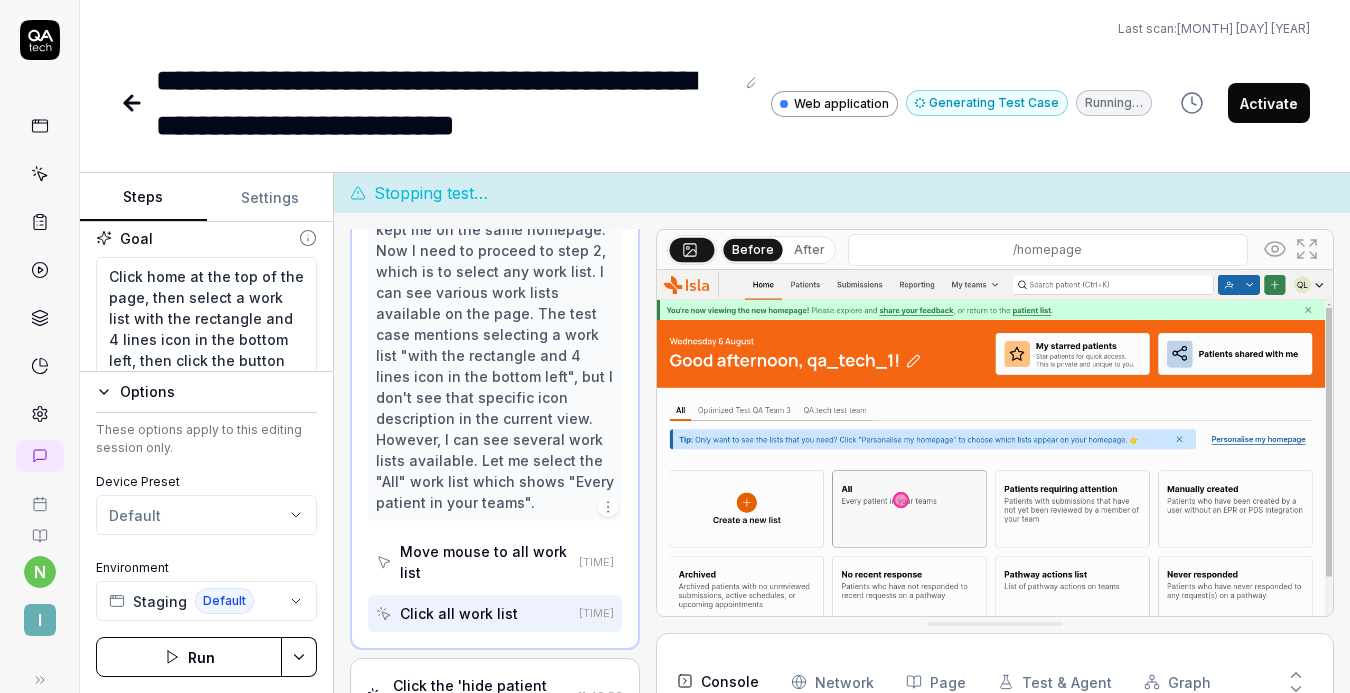 click 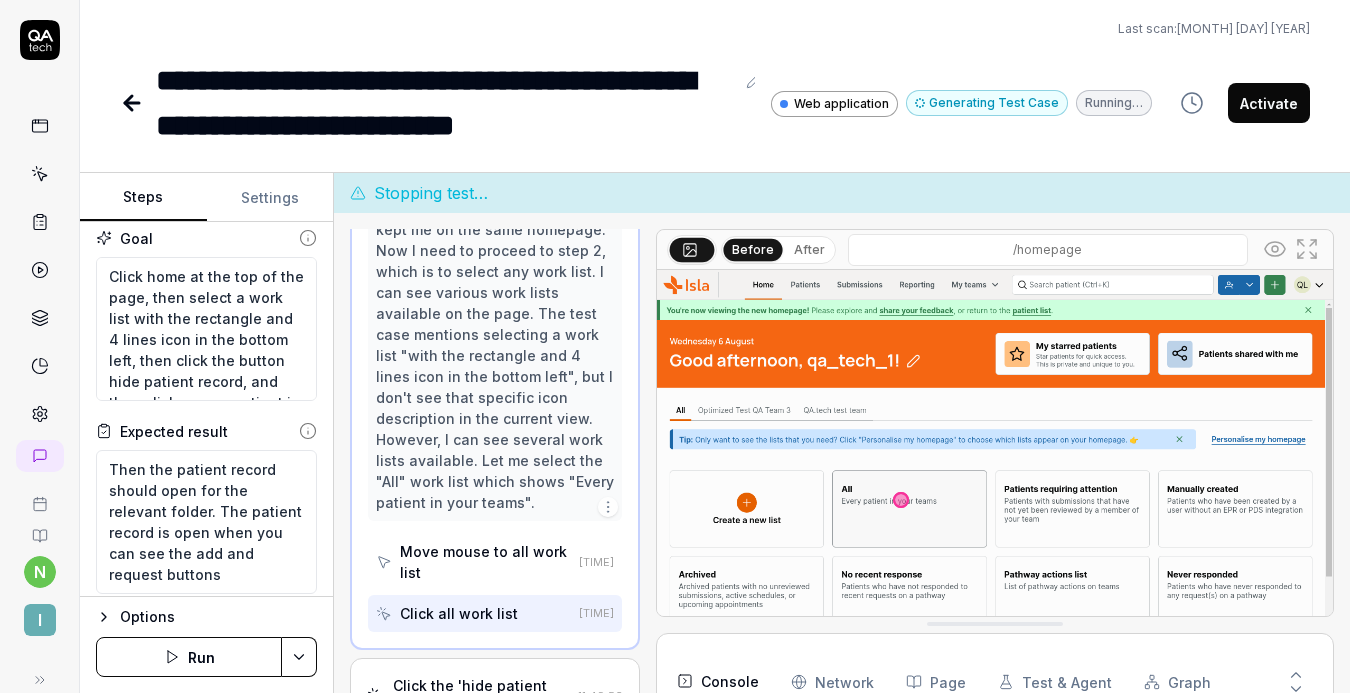 scroll, scrollTop: 0, scrollLeft: 0, axis: both 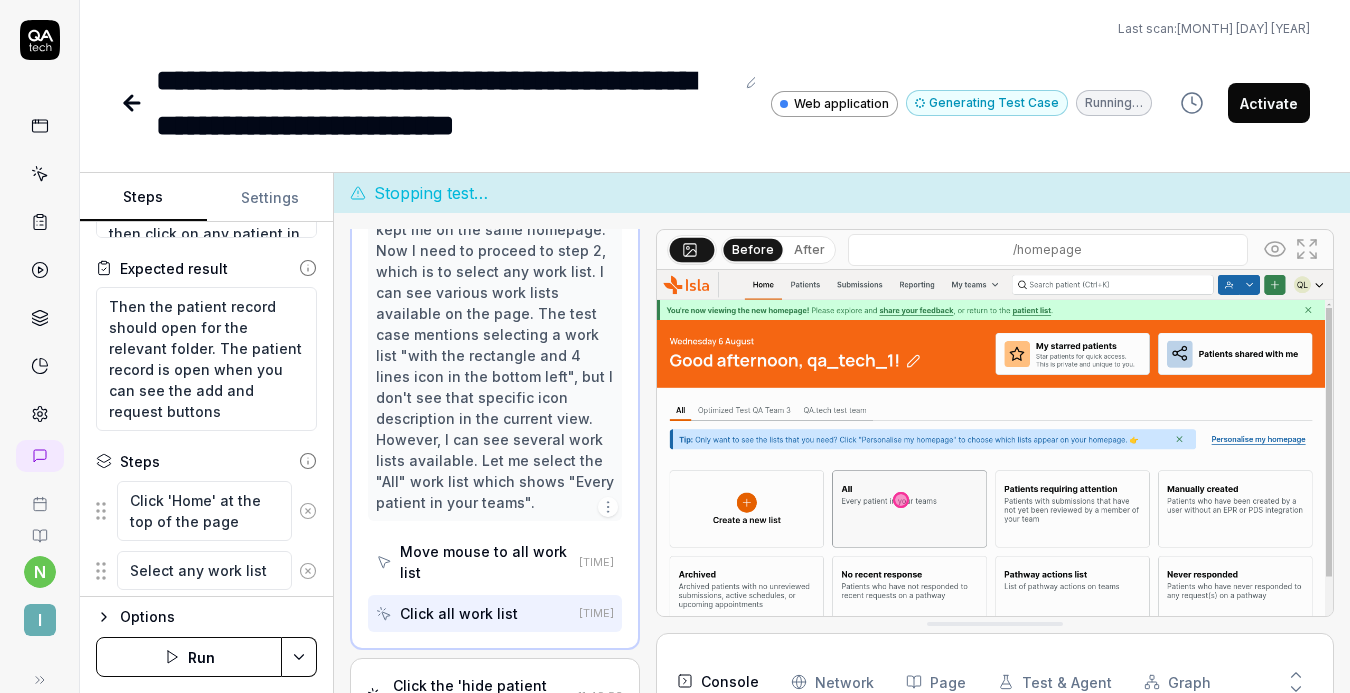 click 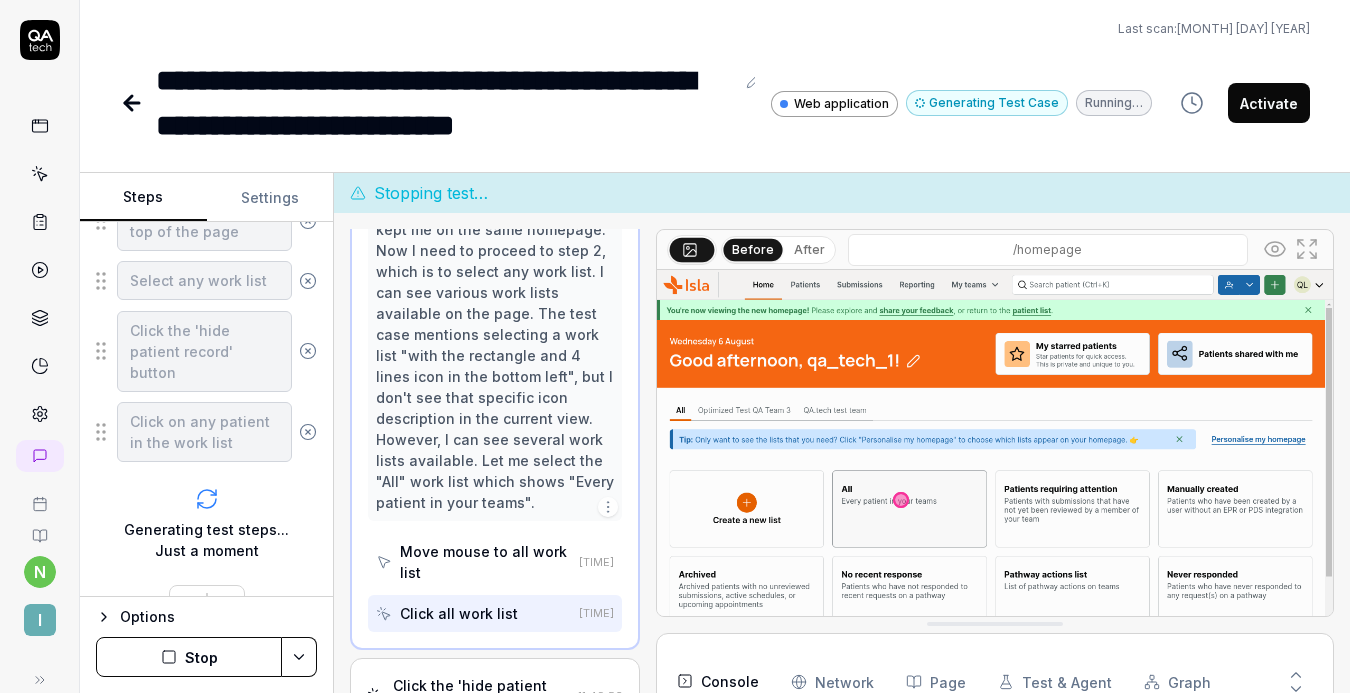 scroll, scrollTop: 464, scrollLeft: 0, axis: vertical 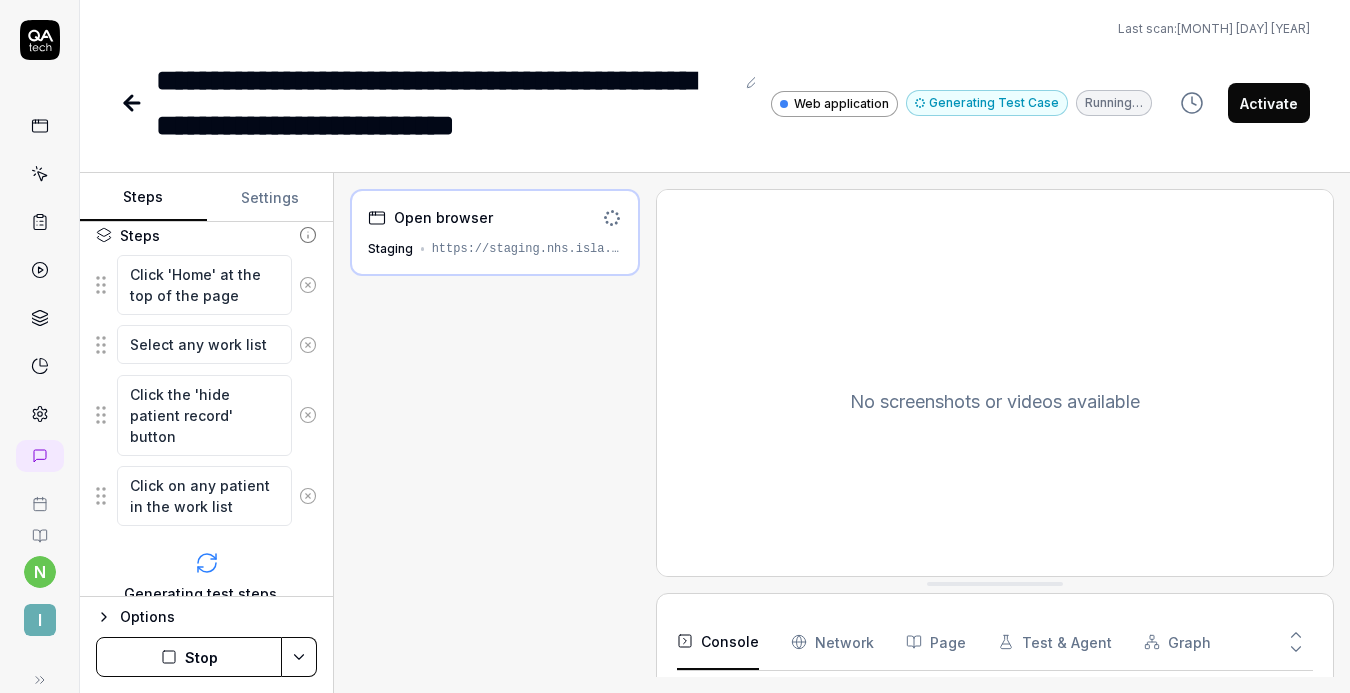 click at bounding box center (308, 285) 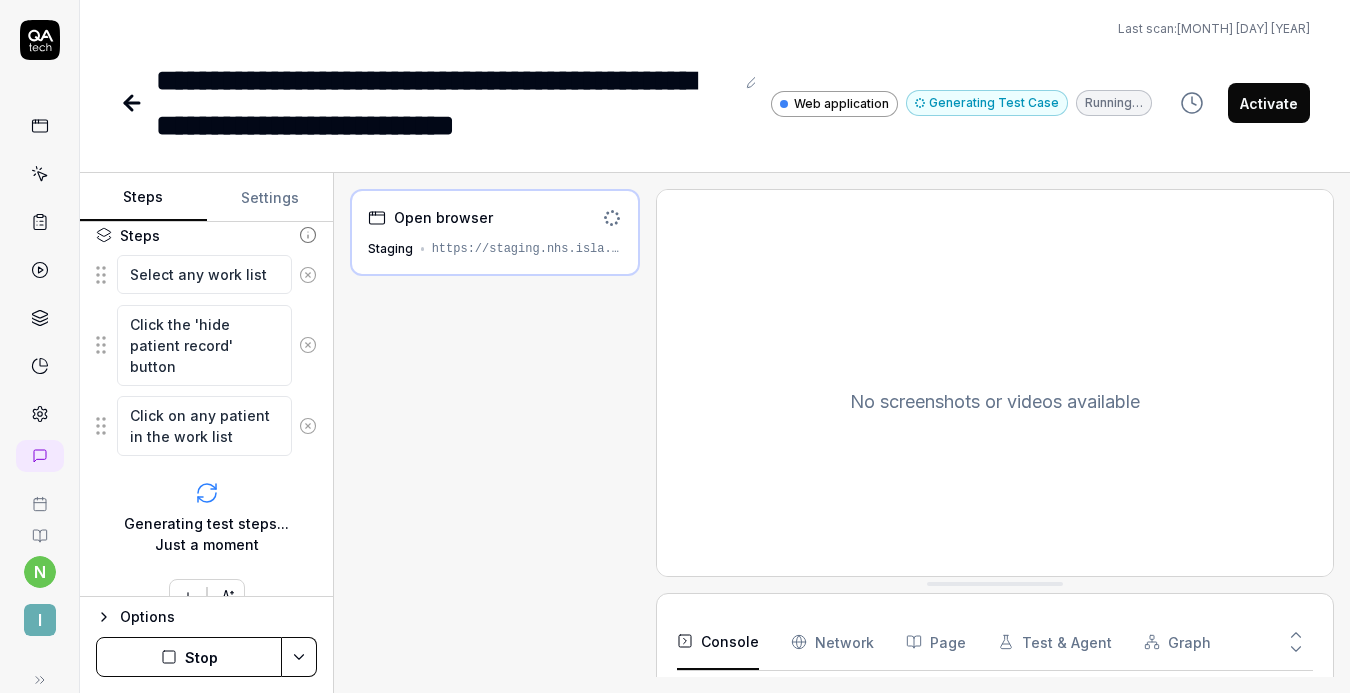 click 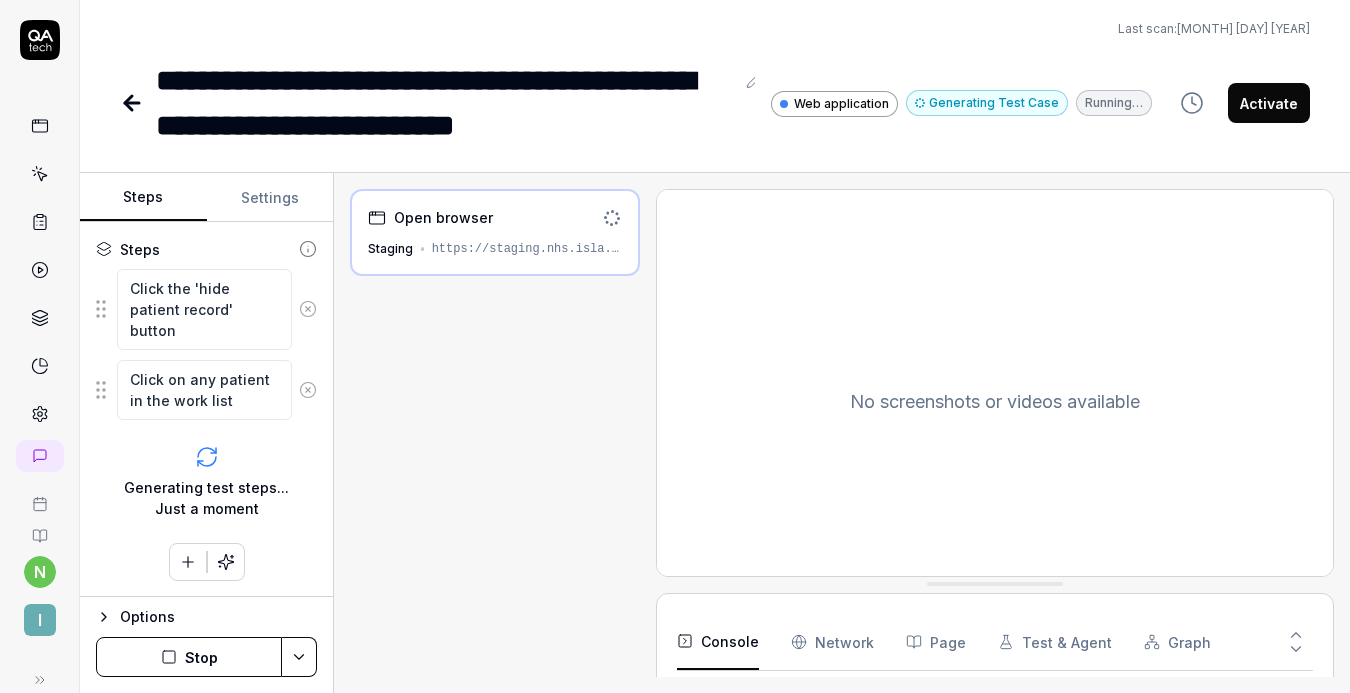 click 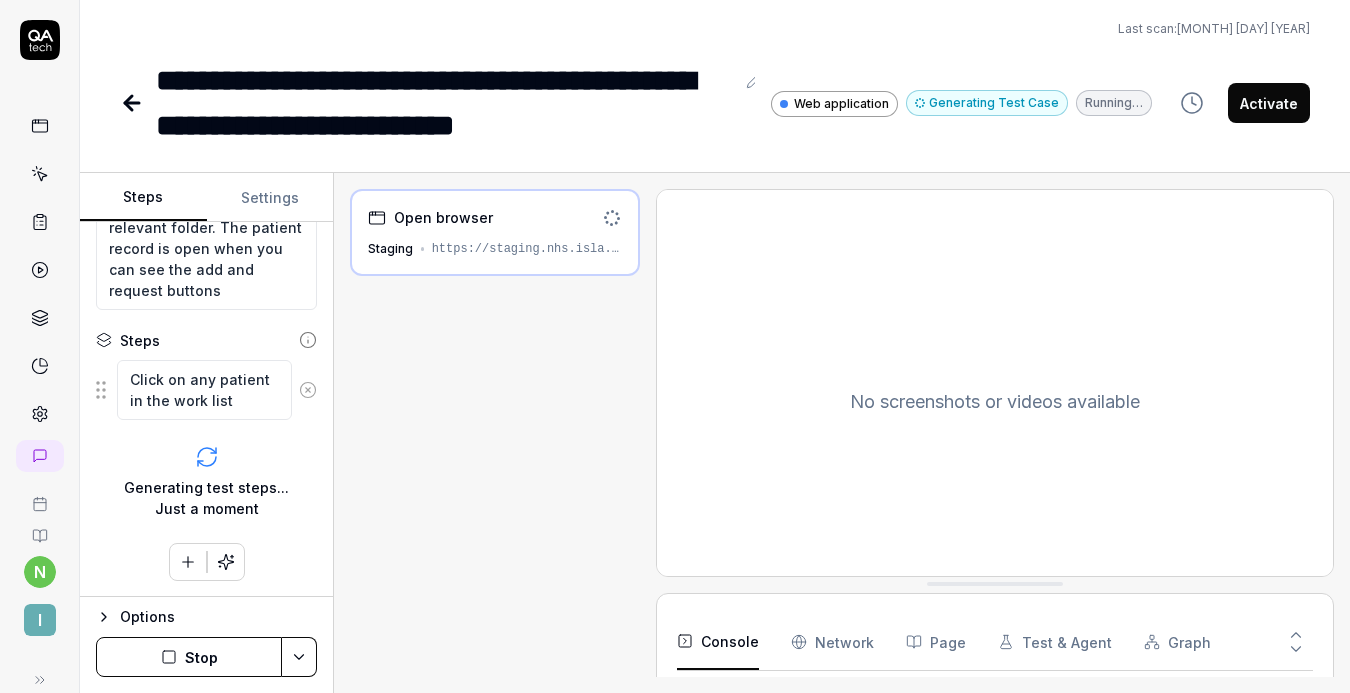 click 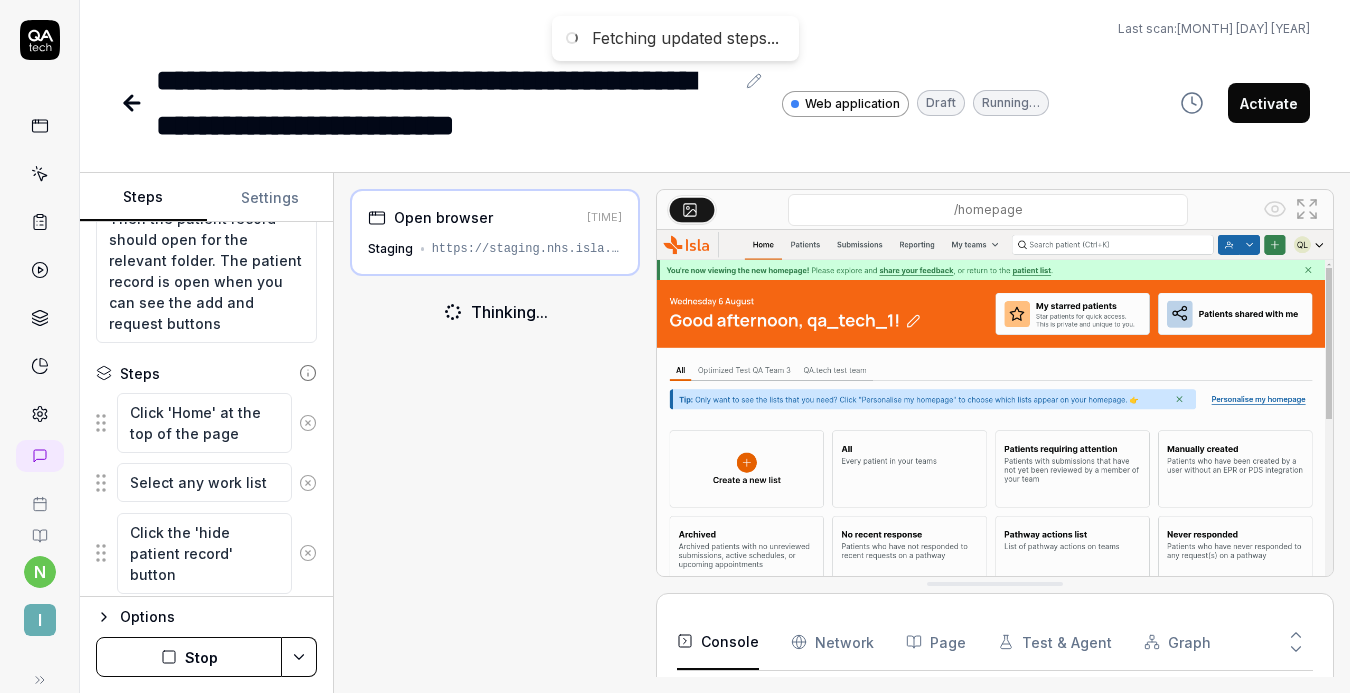 scroll, scrollTop: 294, scrollLeft: 0, axis: vertical 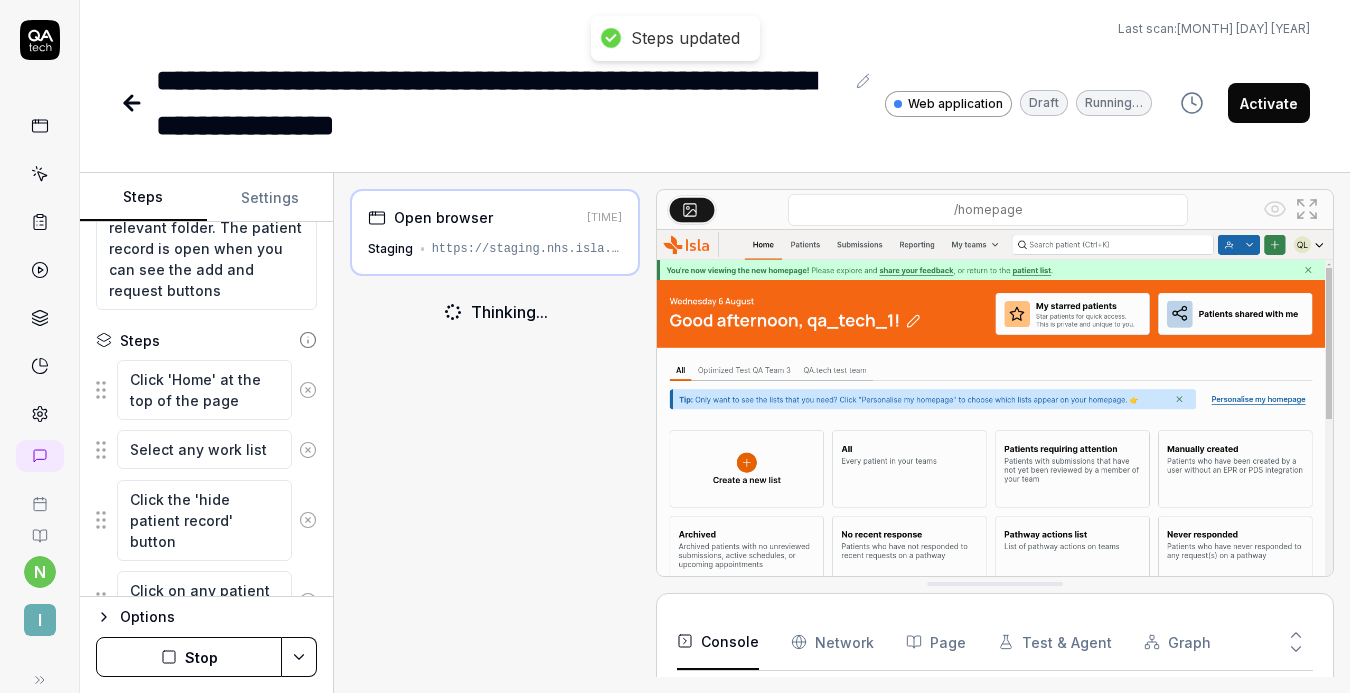 click on "Stop" at bounding box center [189, 657] 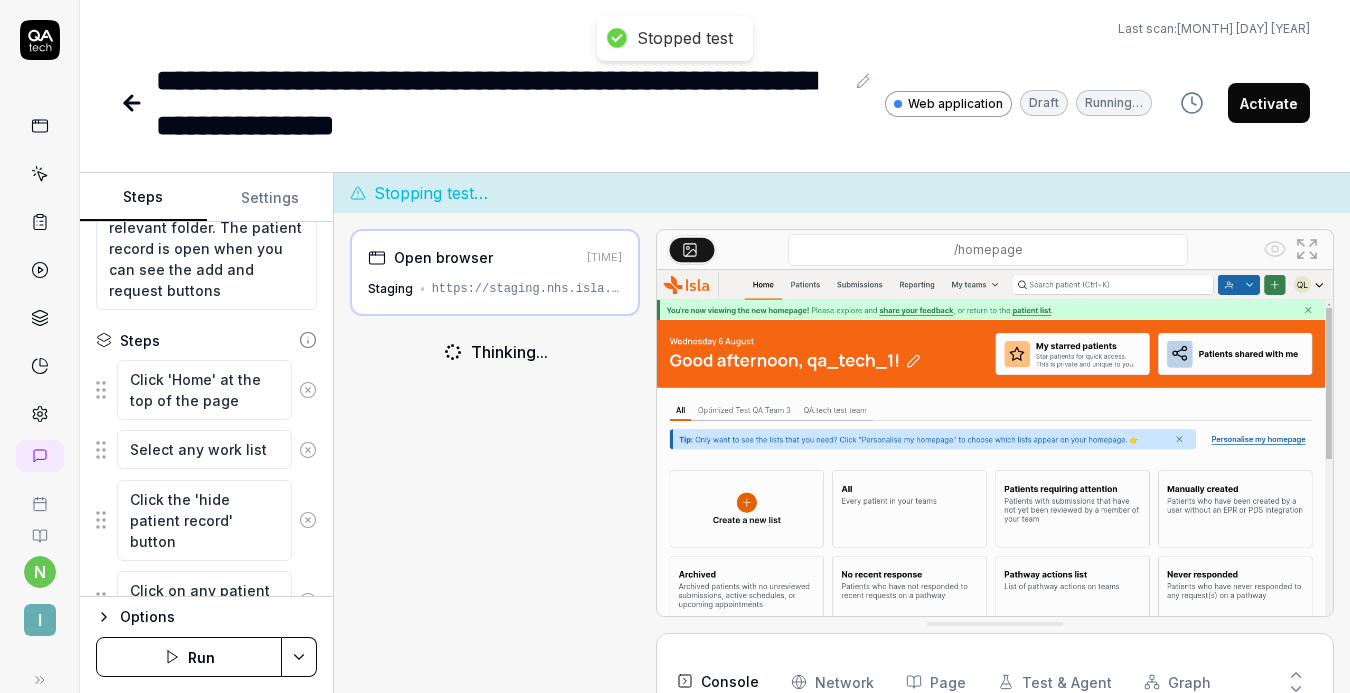 click at bounding box center [308, 390] 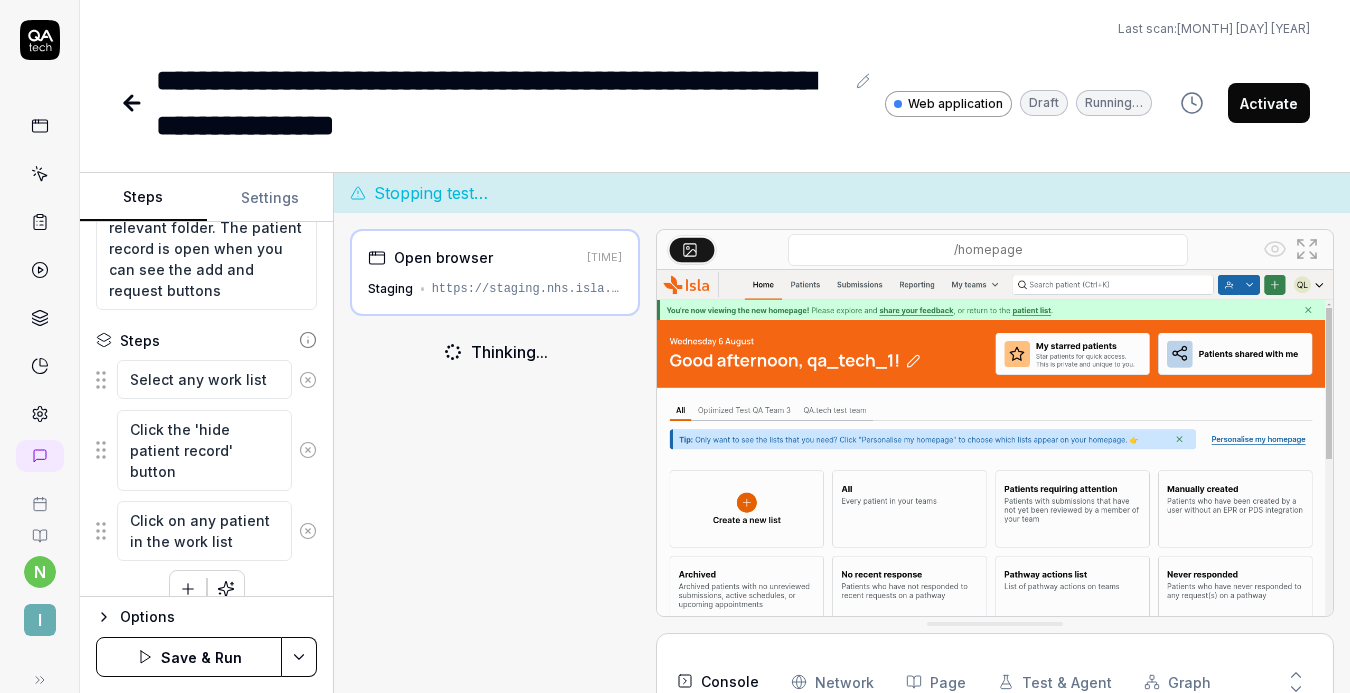 click 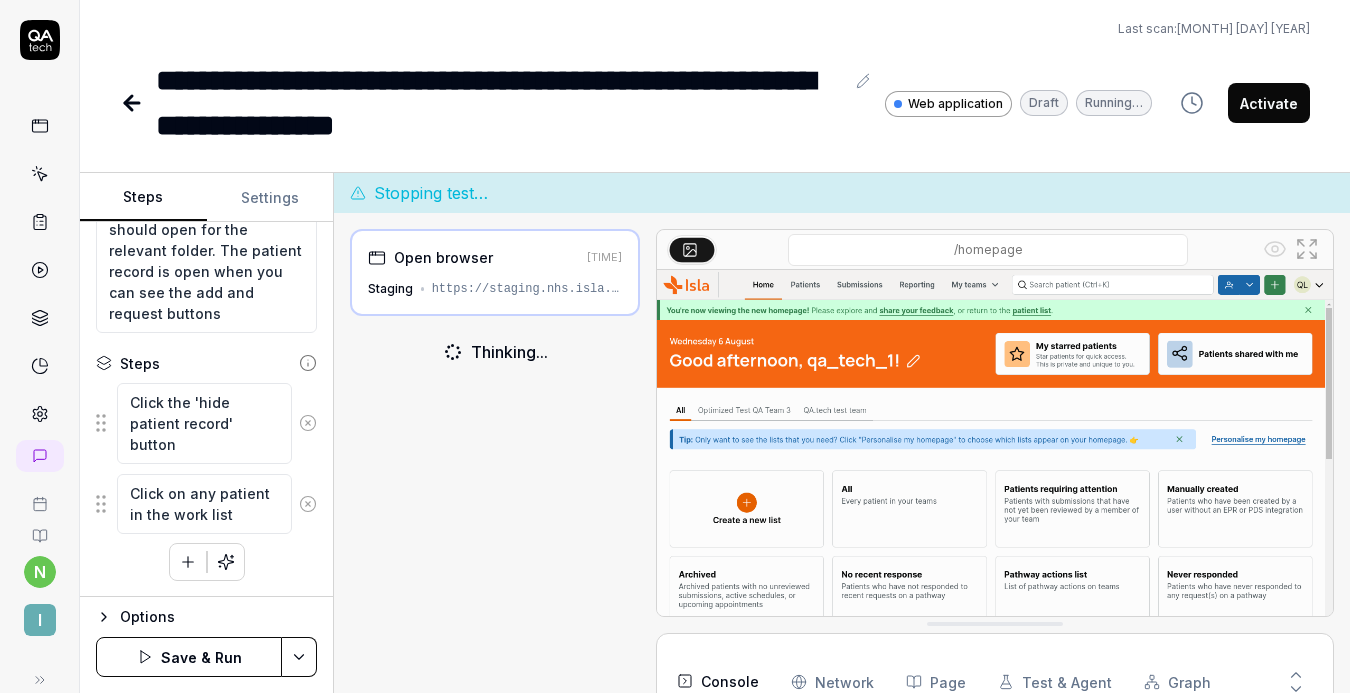 click 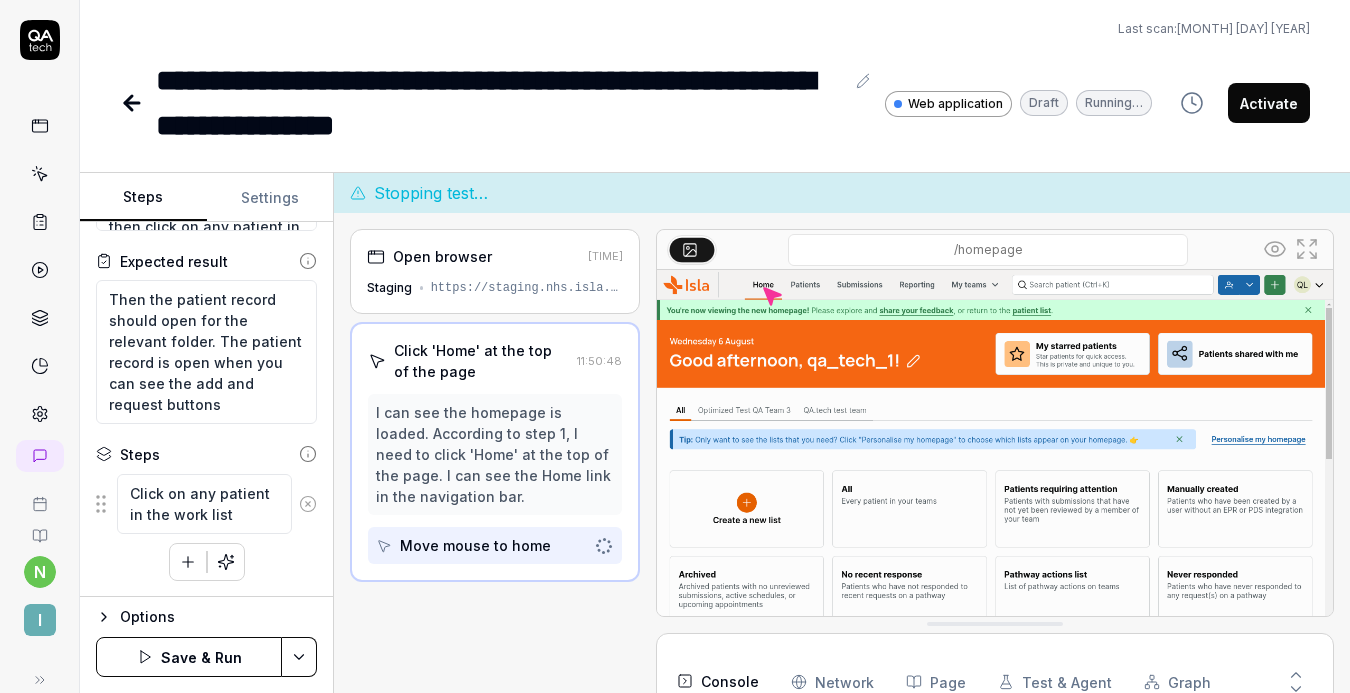 click 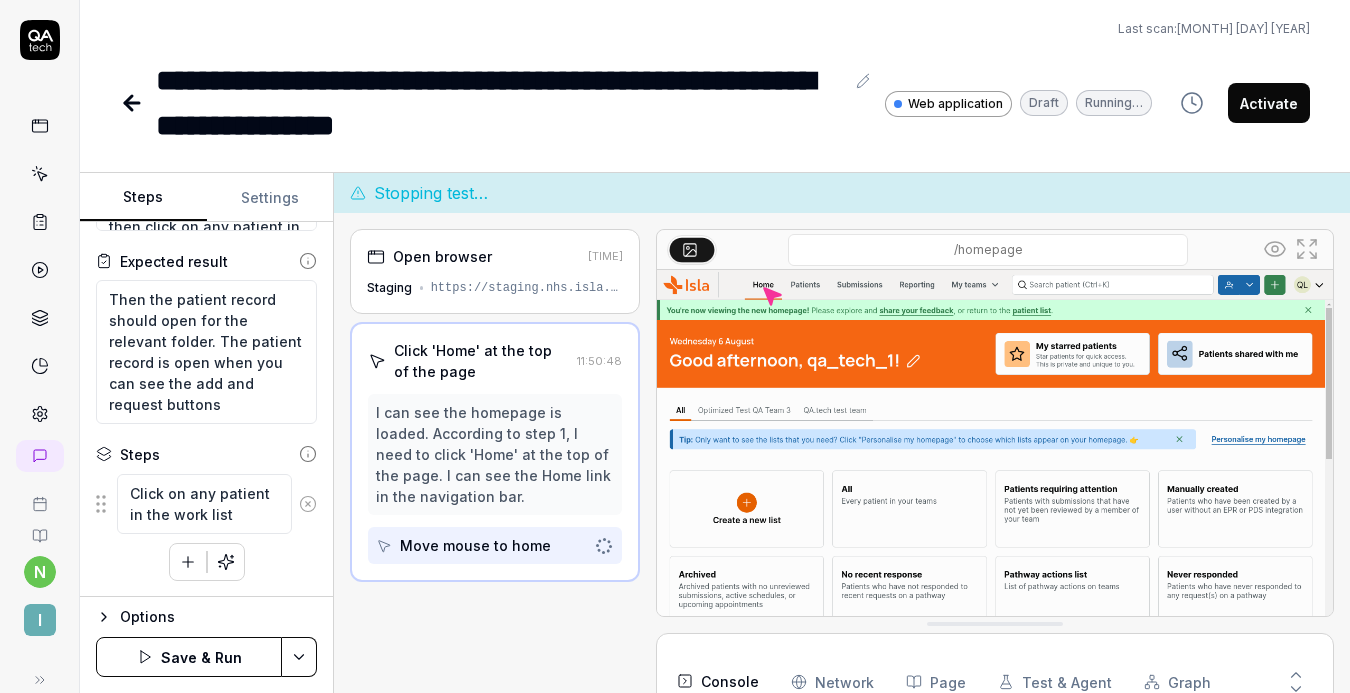 scroll, scrollTop: 147, scrollLeft: 0, axis: vertical 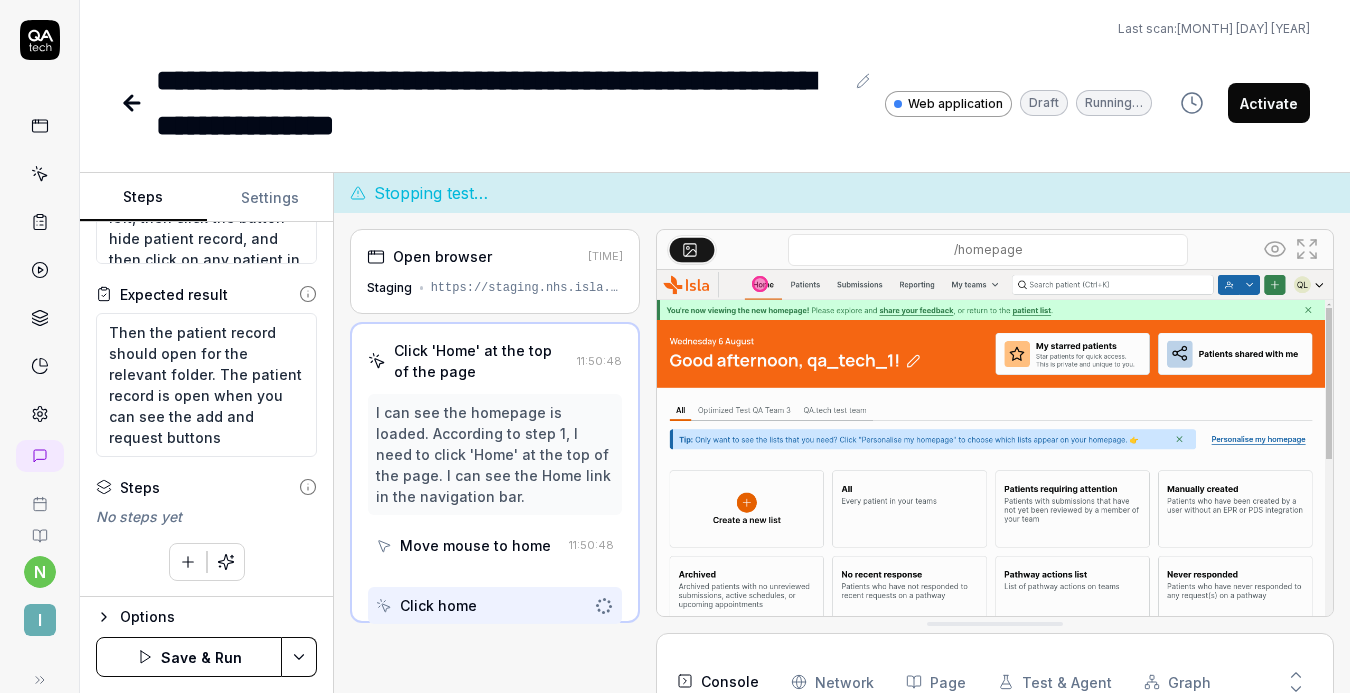 click on "**********" at bounding box center [675, 346] 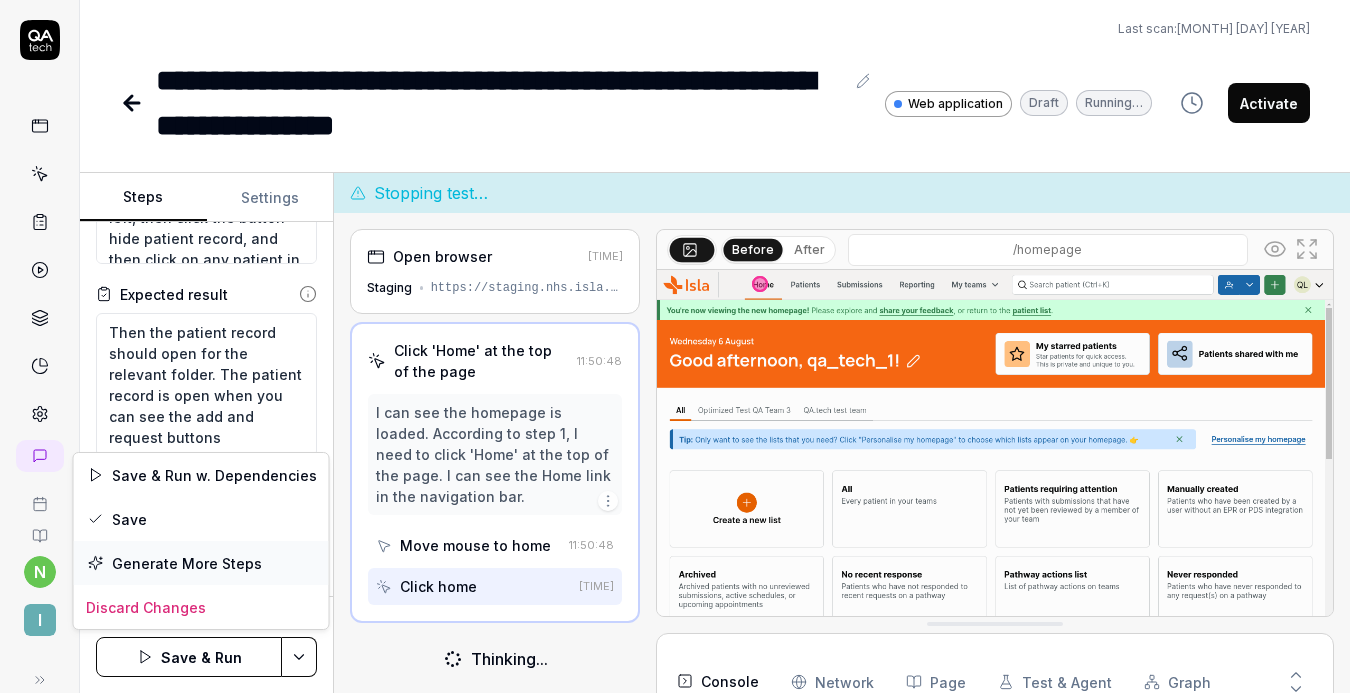 click on "Generate More Steps" at bounding box center [201, 563] 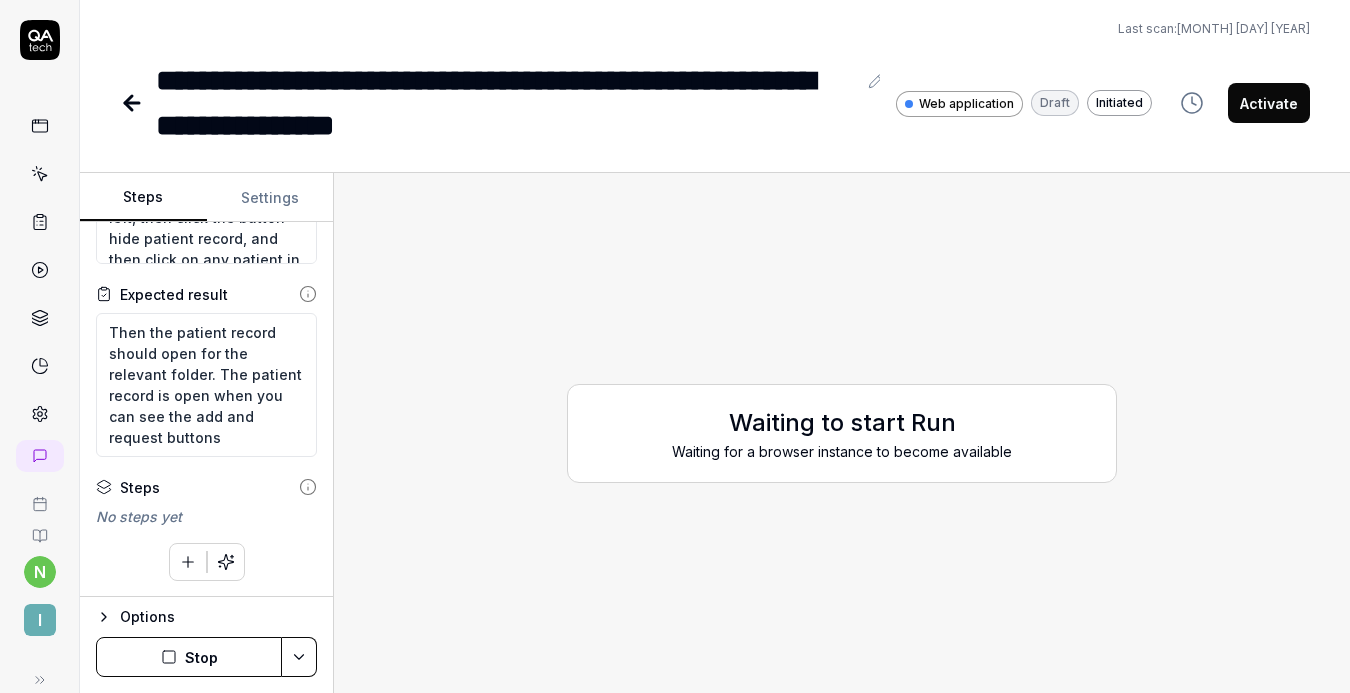 scroll, scrollTop: 180, scrollLeft: 0, axis: vertical 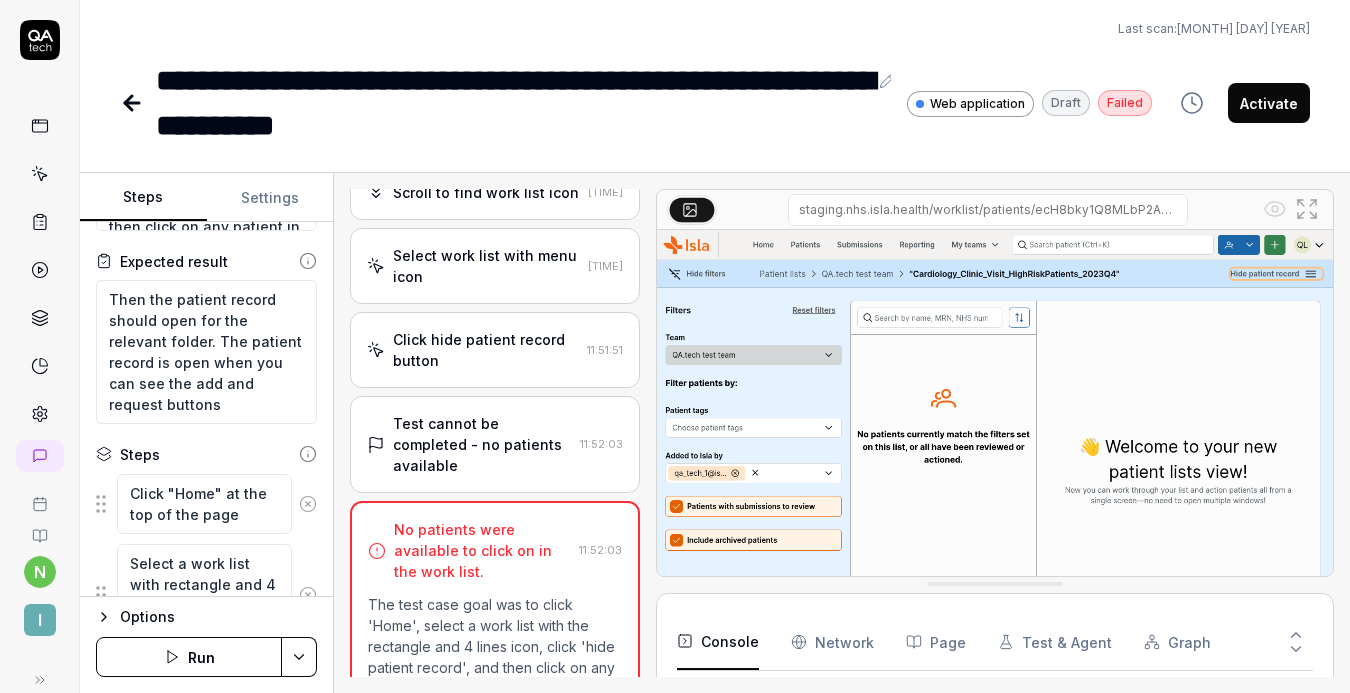 type on "*" 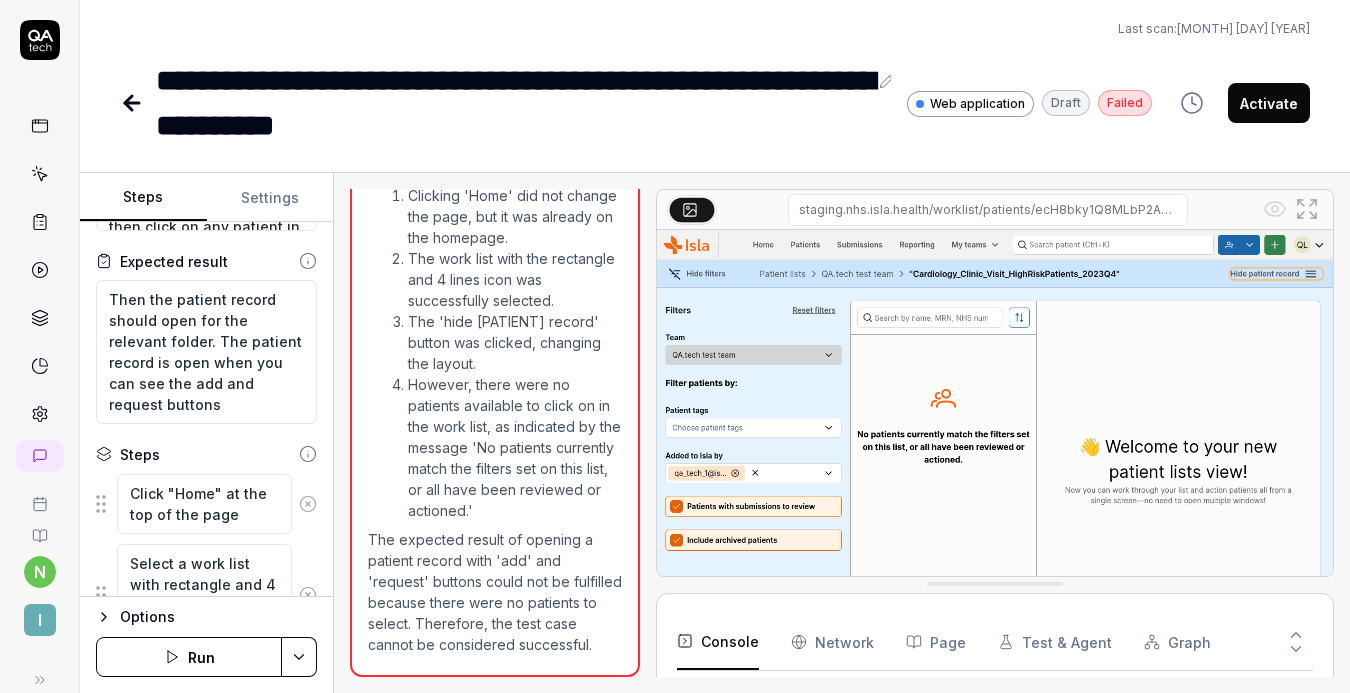 scroll, scrollTop: 828, scrollLeft: 0, axis: vertical 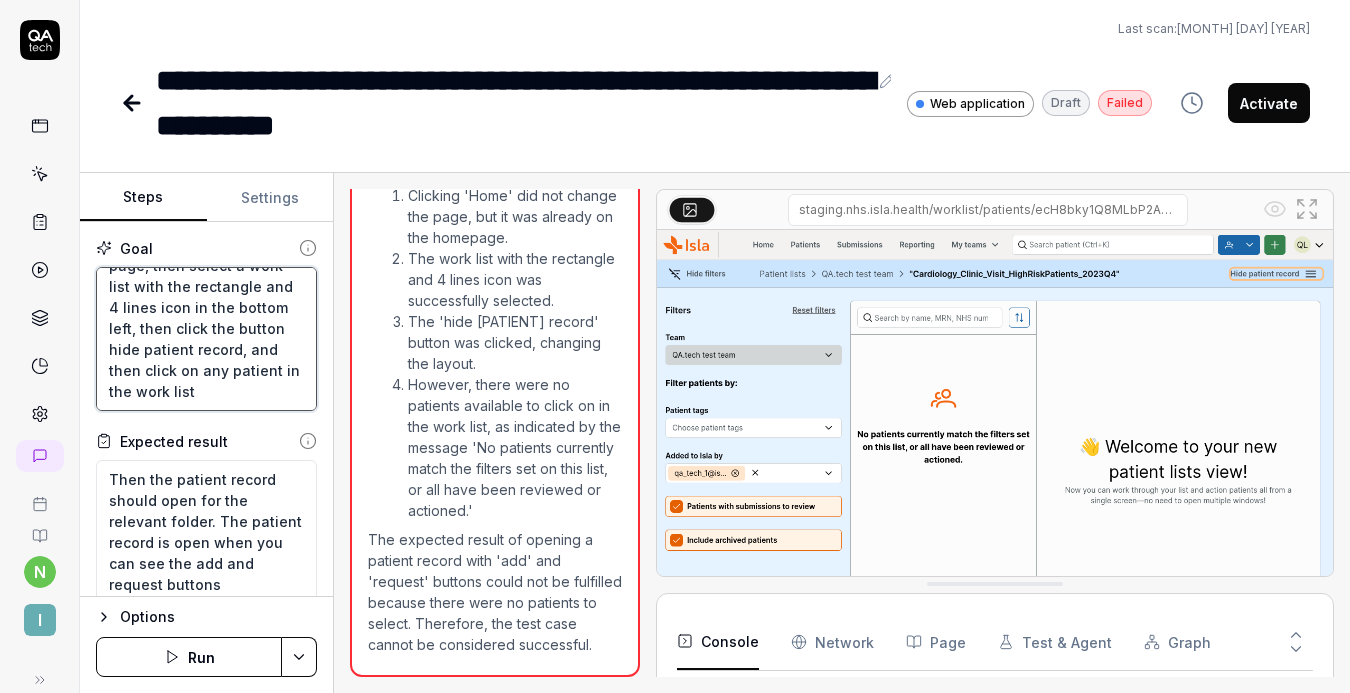 click on "Click home at the top of the page, then select a work list with the rectangle and 4 lines icon in the bottom left, then click the button hide patient record, and then click on any patient in the work list" at bounding box center [206, 339] 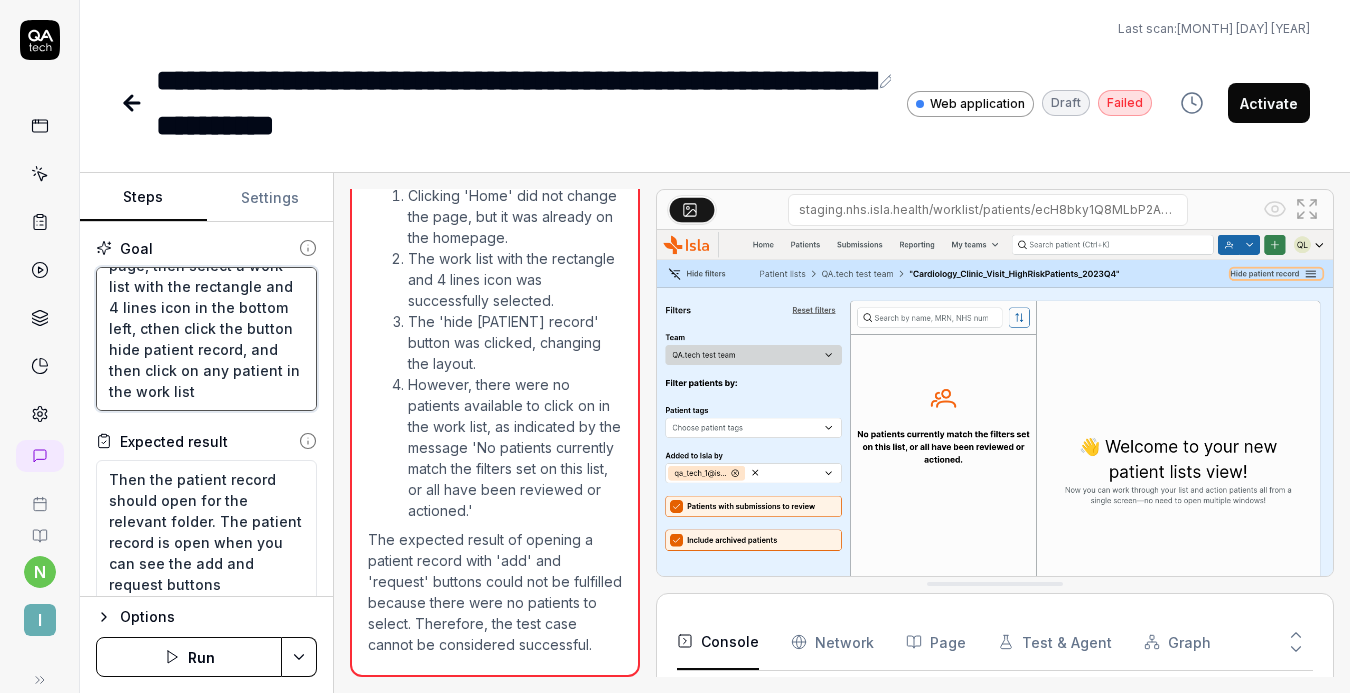 type on "Click home at the top of the page, then select a work list with the rectangle and 4 lines icon in the bottom left, chthen click the button hide [PATIENT] record, and then click on any [PATIENT] in the work list" 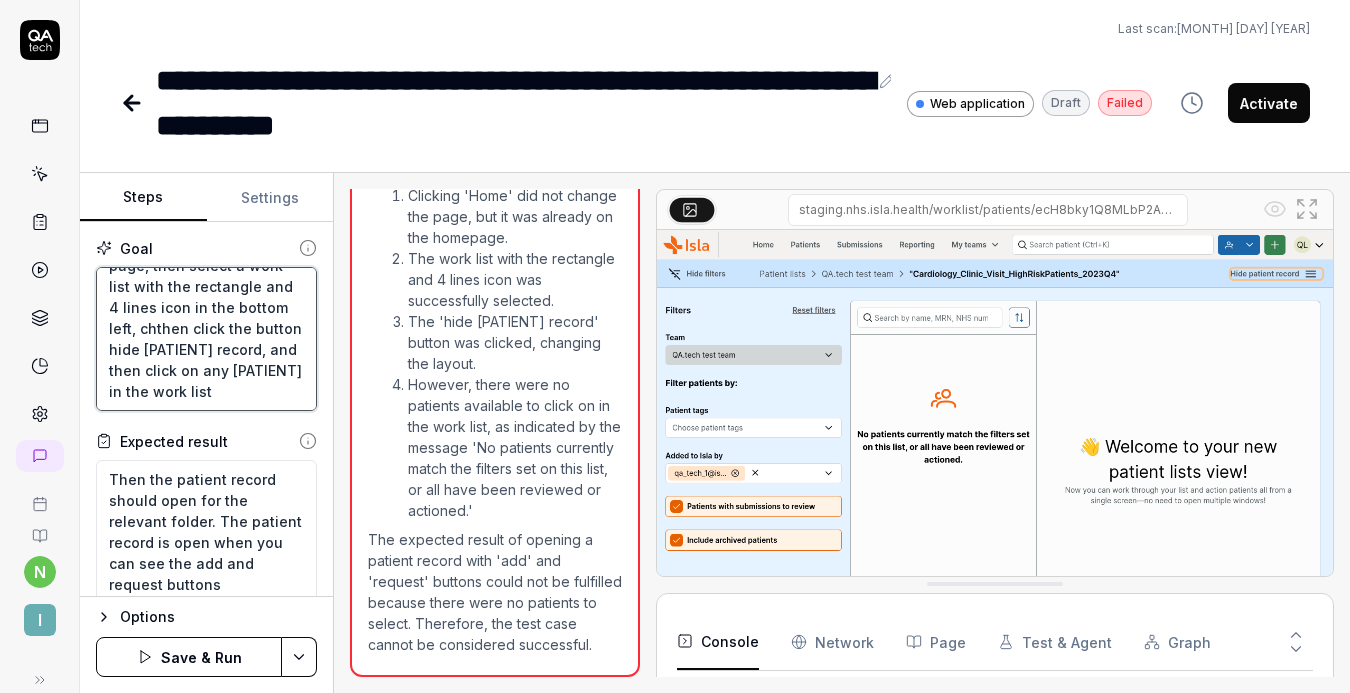 type on "Click home at the top of the page, then select a work list with the rectangle and 4 lines icon in the bottom left, chethen click the button hide [PATIENT] record, and then click on any [PATIENT] in the work list" 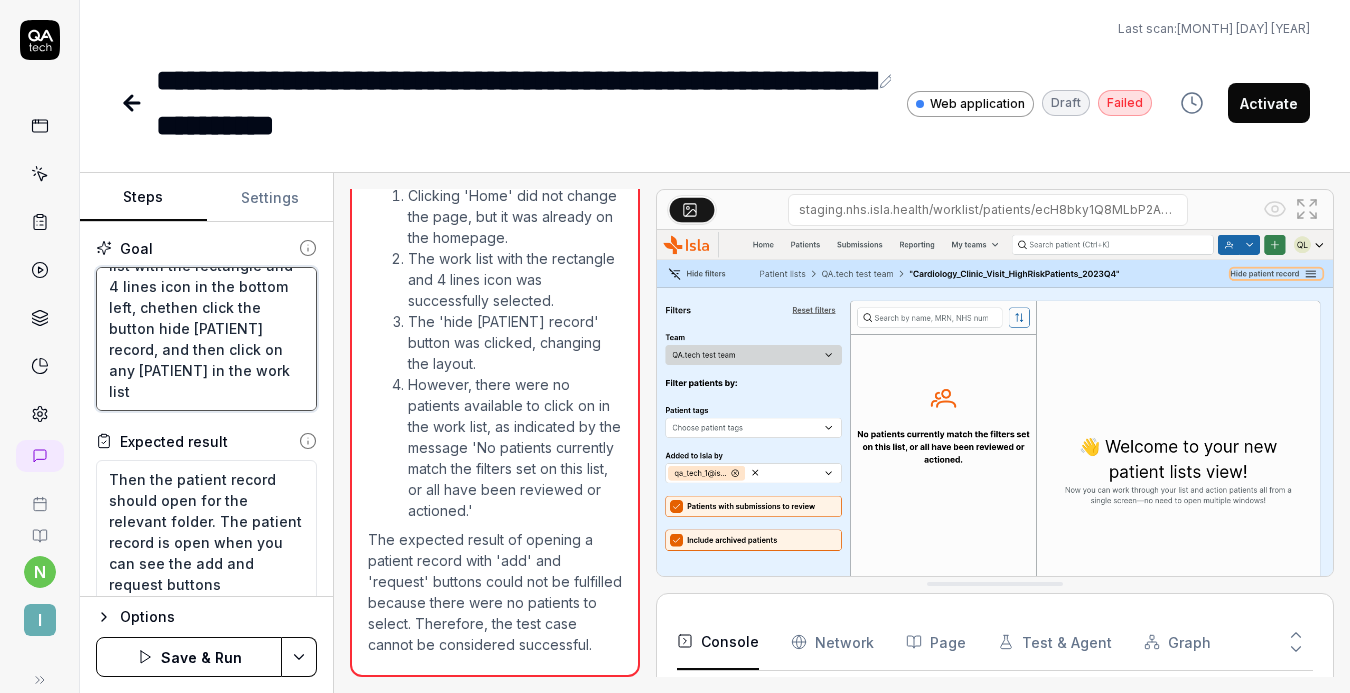 type on "Click home at the top of the page, then select a work list with the rectangle and 4 lines icon in the bottom left, checthen click the button hide patient record, and then click on any patient in the work list" 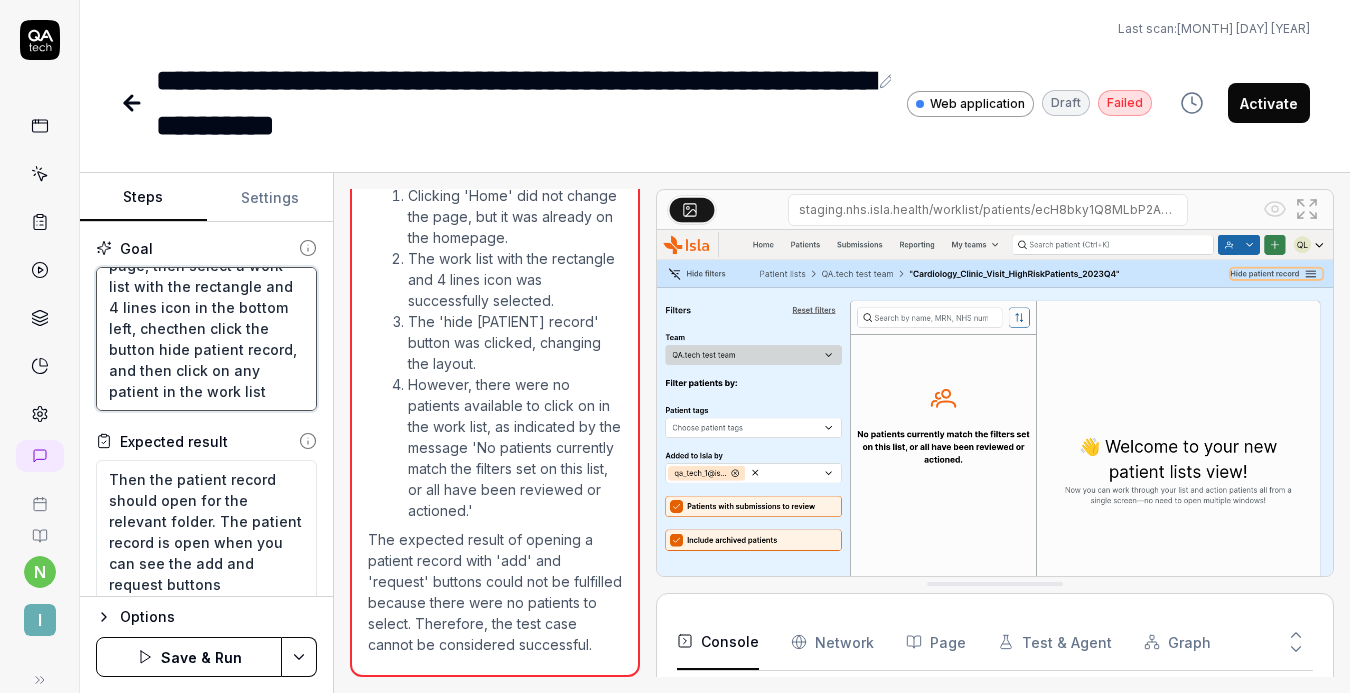 type on "Click home at the top of the page, then select a work list with the rectangle and 4 lines icon in the bottom left, checkthen click the button hide patient record, and then click on any patient in the work list" 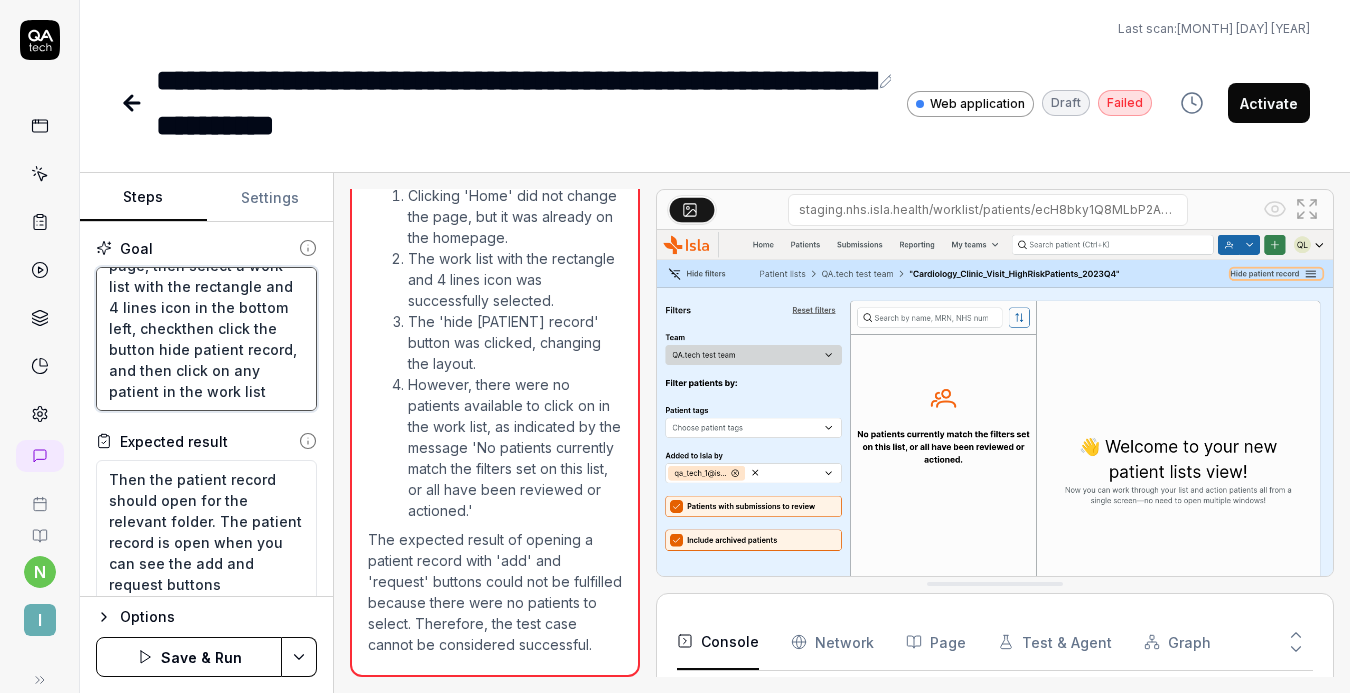 type on "Click home at the top of the page, then select a work list with the rectangle and 4 lines icon in the bottom left, check then click the button hide patient record, and then click on any patient in the work list" 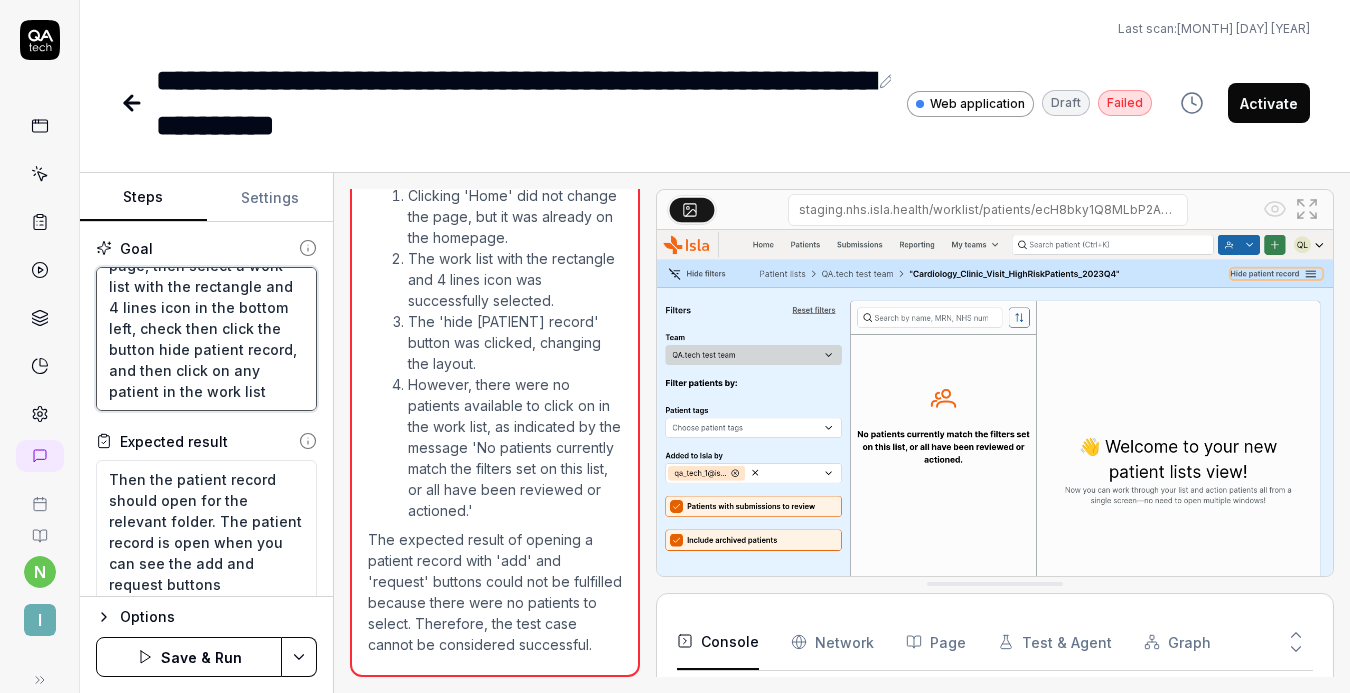 type on "Click home at the top of the page, then select a work list with the rectangle and 4 lines icon in the bottom left, check if there are then click the button hide patient record, and then click on any patient in the work list" 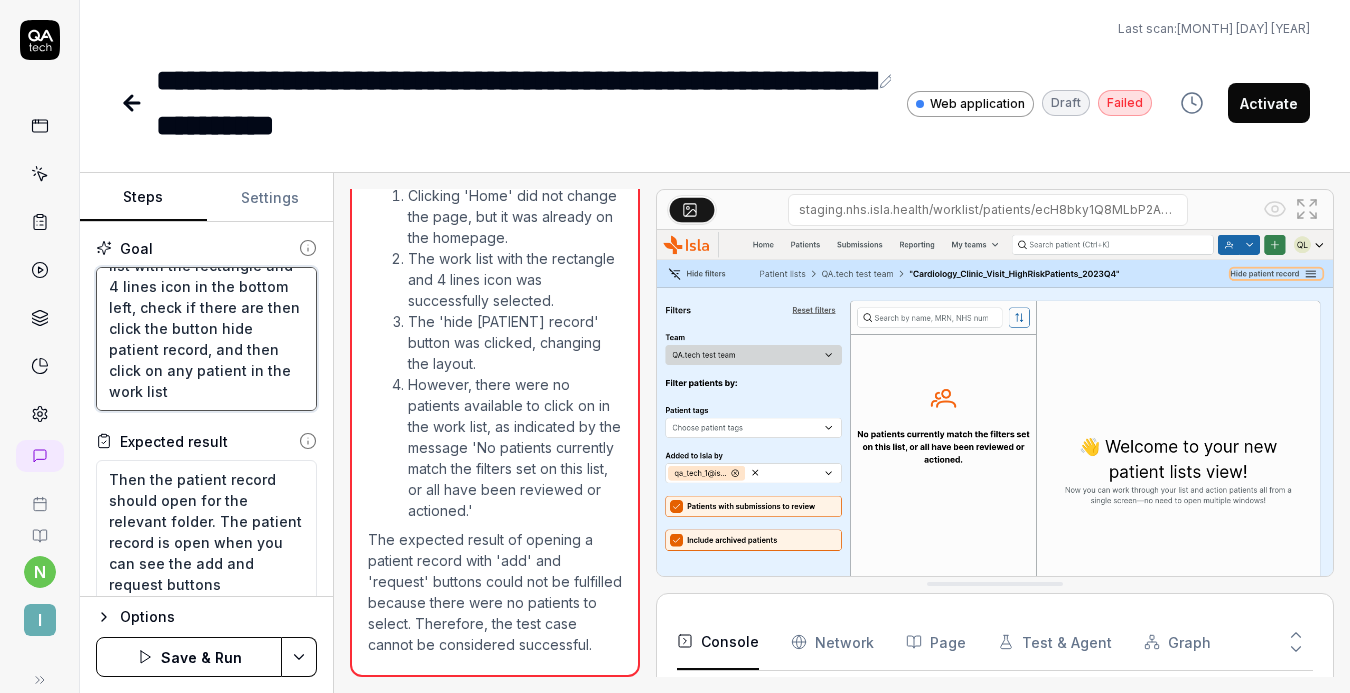 type on "Click home at the top of the page, then select a work list with the rectangle and 4 lines icon in the bottom left, check ifthen click the button hide patient record, and then click on any patient in the work list" 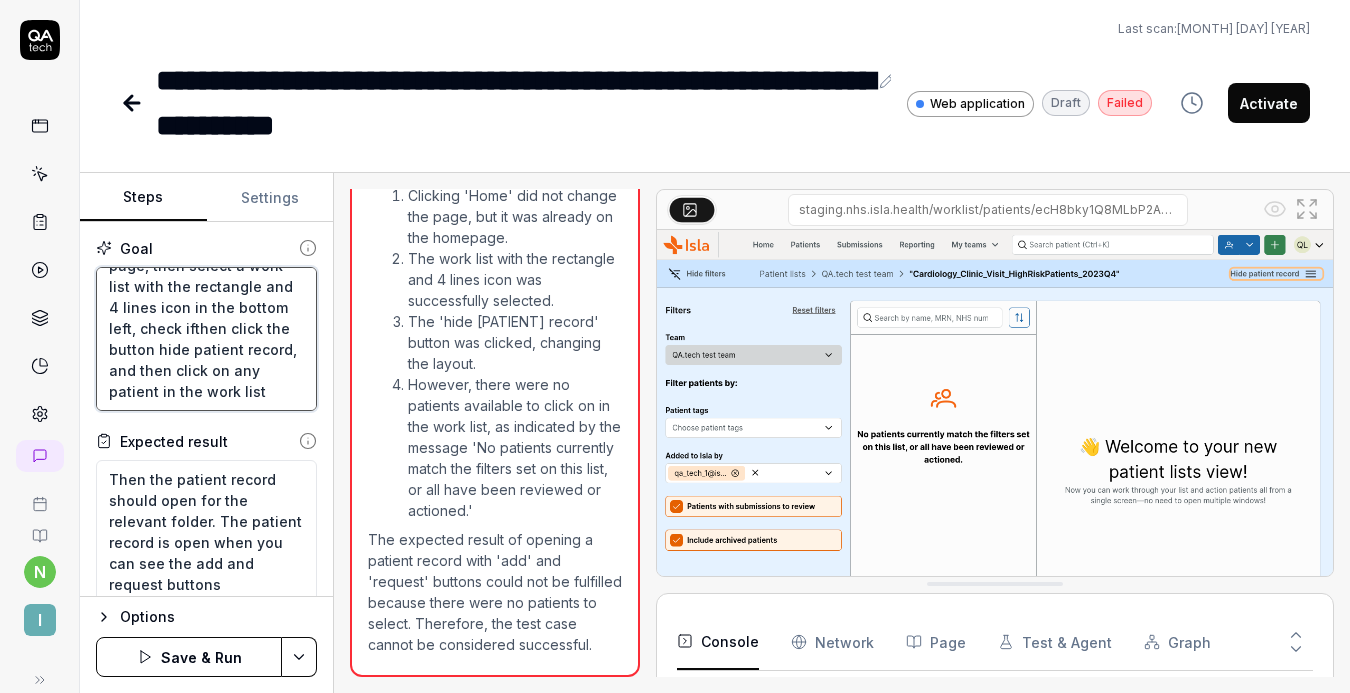 type on "Click home at the top of the page, then select a work list with the rectangle and 4 lines icon in the bottom left, check if then click the button hide patient record, and then click on any patient in the work list" 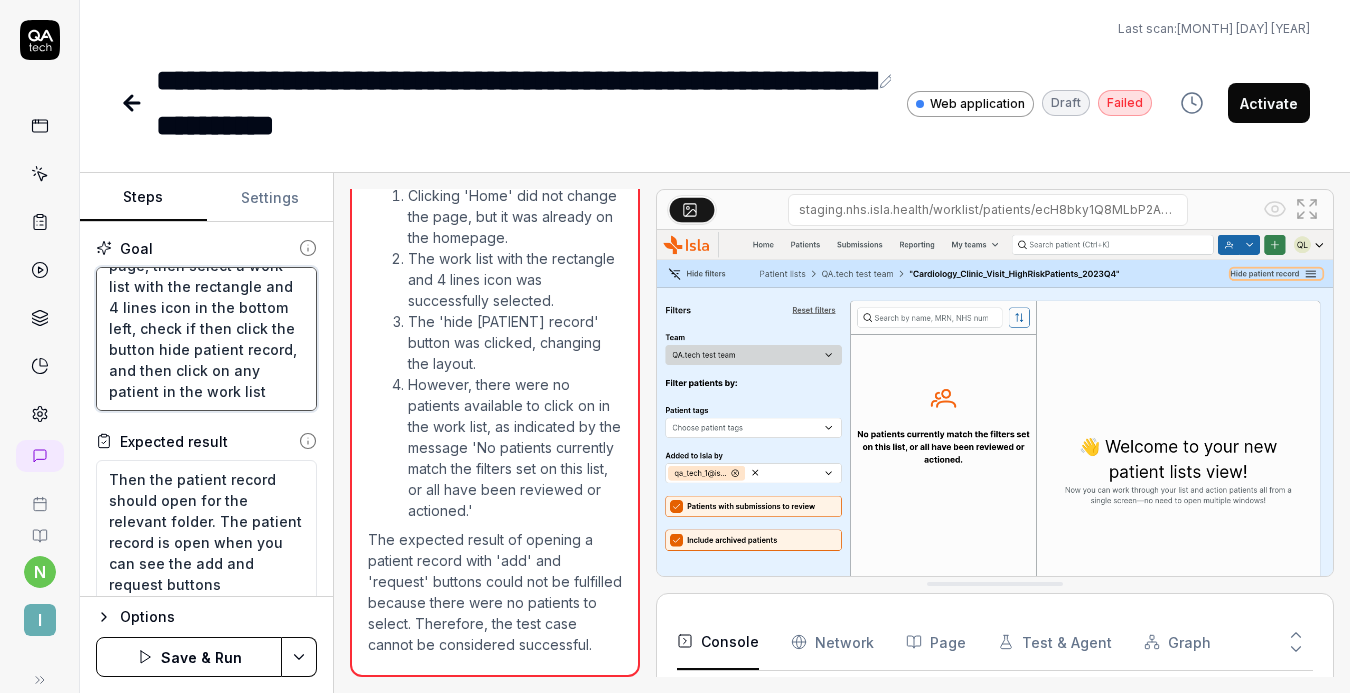 type on "Click home at the top of the page, then select a work list with the rectangle and 4 lines icon in the bottom left, check if tthen click the button hide [PATIENT] record, and then click on any [PATIENT] in the work list" 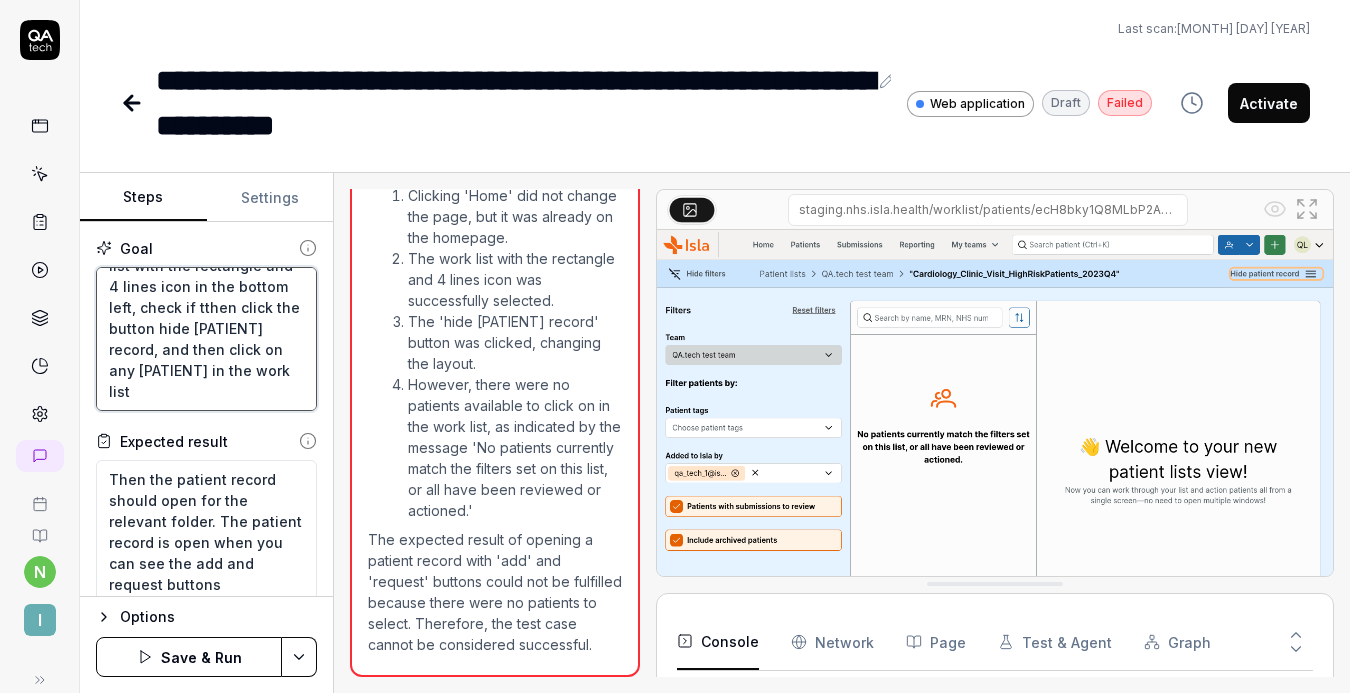 type on "Click home at the top of the page, then select a work list with the rectangle and 4 lines icon in the bottom left, check if ththen click the button hide patient record, and then click on any patient in the work list" 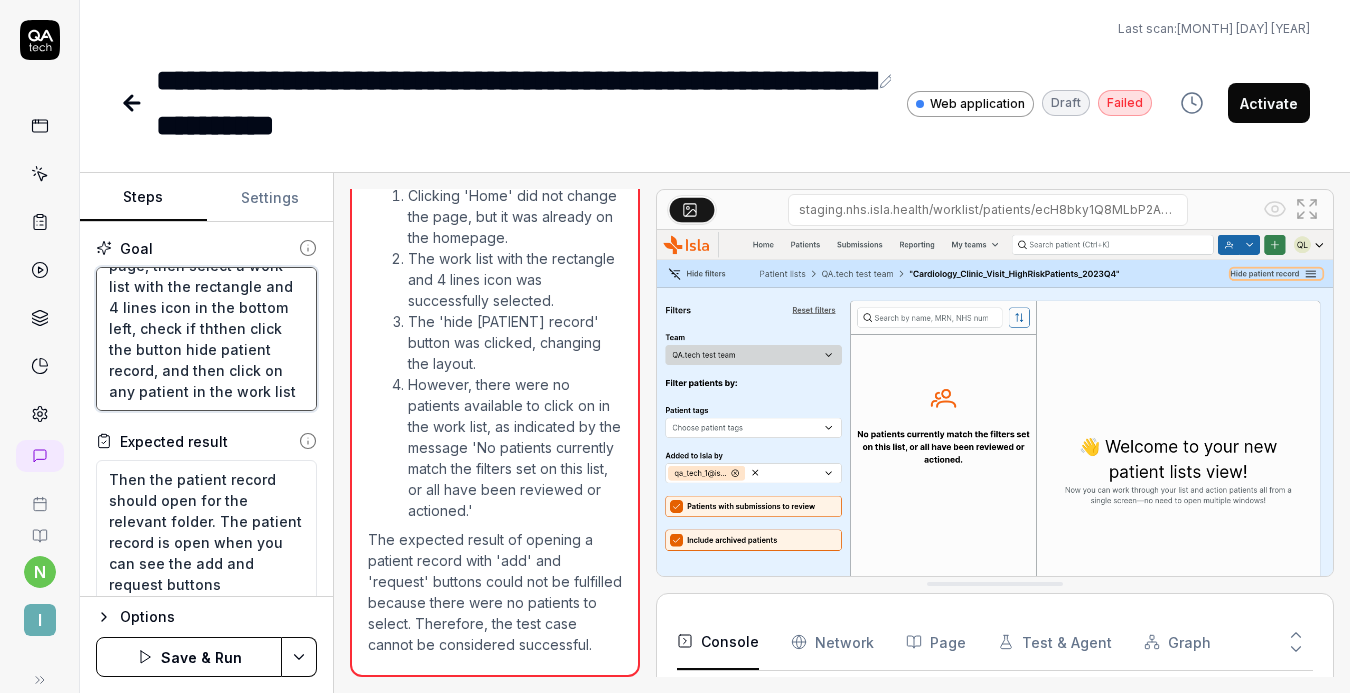 type on "Click home at the top of the page, then select a work list with the rectangle and 4 lines icon in the bottom left, check if thethen click the button hide patient record, and then click on any patient in the work list" 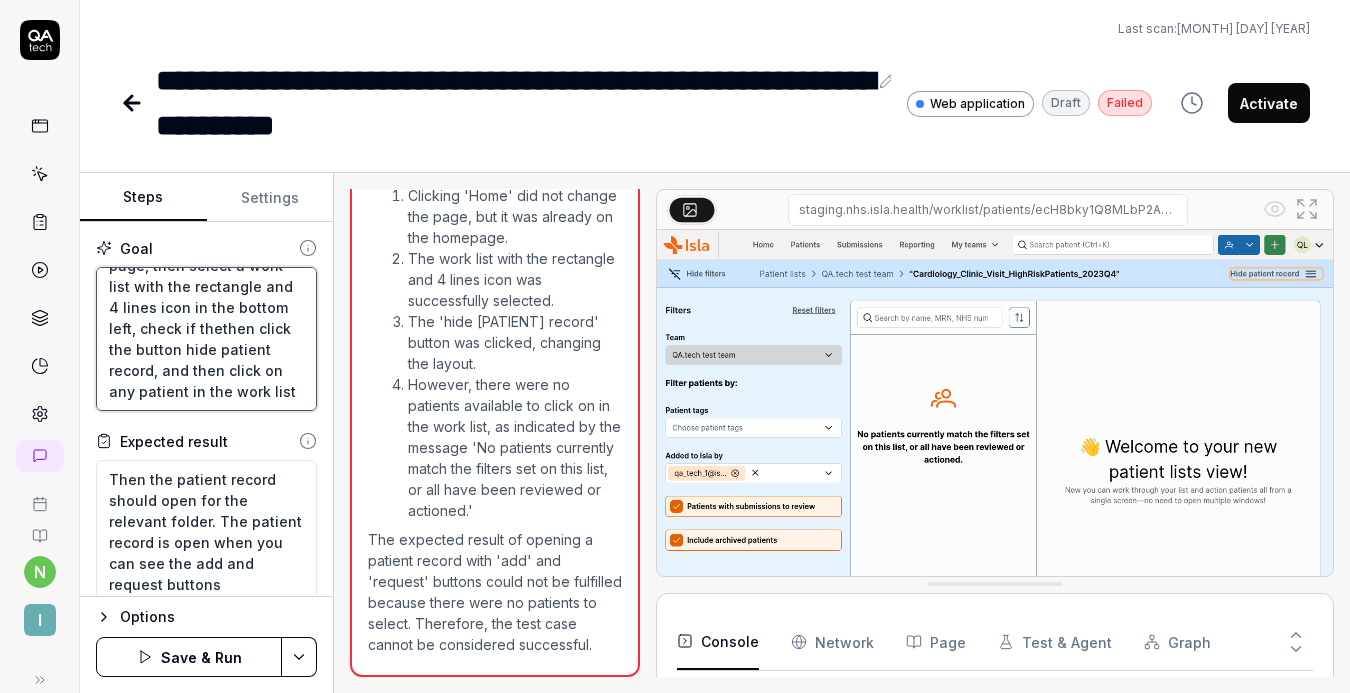 type on "Click home at the top of the page, then select a work list with the rectangle and 4 lines icon in the bottom left, check if therthen click the button hide patient record, and then click on any patient in the work list" 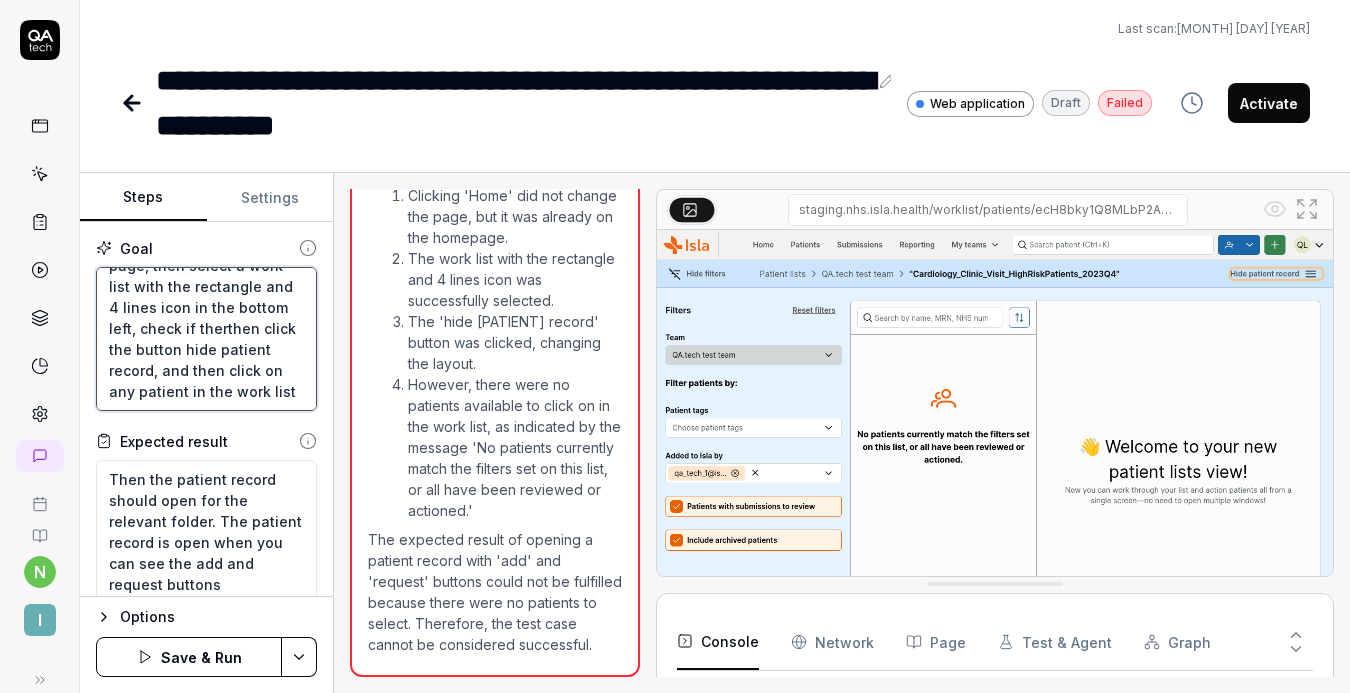 type on "Click home at the top of the page, then select a work list with the rectangle and 4 lines icon in the bottom left, check if therethen click the button hide patient record, and then click on any patient in the work list" 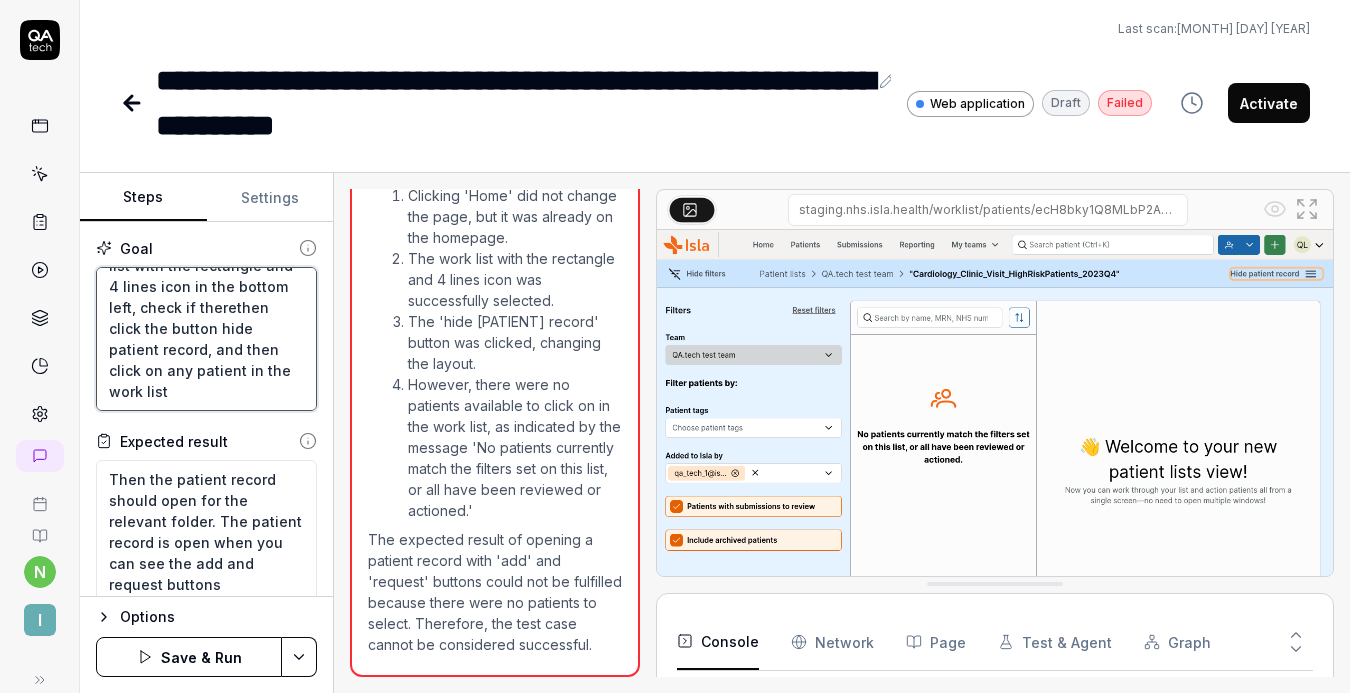 type on "Click home at the top of the page, then select a work list with the rectangle and 4 lines icon in the bottom left, check if there then click the button hide patient record, and then click on any patient in the work list" 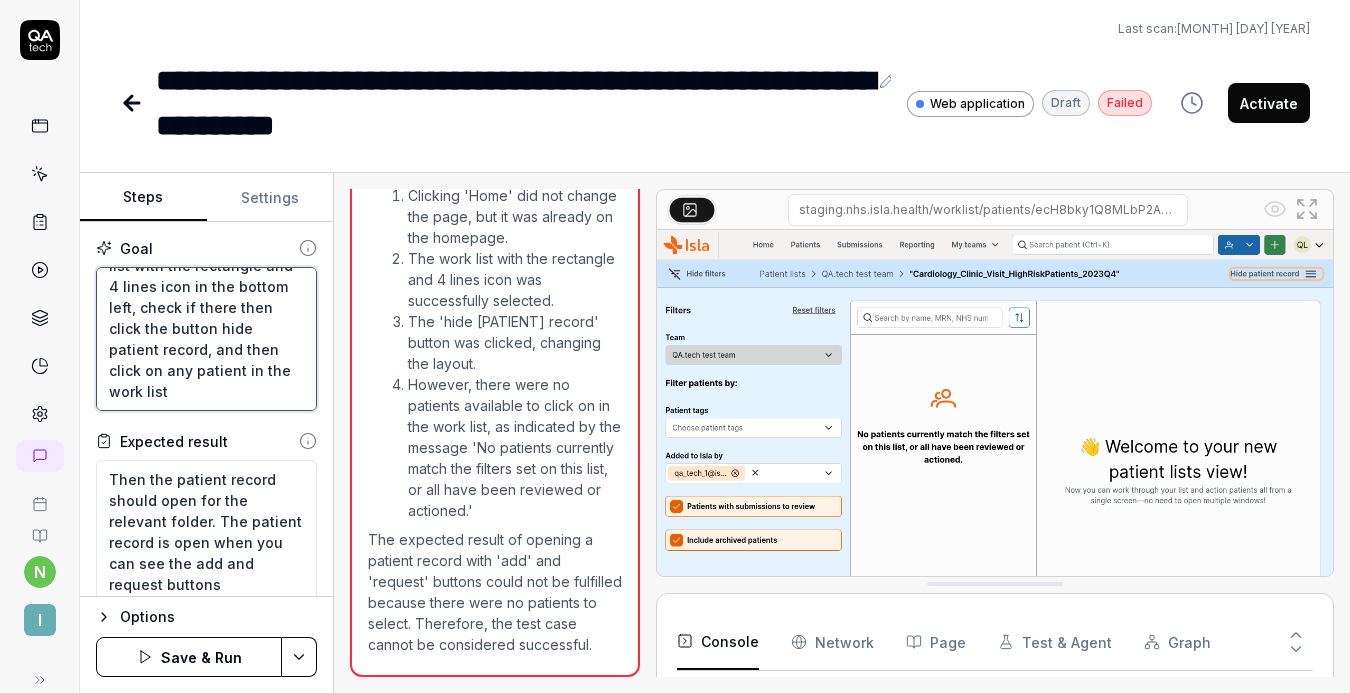 type on "Click home at the top of the page, then select a work list with the rectangle and 4 lines icon in the bottom left, check if there athen click the button hide patient record, and then click on any patient in the work list" 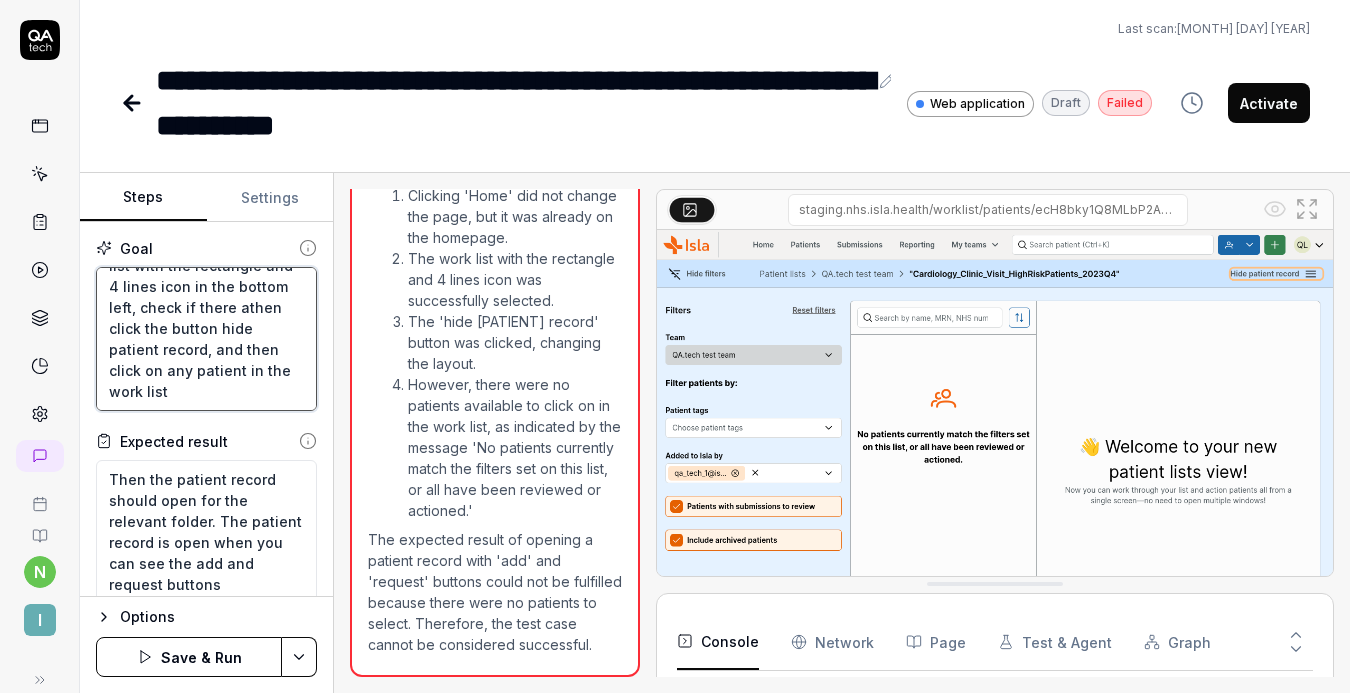 type on "Click home at the top of the page, then select a work list with the rectangle and 4 lines icon in the bottom left, check if there arthen click the button hide patient record, and then click on any patient in the work list" 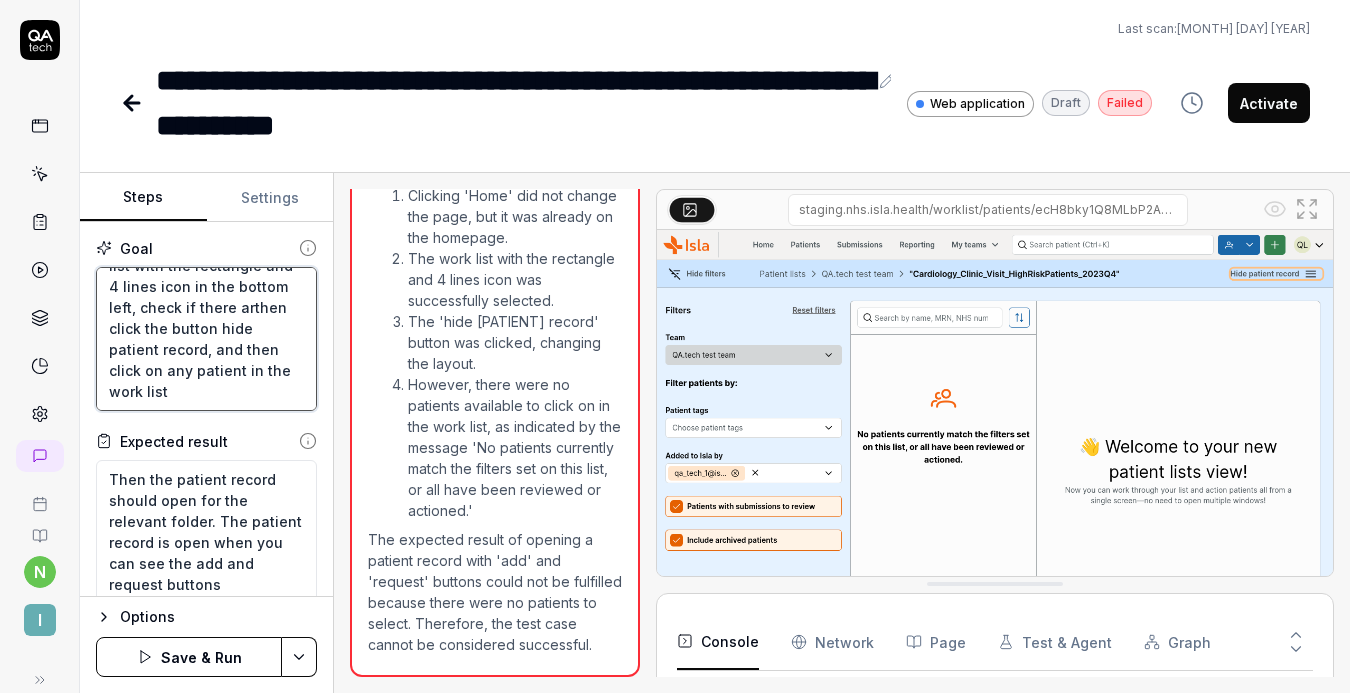 type on "Click home at the top of the page, then select a work list with the rectangle and 4 lines icon in the bottom left, check if there arethen click the button hide patient record, and then click on any patient in the work list" 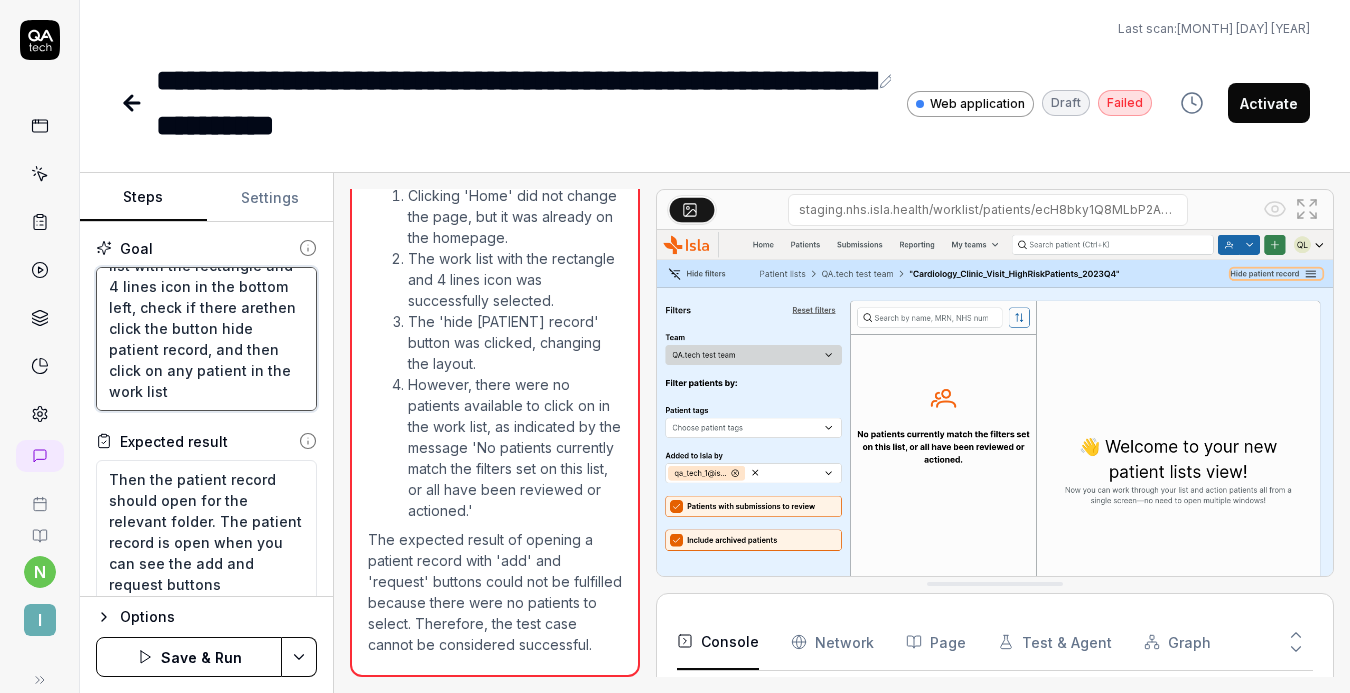 type on "Click home at the top of the page, then select a work list with the rectangle and 4 lines icon in the bottom left, check if there are then click the button hide patient record, and then click on any patient in the work list" 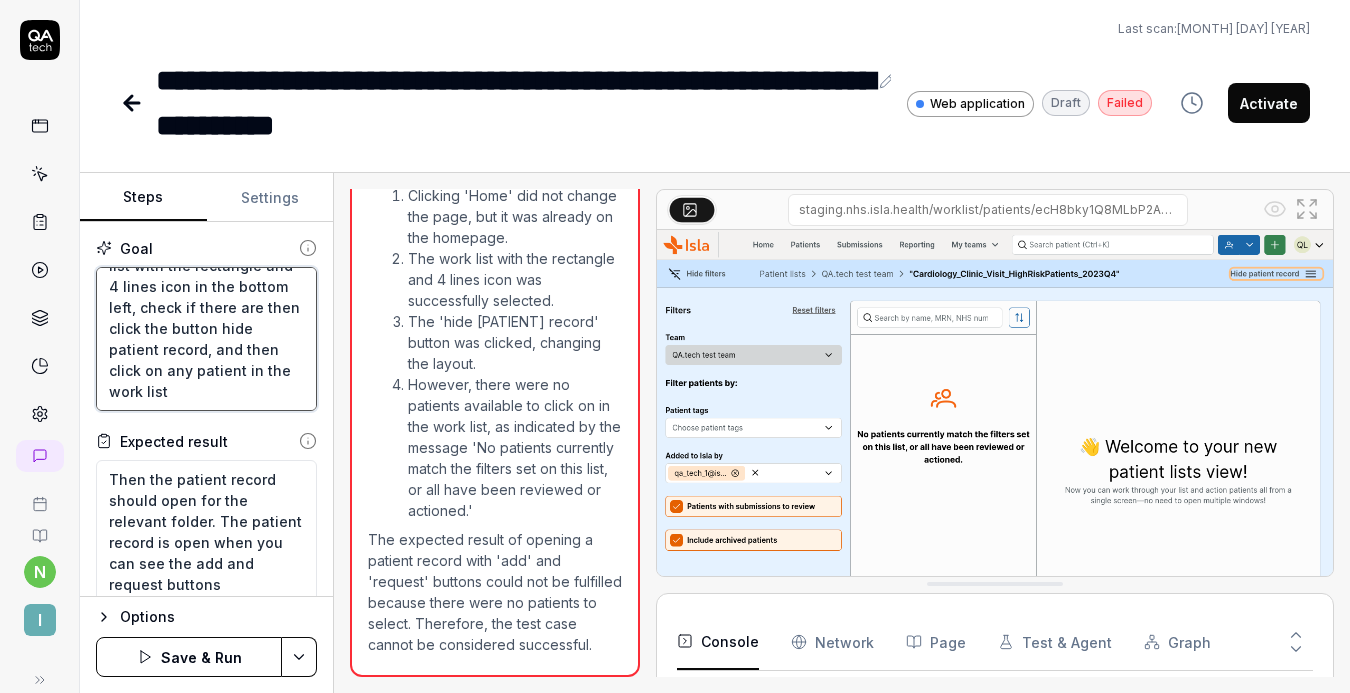 type on "Click home at the top of the page, then select a work list with the rectangle and 4 lines icon in the bottom left, check if there are pthen click the button hide patient record, and then click on any patient in the work list" 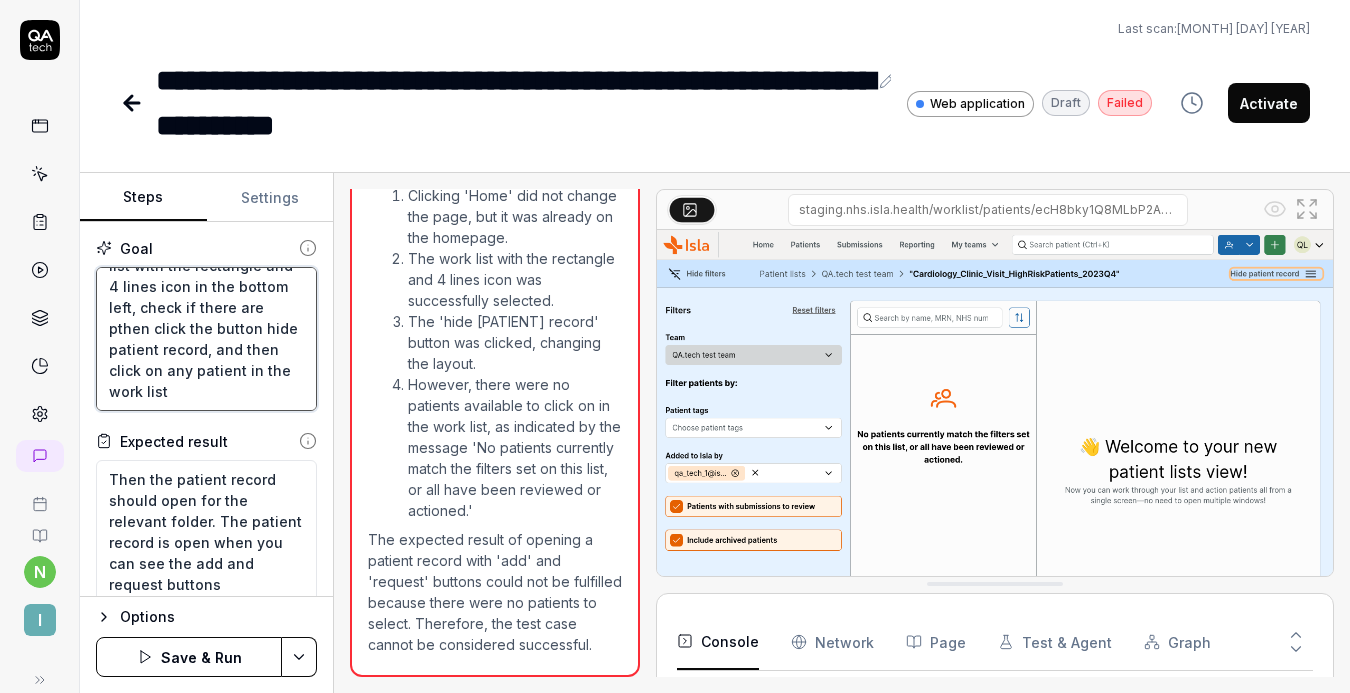 type on "Click home at the top of the page, then select a work list with the rectangle and 4 lines icon in the bottom left, check if there are pathen click the button hide patient record, and then click on any patient in the work list" 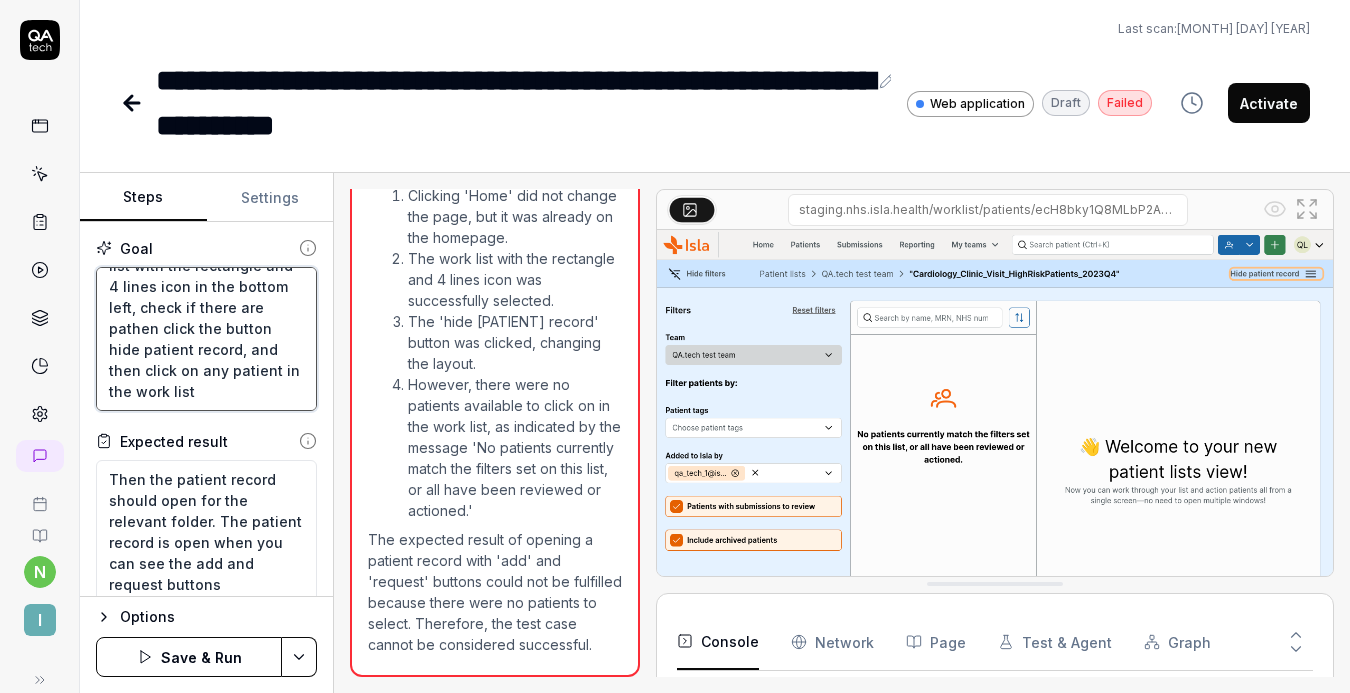 type on "Click home at the top of the page, then select a work list with the rectangle and 4 lines icon in the bottom left, check if there are pa[PATIENT]then click the button hide [PATIENT] record, and then click on any [PATIENT] in the work list" 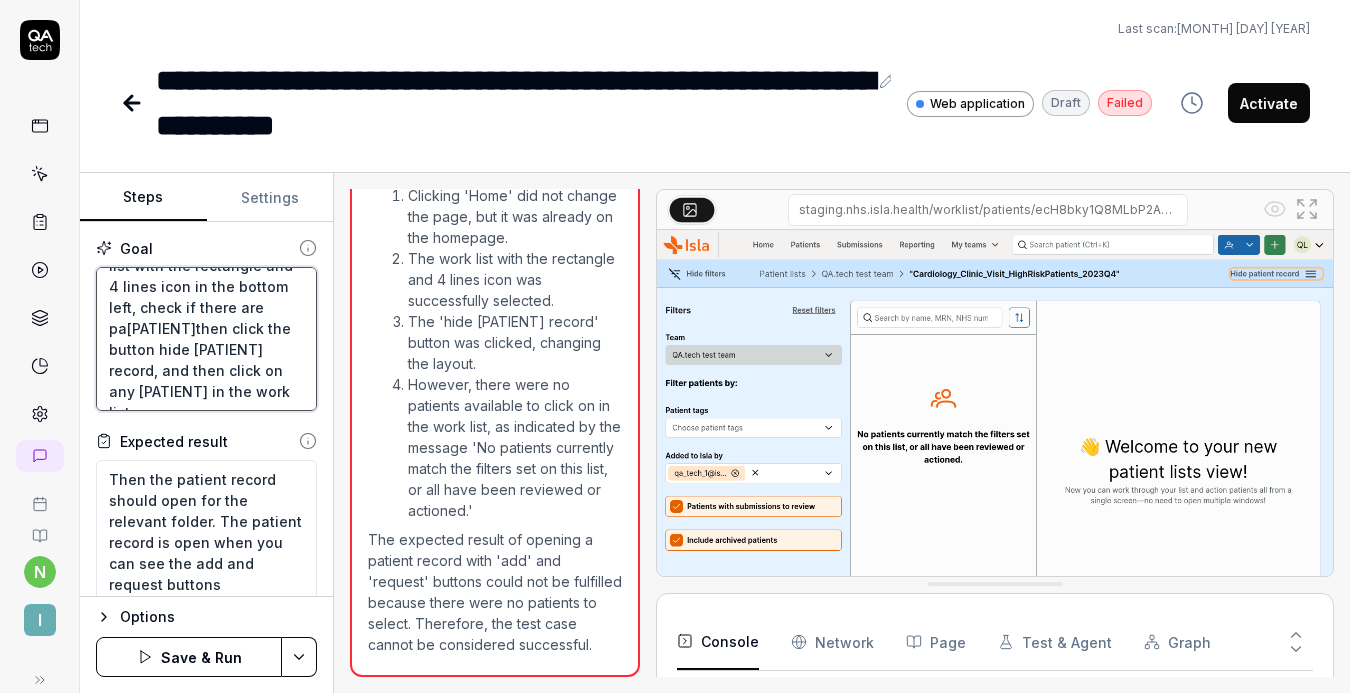 type on "Click home at the top of the page, then select a work list with the rectangle and 4 lines icon in the bottom left, check if there are patithen click the button hide patient record, and then click on any patient in the work list" 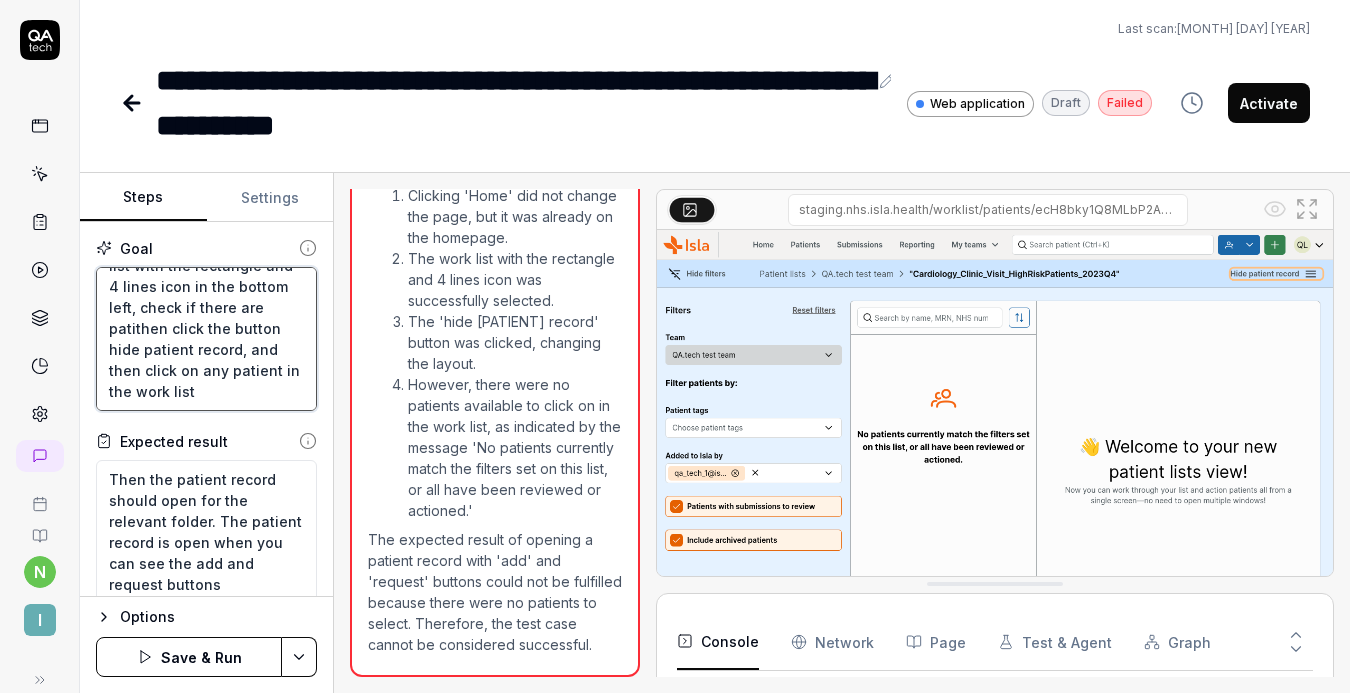 type on "Click home at the top of the page, then select a work list with the rectangle and 4 lines icon in the bottom left, check if there are patiethen click the button hide patient record, and then click on any patient in the work list" 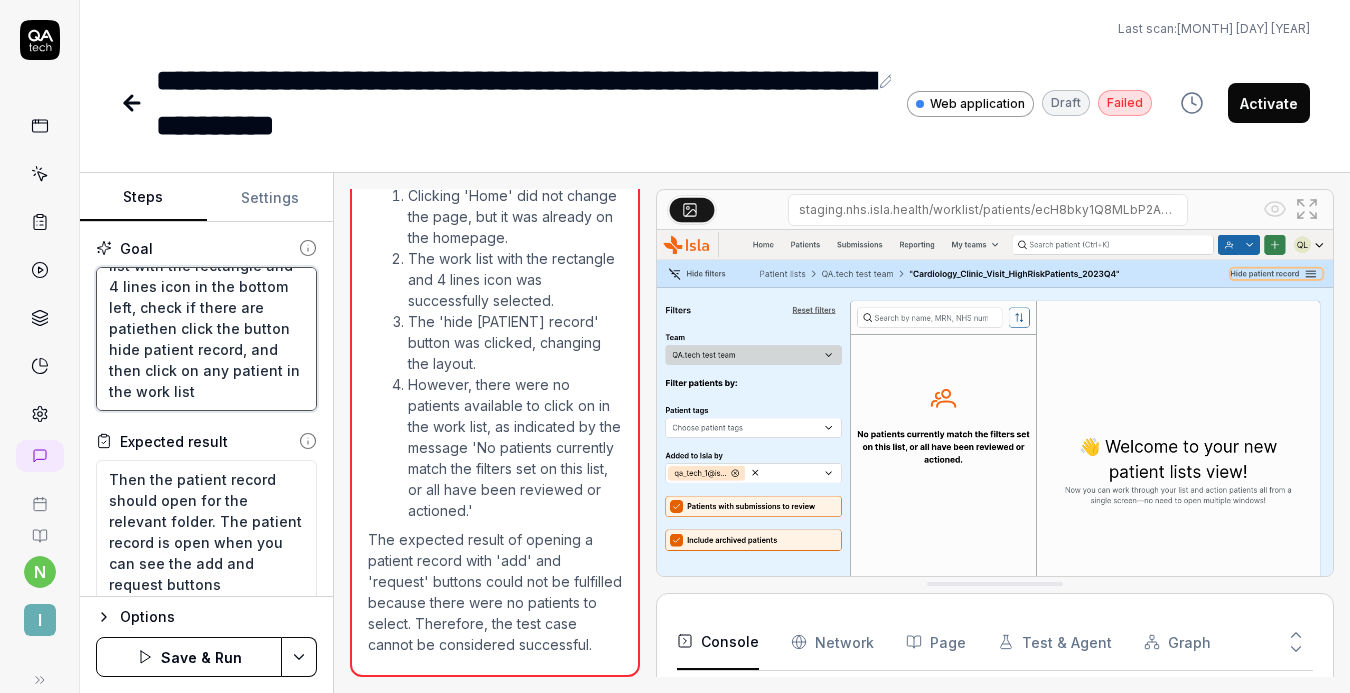 type on "Click home at the top of the page, then select a work list with the rectangle and 4 lines icon in the bottom left, check if there are patienthen click the button hide patient record, and then click on any patient in the work list" 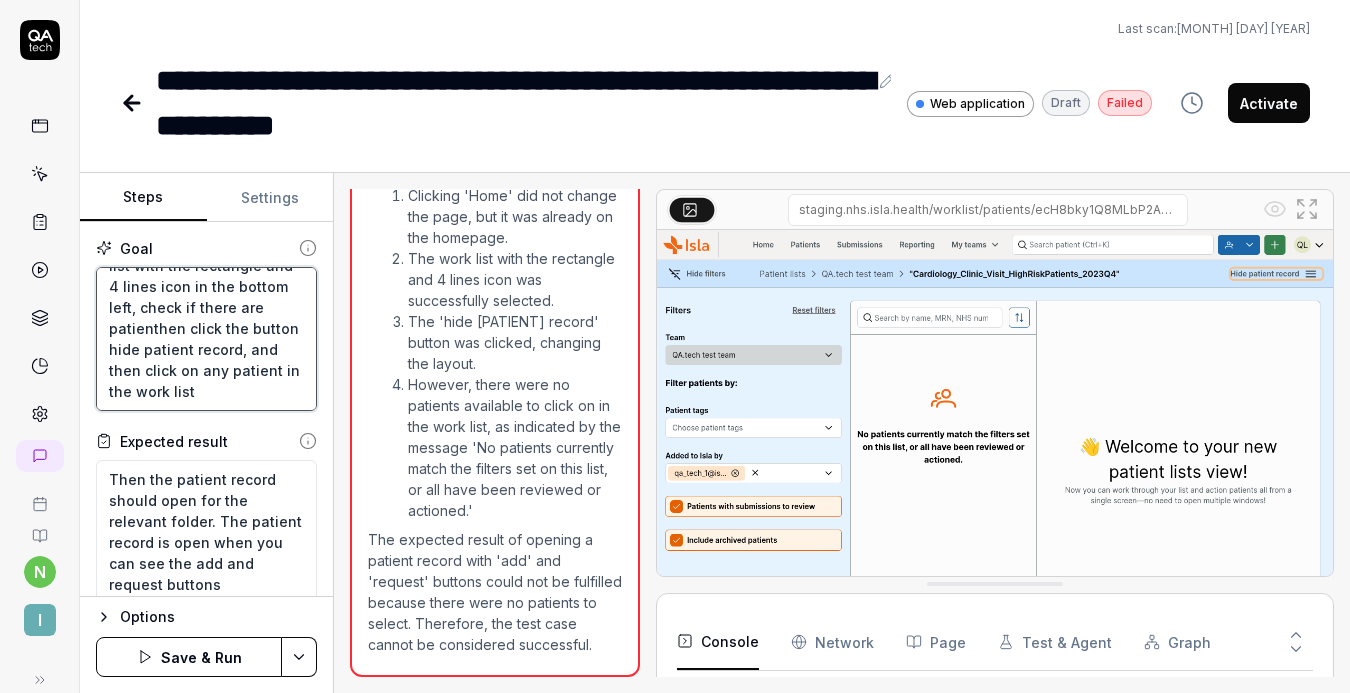 type on "Click home at the top of the page, then select a work list with the rectangle and 4 lines icon in the bottom left, check if there are patientthen click the button hide patient record, and then click on any patient in the work list" 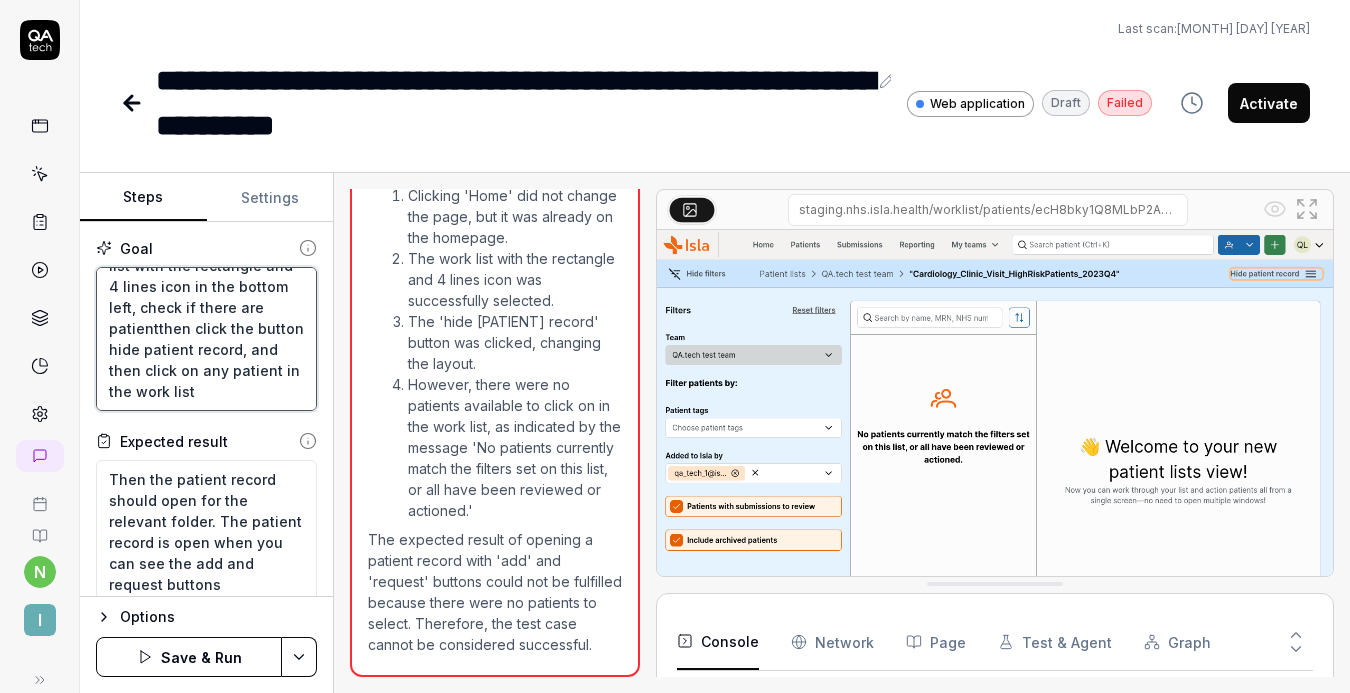type on "Click home at the top of the page, then select a work list with the rectangle and 4 lines icon in the bottom left, check if there are patientsthen click the button hide patient record, and then click on any patient in the work list" 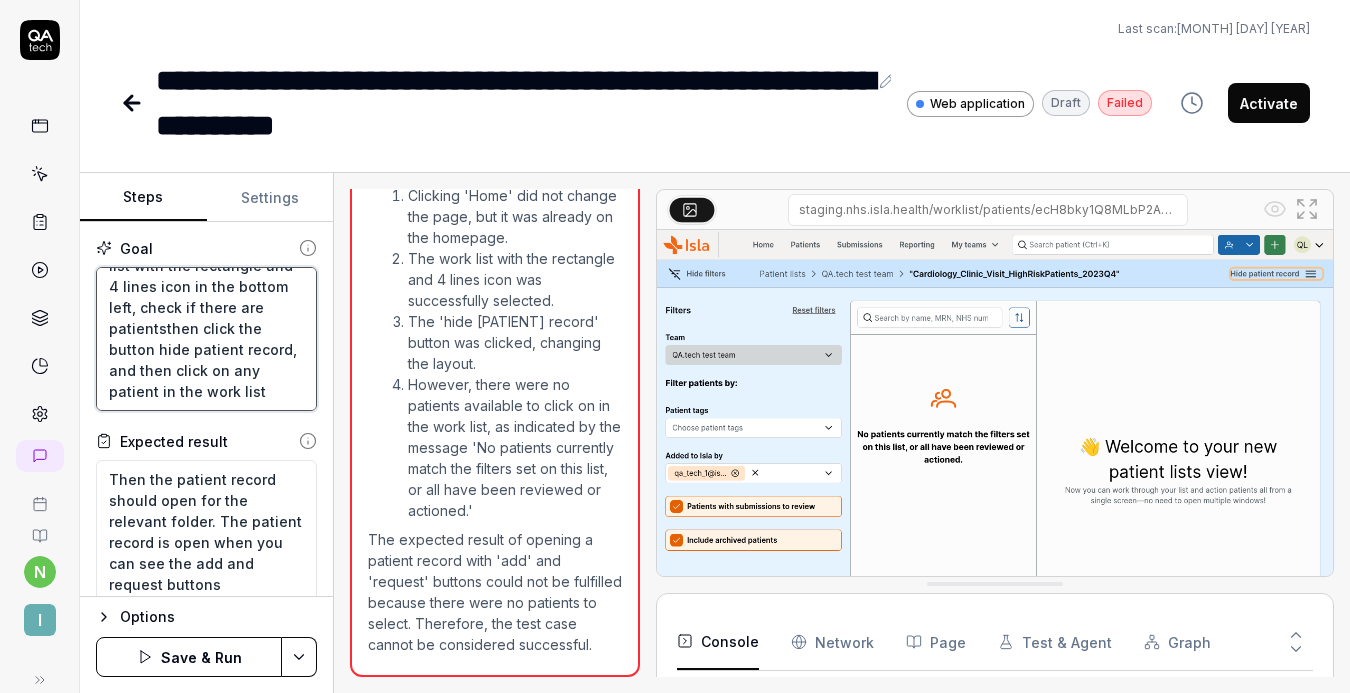 type on "Click home at the top of the page, then select a work list with the rectangle and 4 lines icon in the bottom left, check if there are patients then click the button hide patient record, and then click on any patient in the work list" 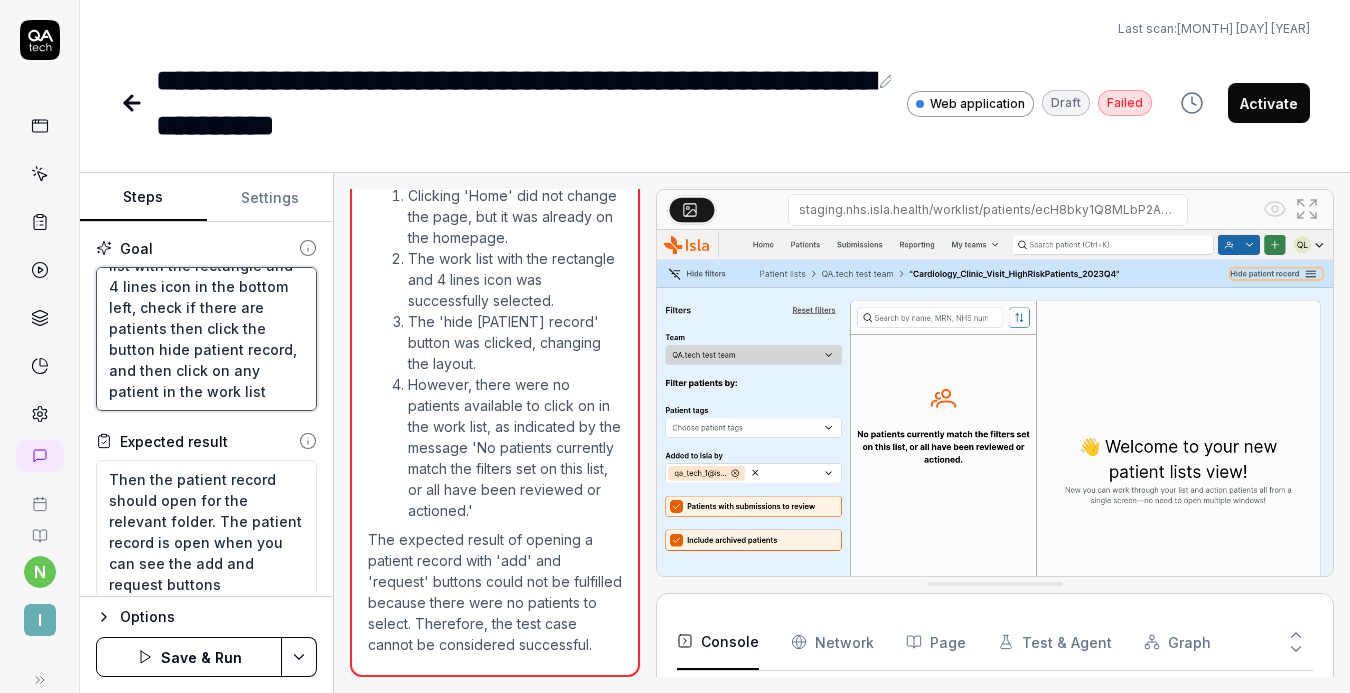 type on "Click home at the top of the page, then select a work list with the rectangle and 4 lines icon in the bottom left, check if there are patients ithen click the button hide patient record, and then click on any patient in the work list" 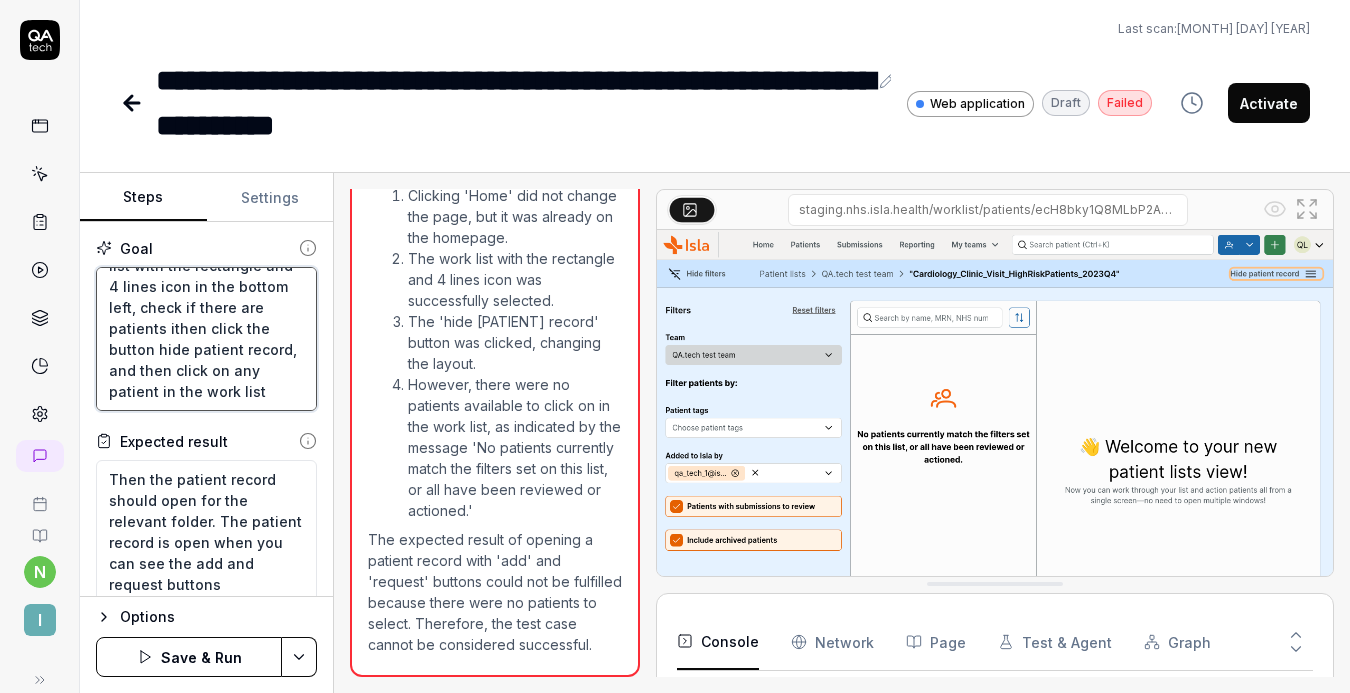 type on "Click home at the top of the page, then select a work list with the rectangle and 4 lines icon in the bottom left, check if there are patients inthen click the button hide patient record, and then click on any patient in the work list" 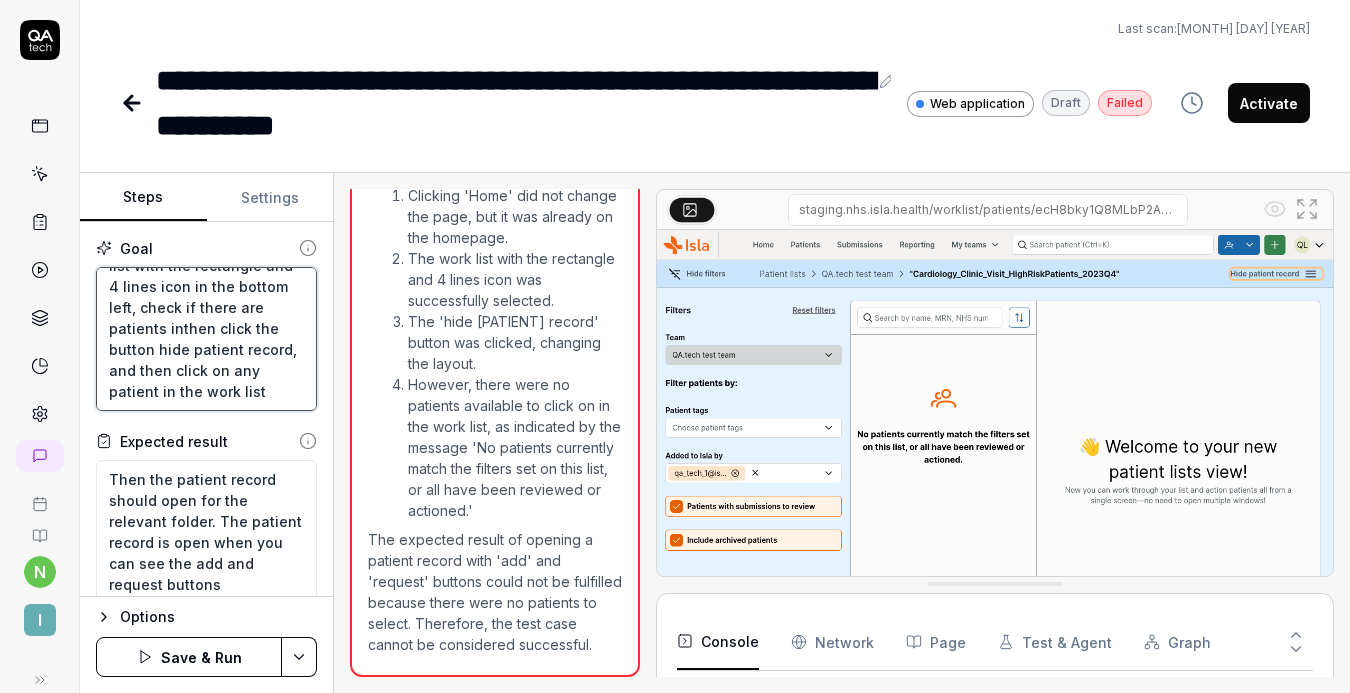 type on "Click home at the top of the page, then select a work list with the rectangle and 4 lines icon in the bottom left, check if there are patients in then click the button hide patient record, and then click on any patient in the work list" 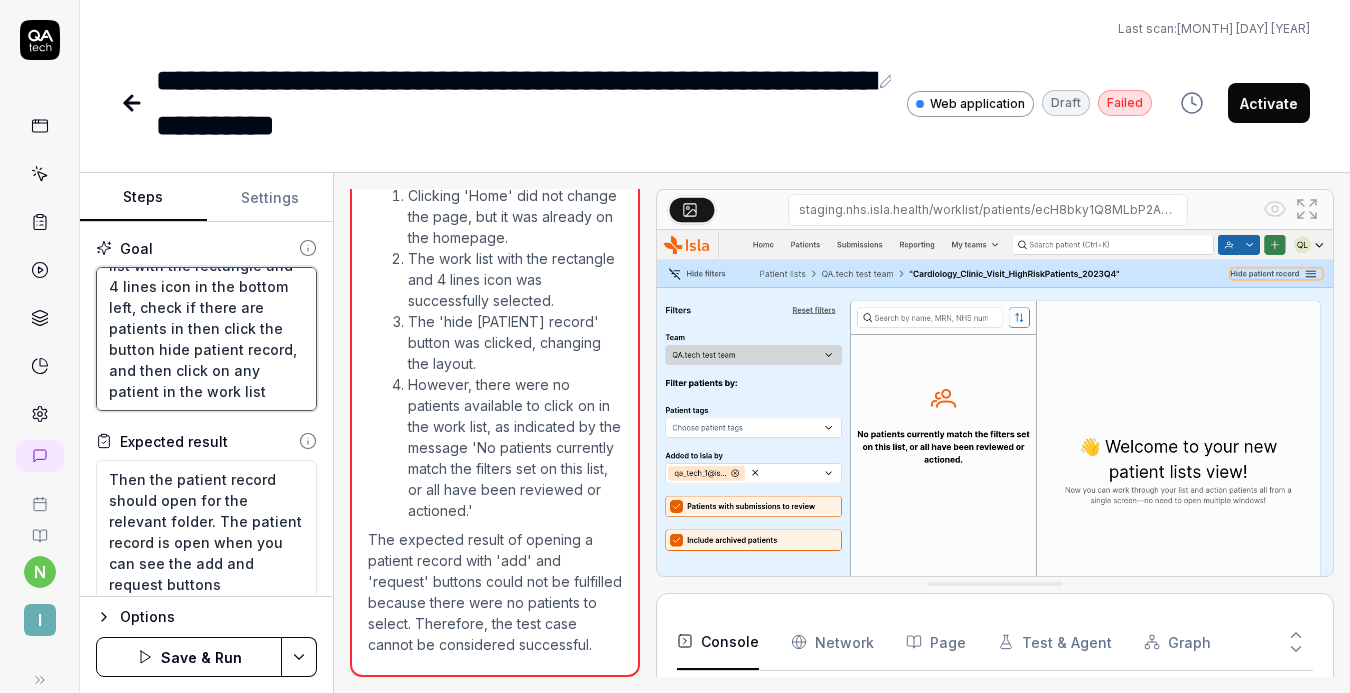 type on "Click home at the top of the page, then select a work list with the rectangle and 4 lines icon in the bottom left, check if there are [PATIENT]s in tthen click the button hide [PATIENT] record, and then click on any [PATIENT] in the work list" 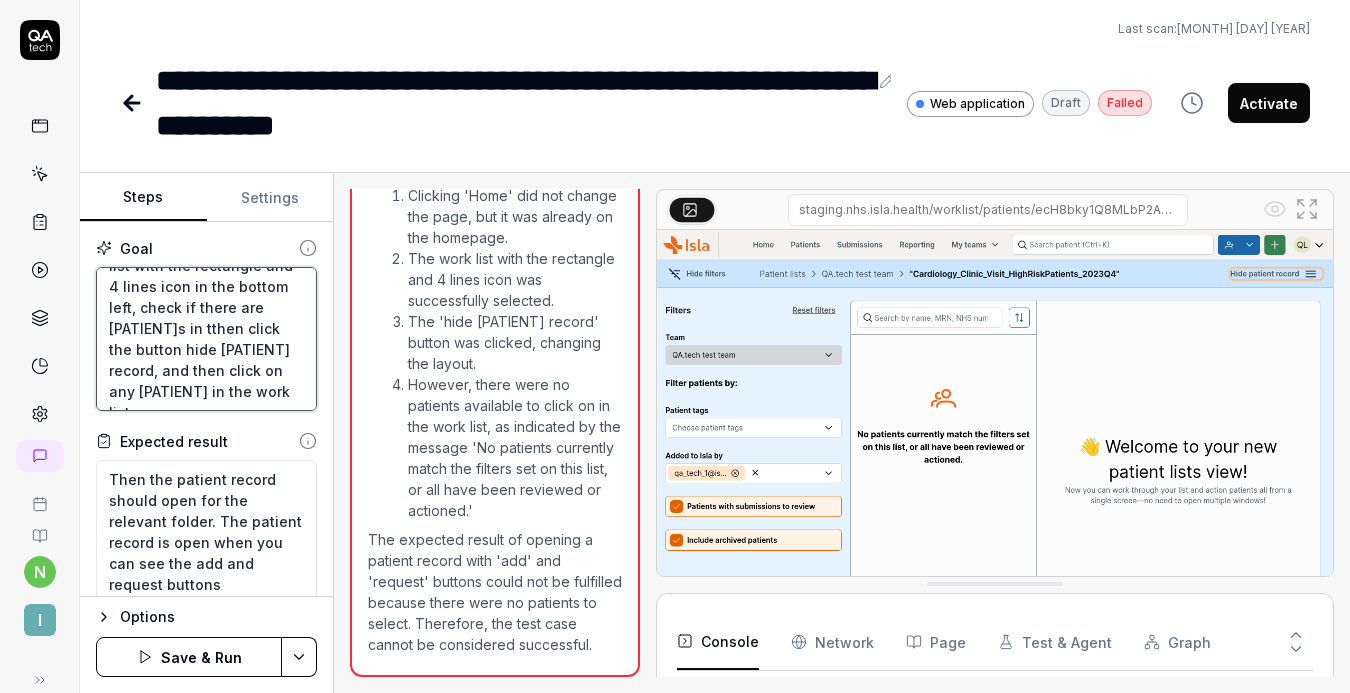 type on "Click home at the top of the page, then select a work list with the rectangle and 4 lines icon in the bottom left, check if there are patients in ththen click the button hide patient record, and then click on any patient in the work list" 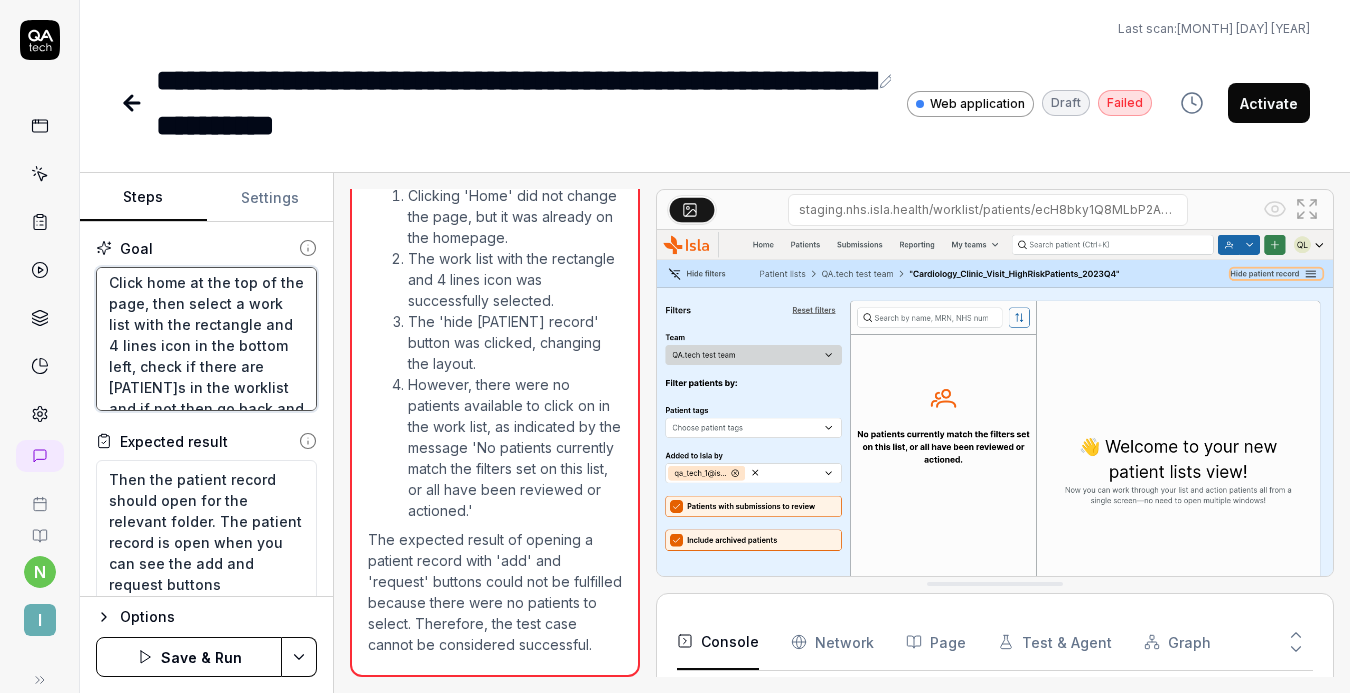 scroll, scrollTop: 22, scrollLeft: 0, axis: vertical 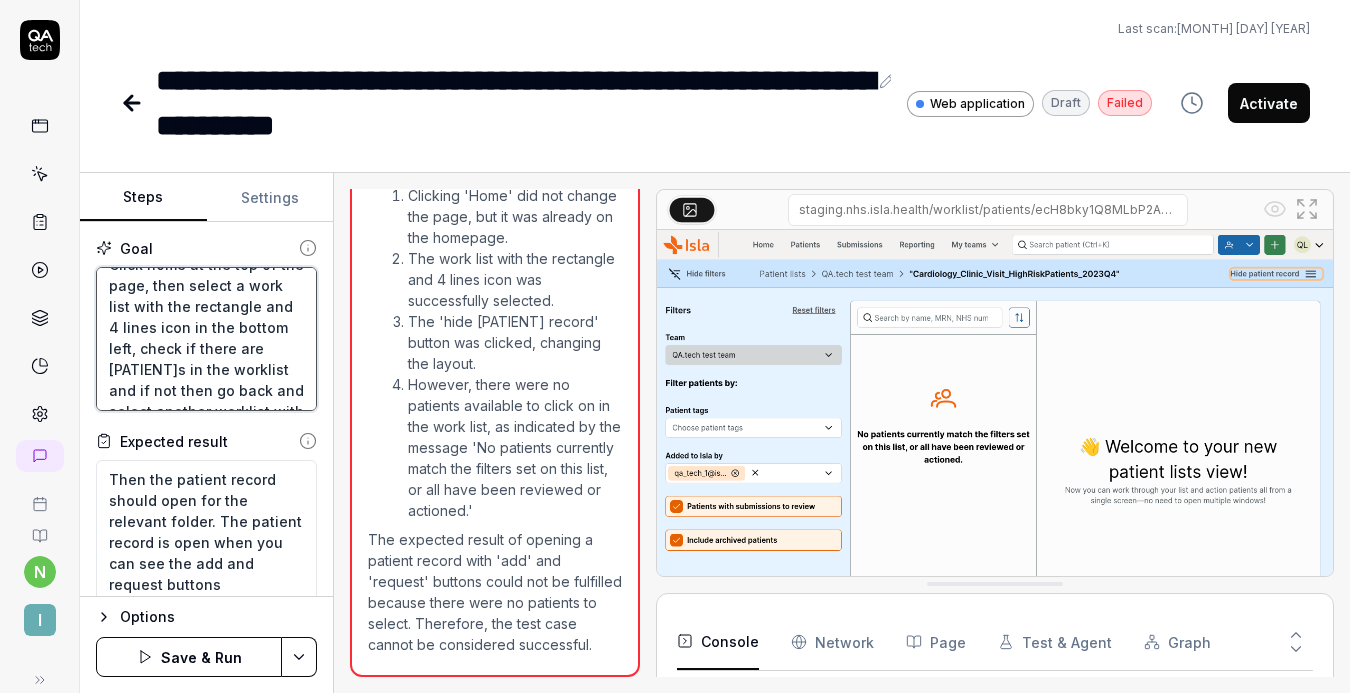 drag, startPoint x: 198, startPoint y: 308, endPoint x: 253, endPoint y: 351, distance: 69.81404 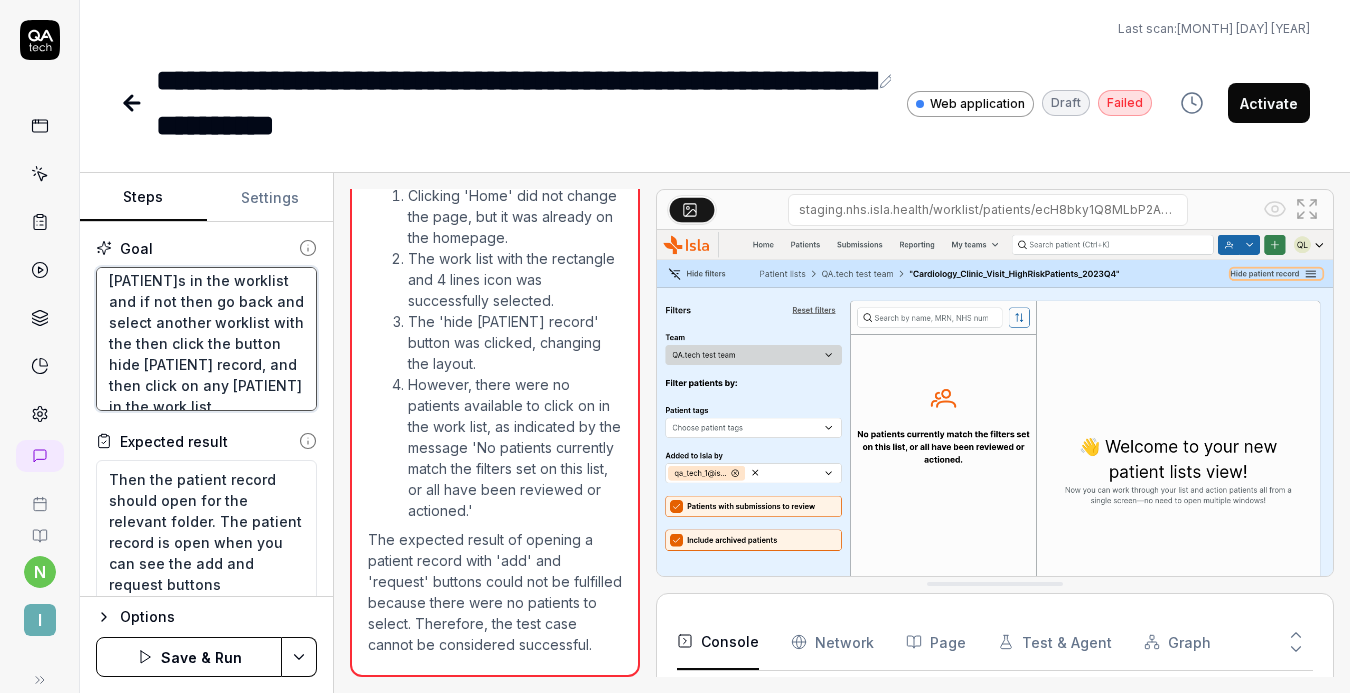scroll, scrollTop: 112, scrollLeft: 0, axis: vertical 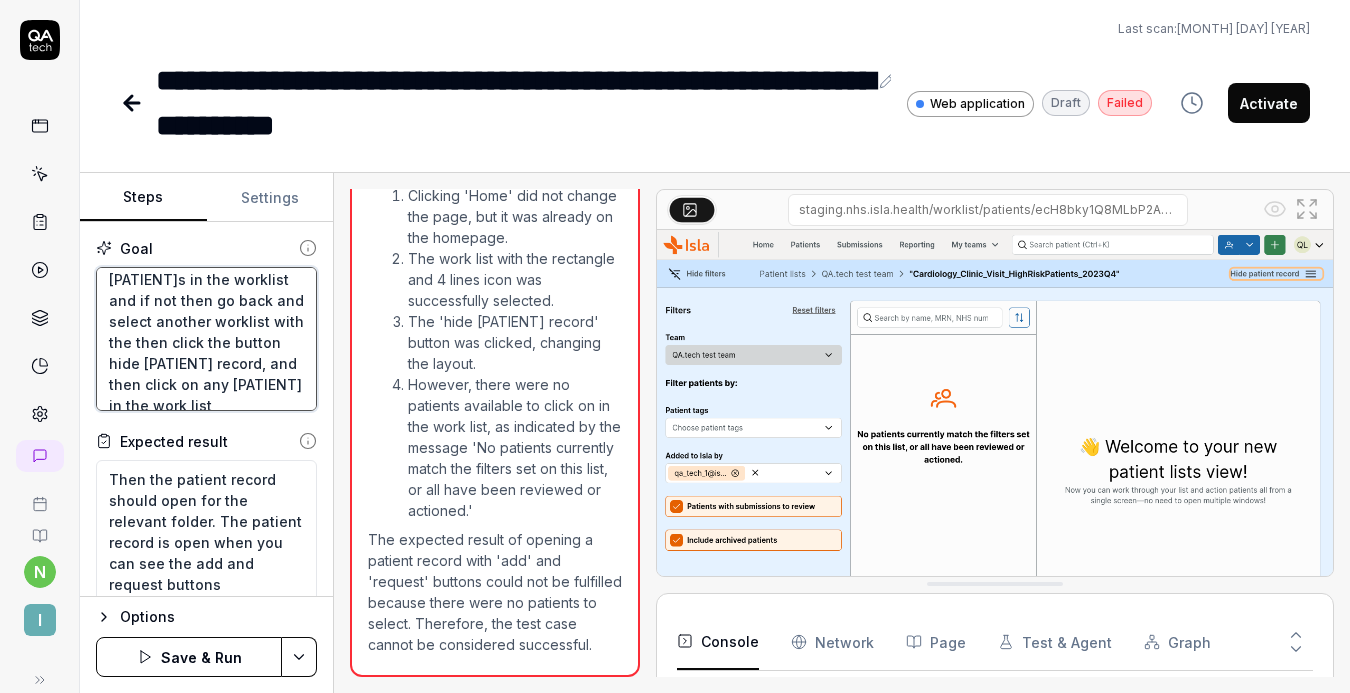 click on "Click home at the top of the page, then select a work list with the rectangle and 4 lines icon in the bottom left, check if there are [PATIENT]s in the worklist and if not then go back and select another worklist with the then click the button hide [PATIENT] record, and then click on any [PATIENT] in the work list" at bounding box center [206, 339] 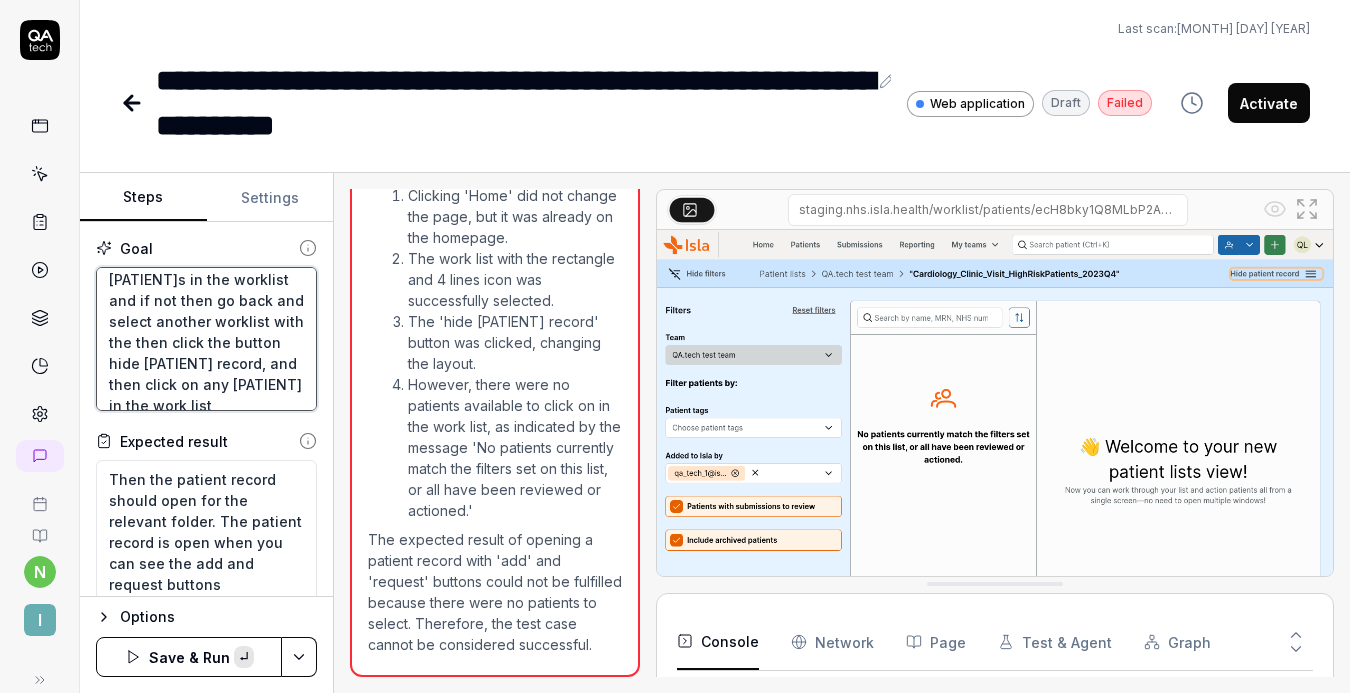 paste on "the rectangle and 4 lines icon in the bottom left" 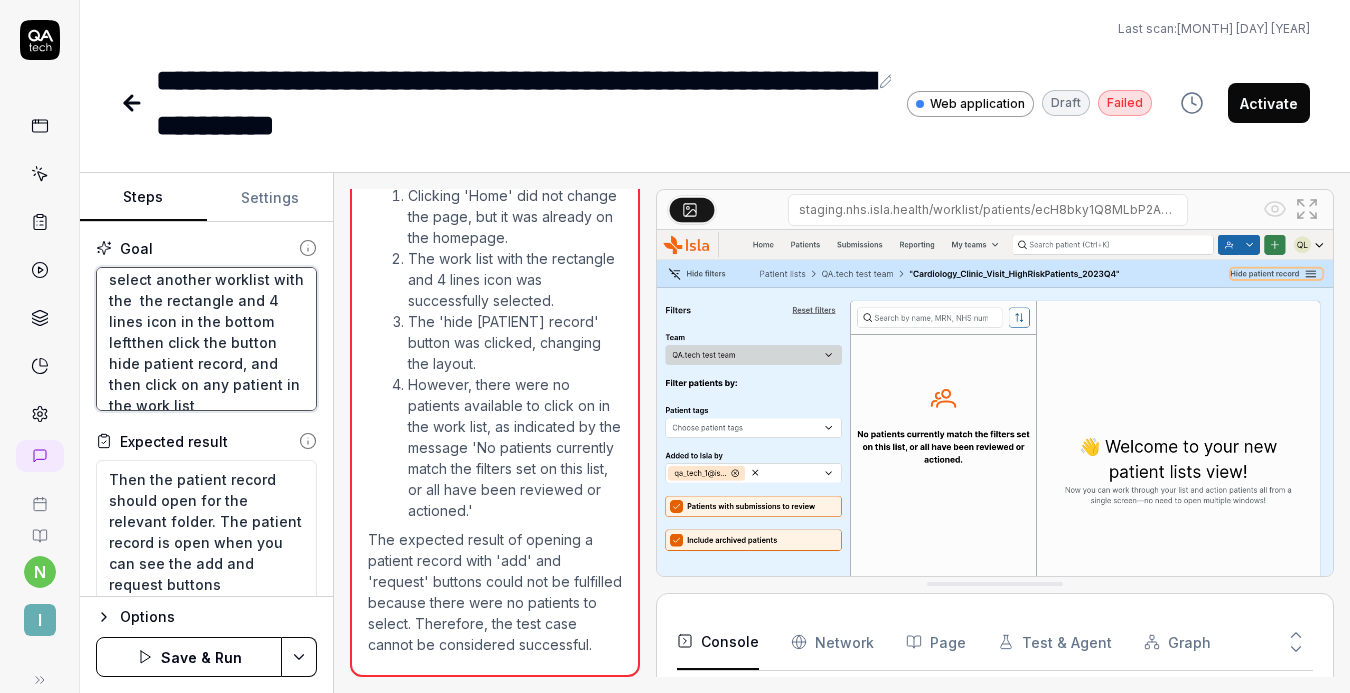 scroll, scrollTop: 161, scrollLeft: 0, axis: vertical 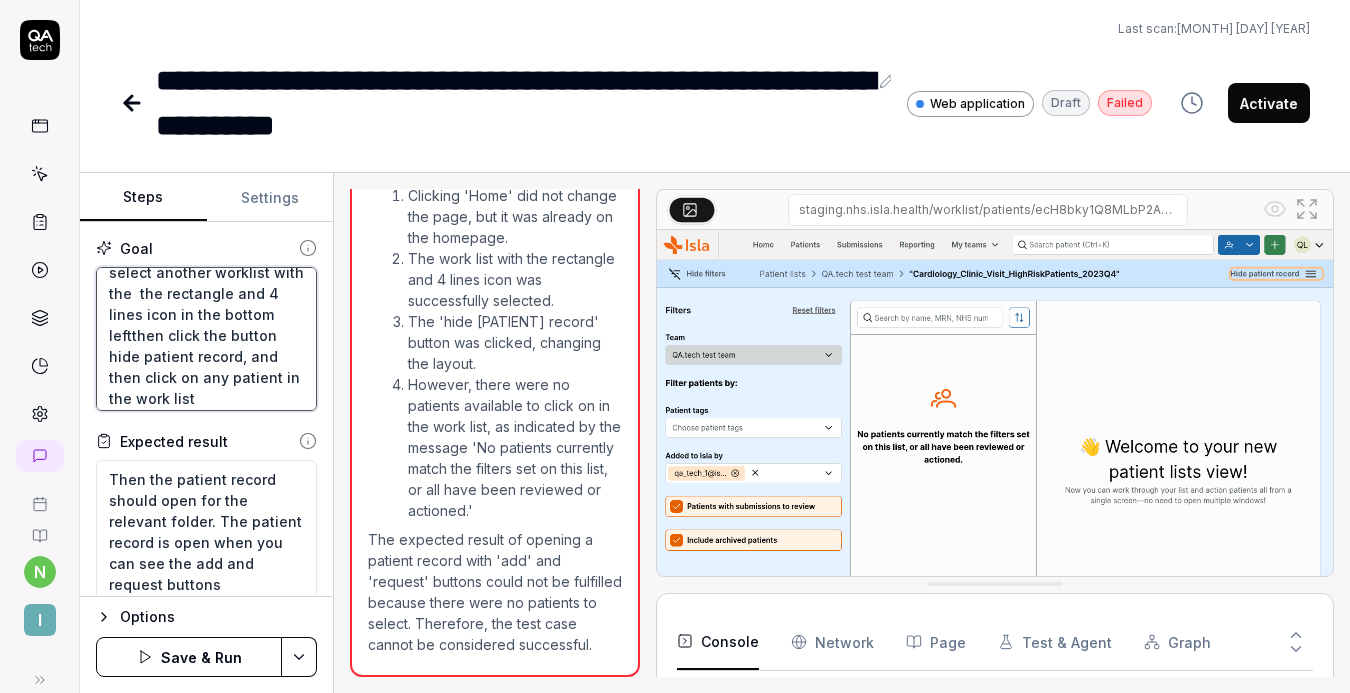 click on "Click home at the top of the page, then select a work list with the rectangle and 4 lines icon in the bottom left, check if there are patients in the worklist and if not then go back and select another worklist with the  the rectangle and 4 lines icon in the bottom leftthen click the button hide patient record, and then click on any patient in the work list" at bounding box center (206, 339) 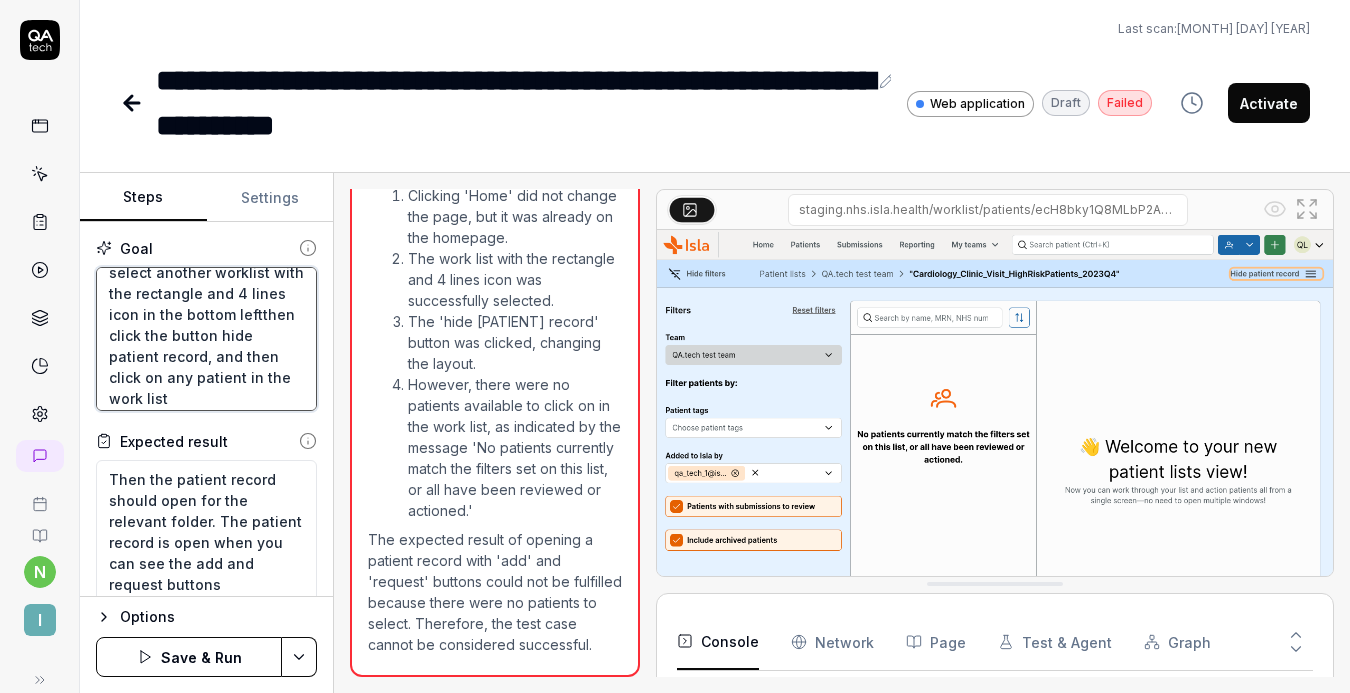 click on "Click home at the top of the page, then select a work list with the rectangle and 4 lines icon in the bottom left, check if there are patients in the worklist and if not then go back and select another worklist with the rectangle and 4 lines icon in the bottom leftthen click the button hide patient record, and then click on any patient in the work list" at bounding box center (206, 339) 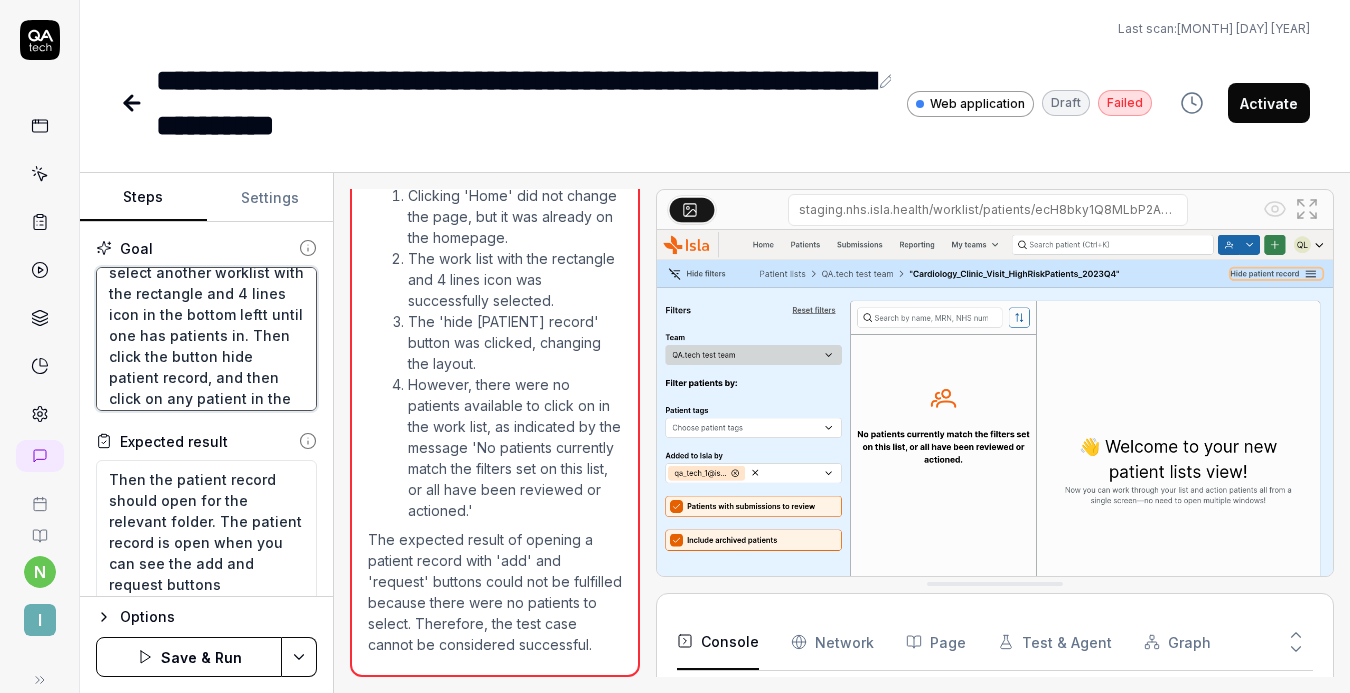 scroll, scrollTop: 231, scrollLeft: 0, axis: vertical 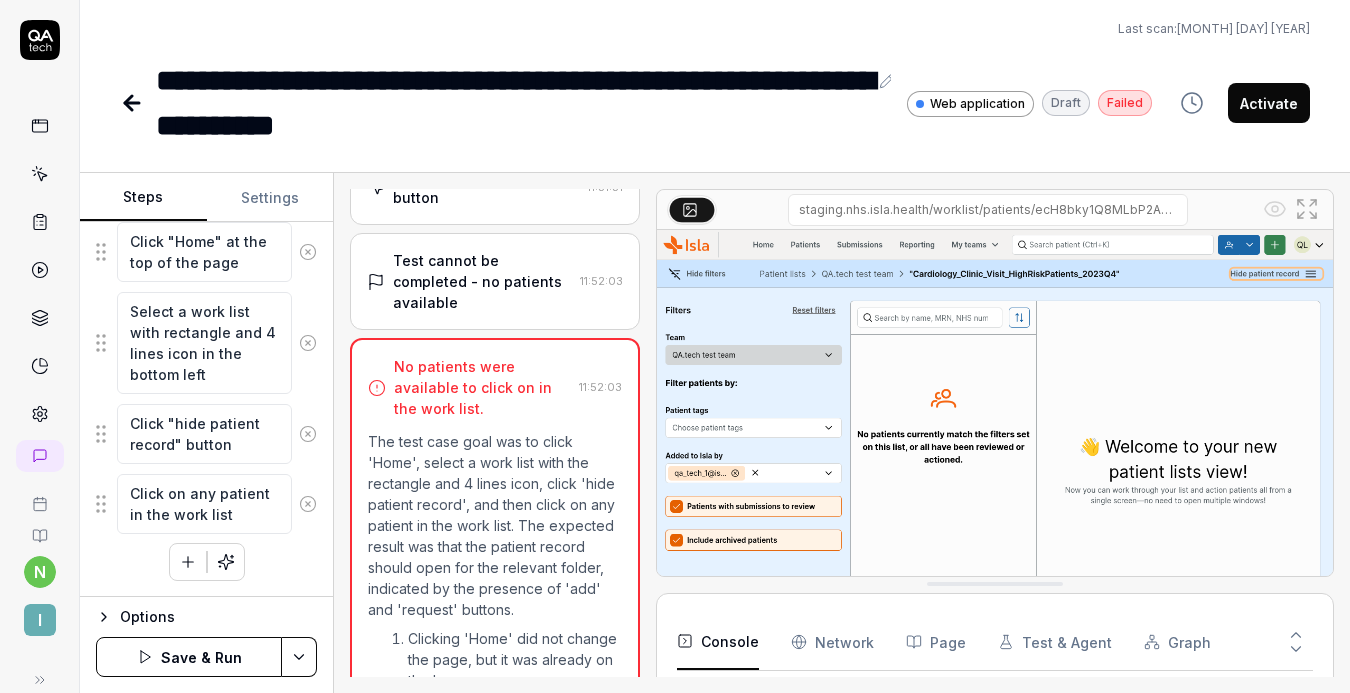click on "No patients were available to click on in the work list. [TIME] The test case goal was to click 'Home', select a work list with the rectangle and 4 lines icon, click 'hide patient record', and then click on any patient in the work list. The expected result was that the patient record should open for the relevant folder, indicated by the presence of 'add' and 'request' buttons.
Clicking 'Home' did not change the page, but it was already on the homepage.
The work list with the rectangle and 4 lines icon was successfully selected.
The 'hide patient record' button was clicked, changing the layout.
However, there were no patients available to click on in the work list, as indicated by the message 'No patients currently match the filters set on this list, or all have been reviewed or actioned.'
The expected result of opening a patient record with 'add' and 'request' buttons could not be fulfilled because there were no patients to select. Therefore, the test case cannot be considered successful." at bounding box center (495, 729) 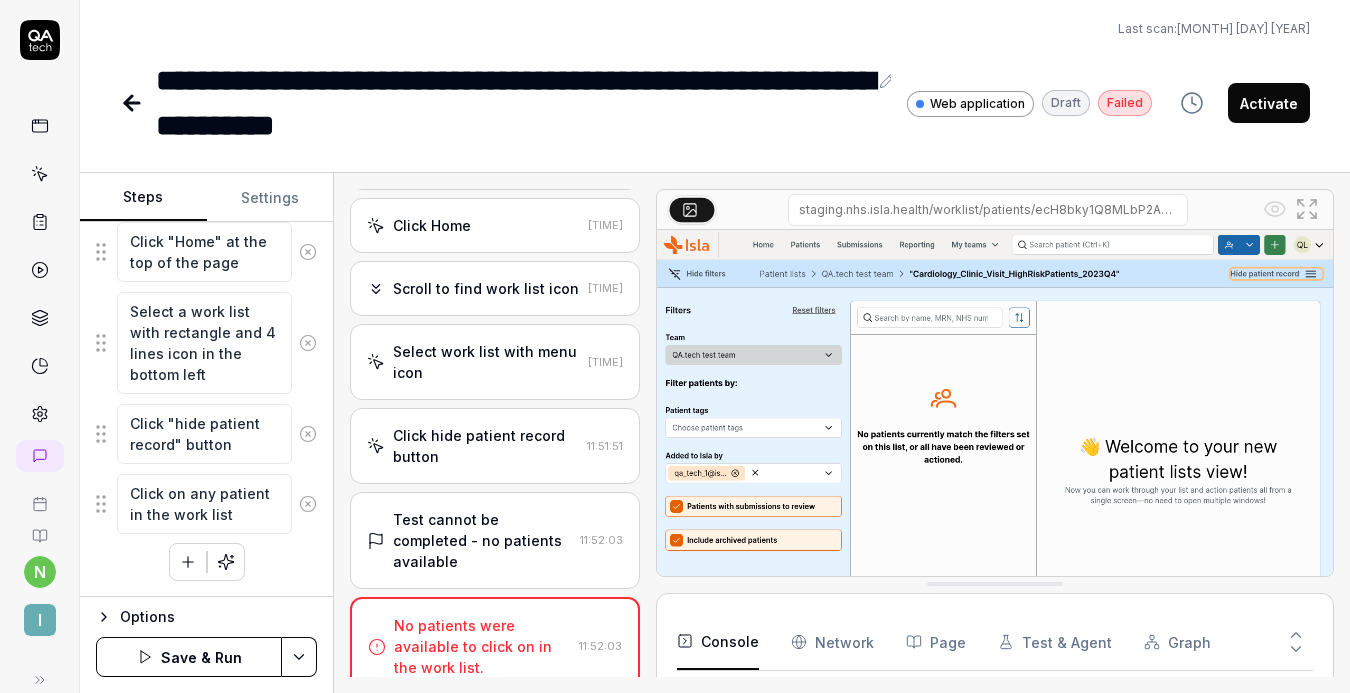 scroll, scrollTop: 0, scrollLeft: 0, axis: both 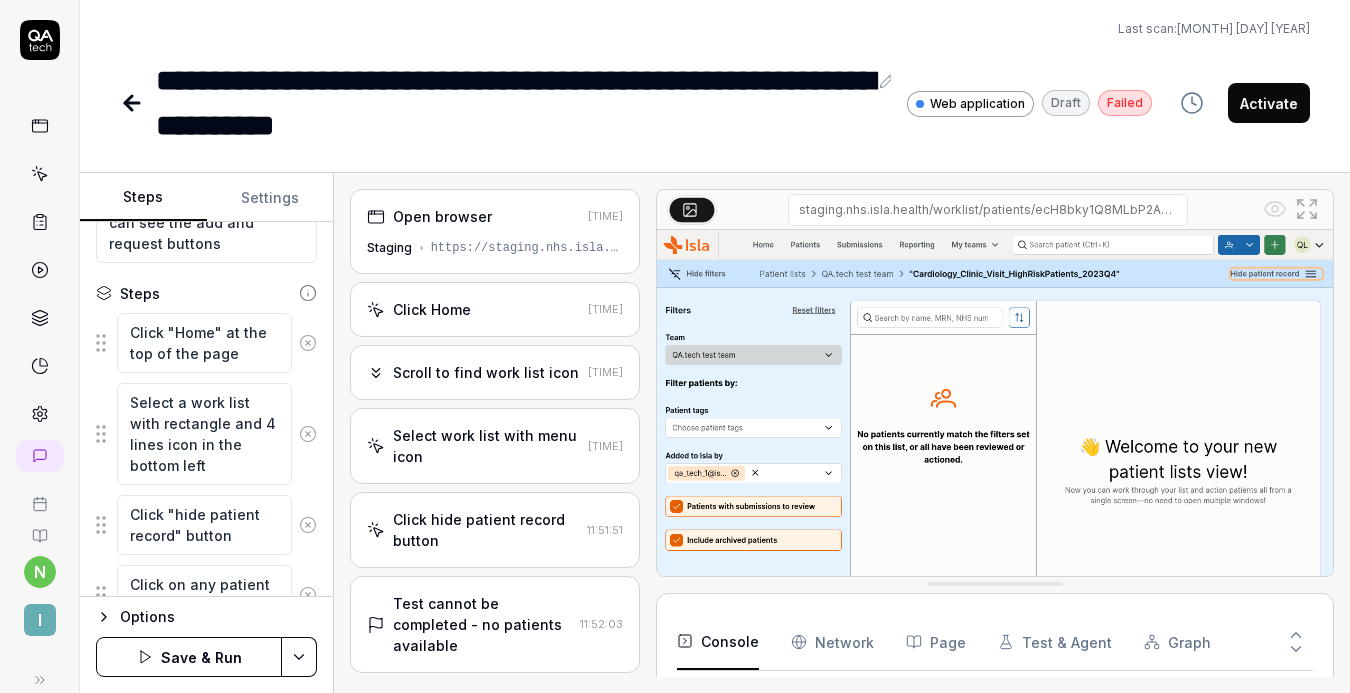click 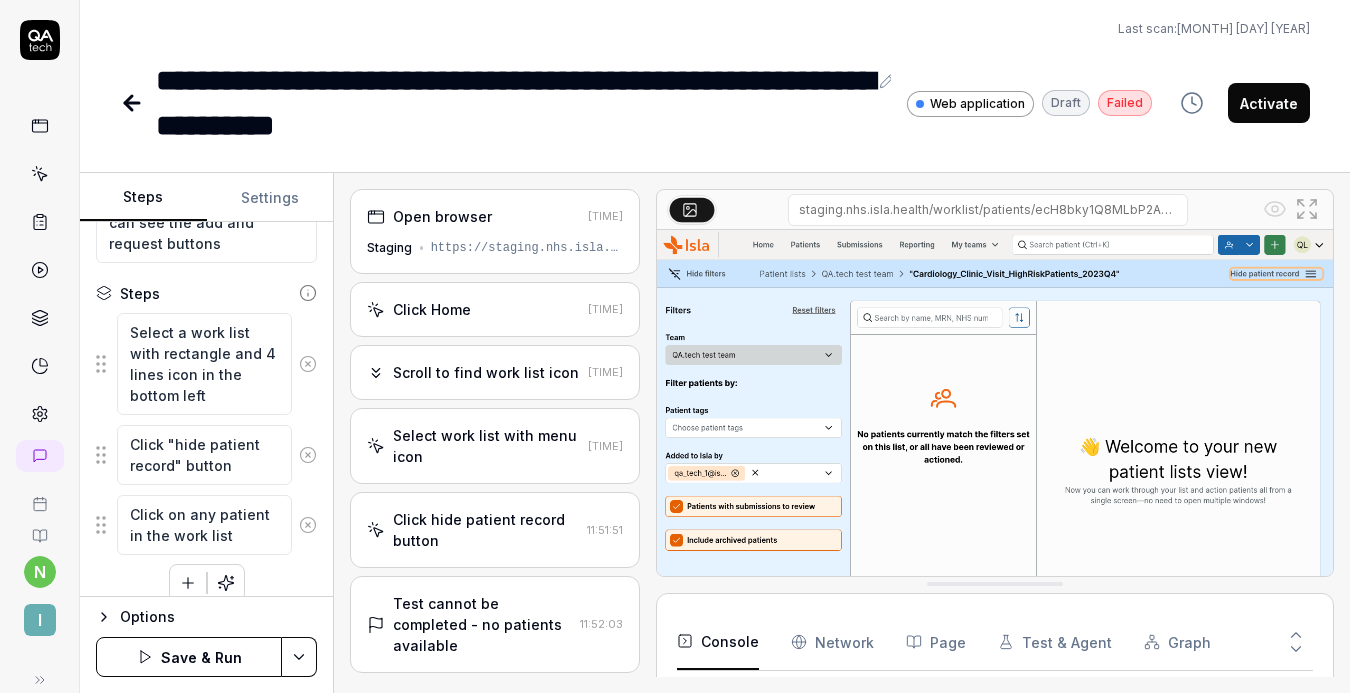 click 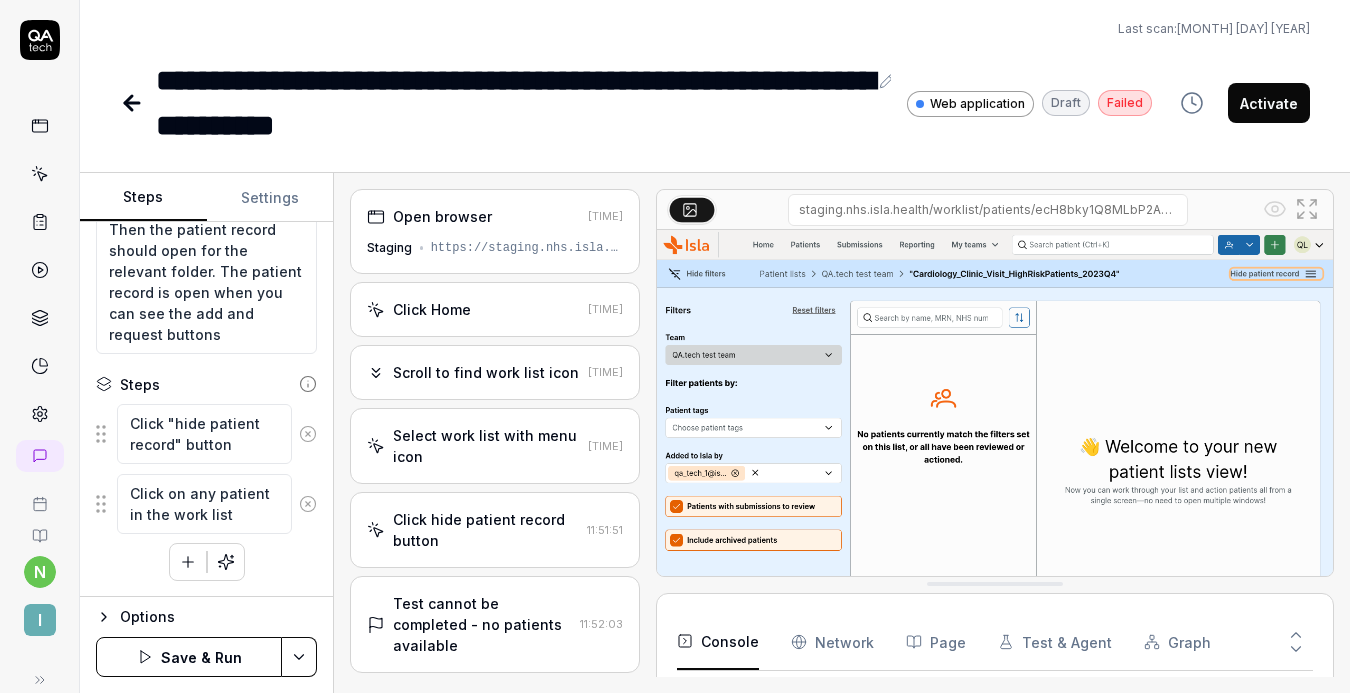 scroll, scrollTop: 250, scrollLeft: 0, axis: vertical 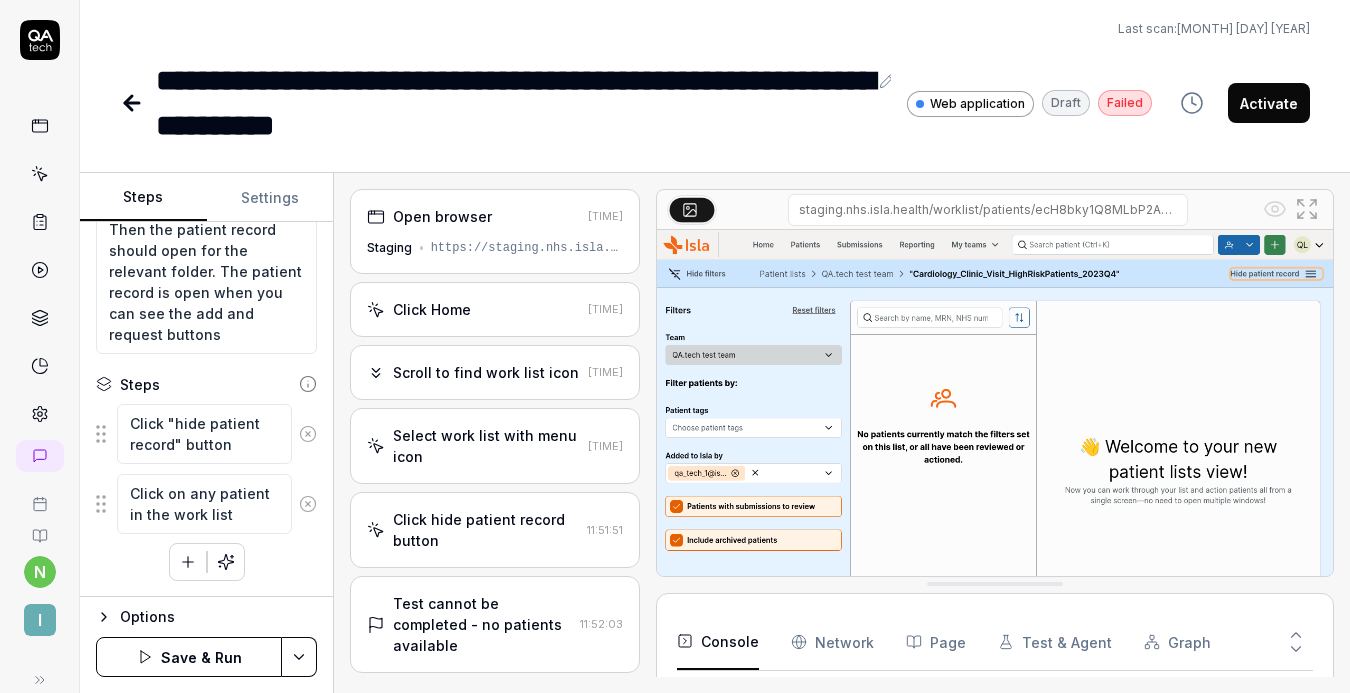 click 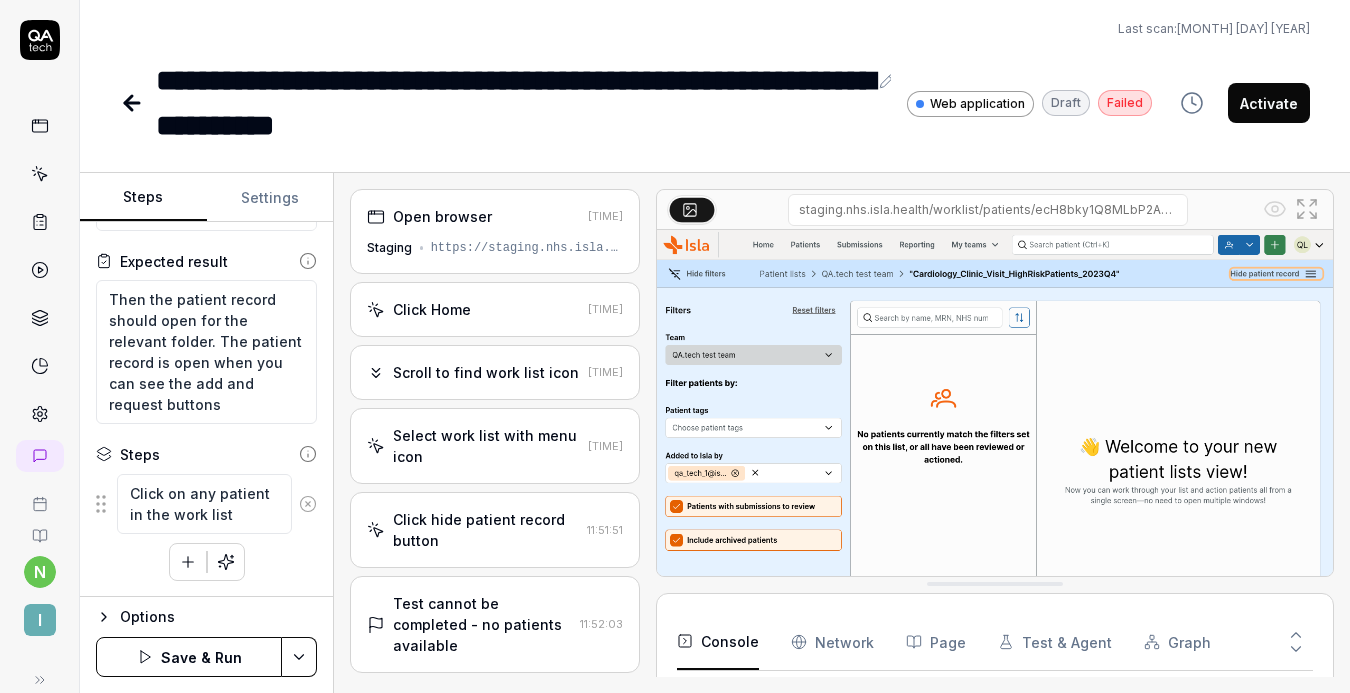 click 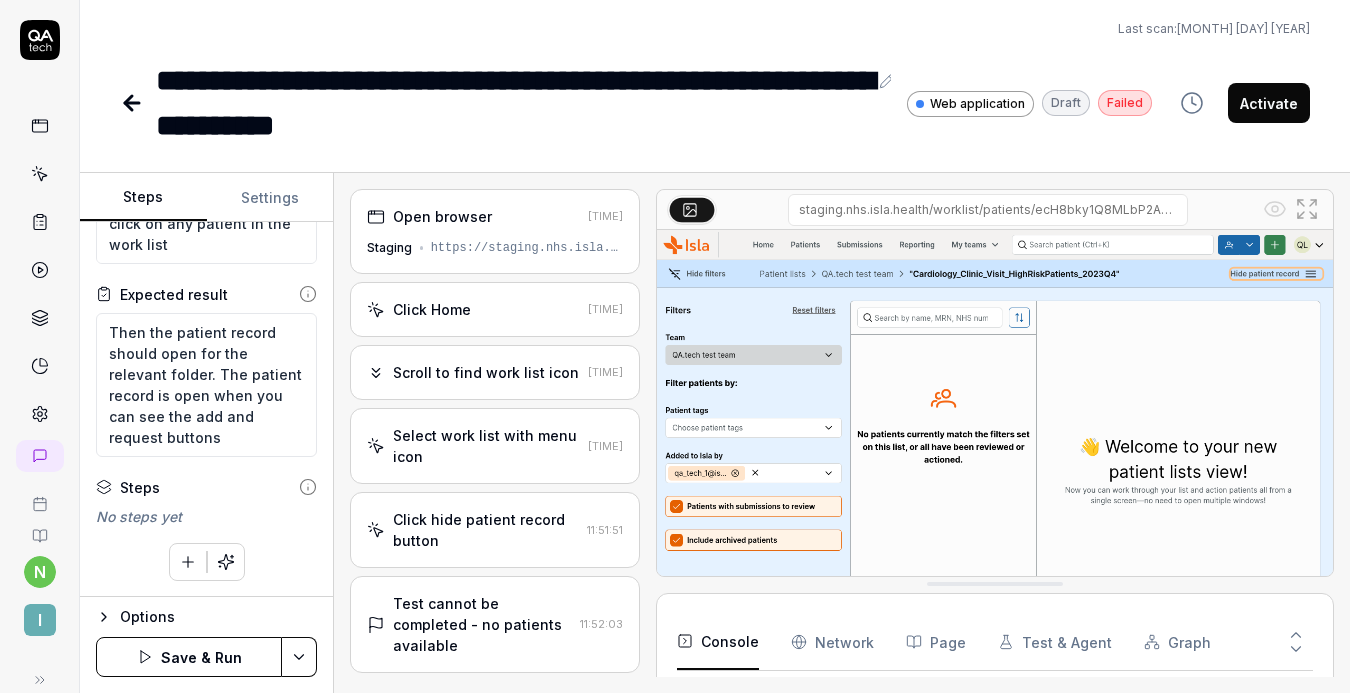 click on "**********" at bounding box center [675, 346] 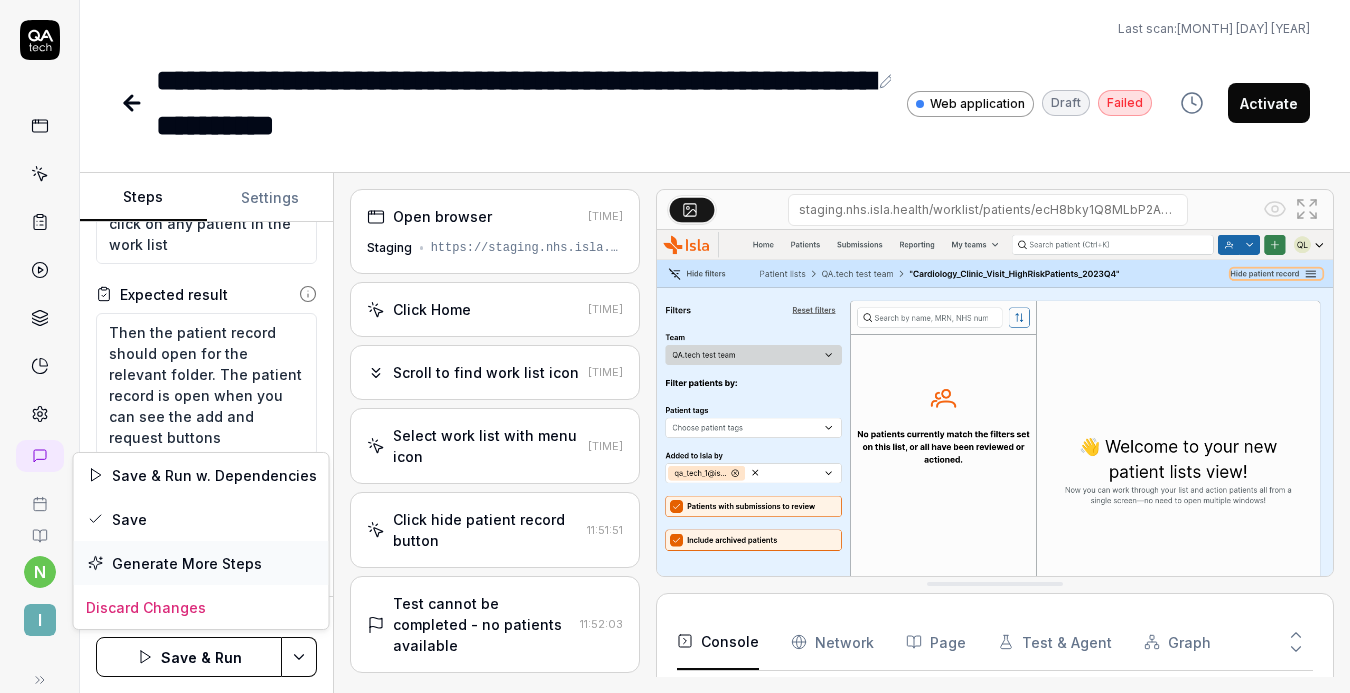 click on "Generate More Steps" at bounding box center [201, 563] 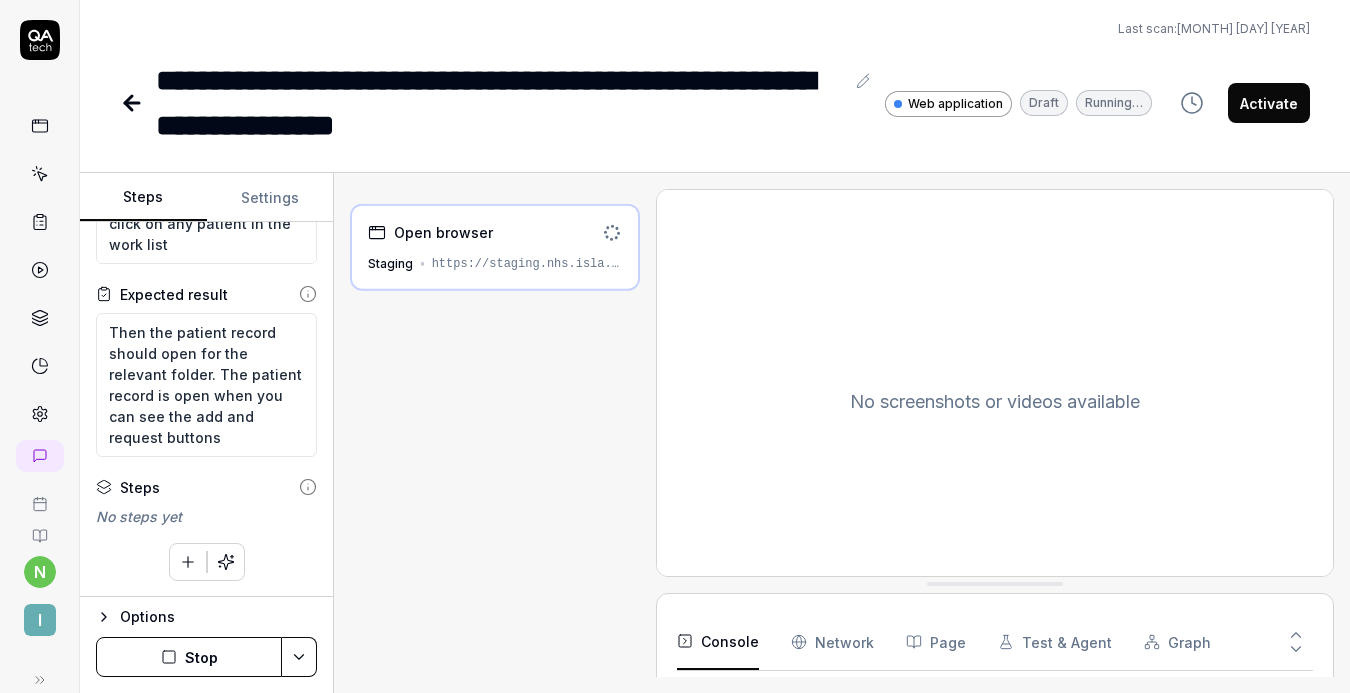 scroll, scrollTop: 180, scrollLeft: 0, axis: vertical 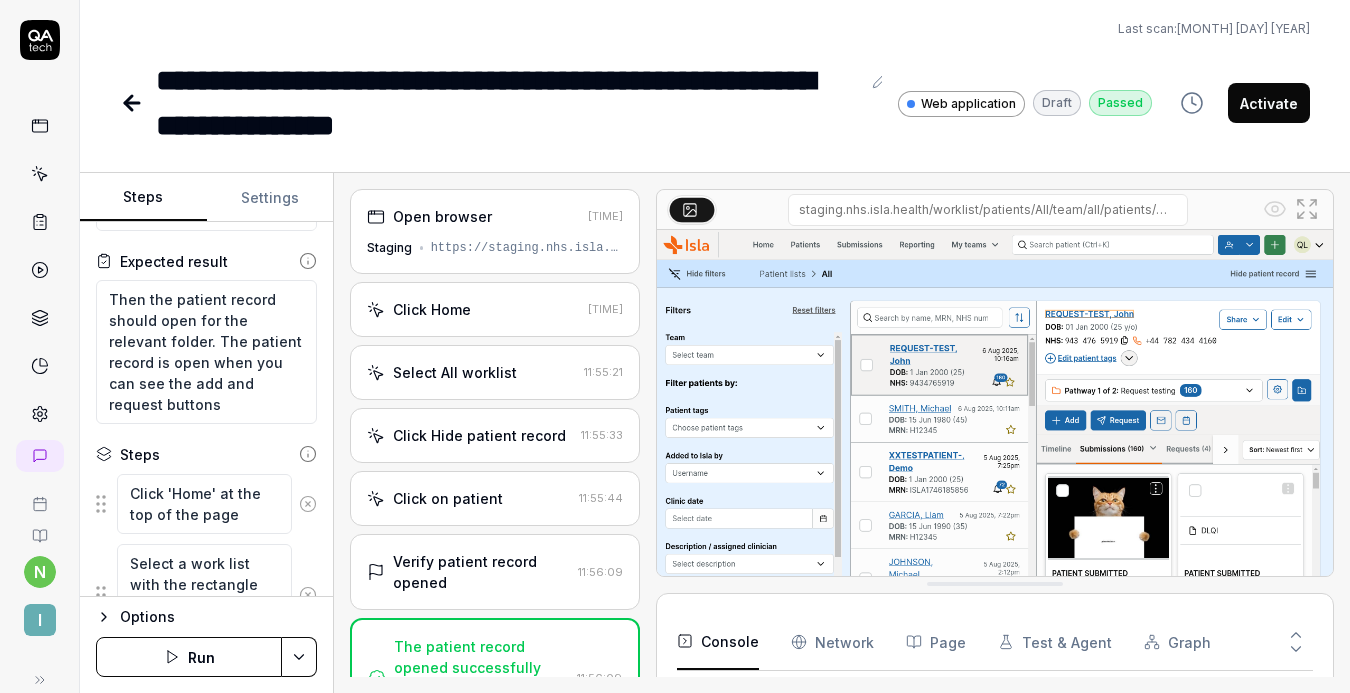 click on "Click Home" at bounding box center (473, 309) 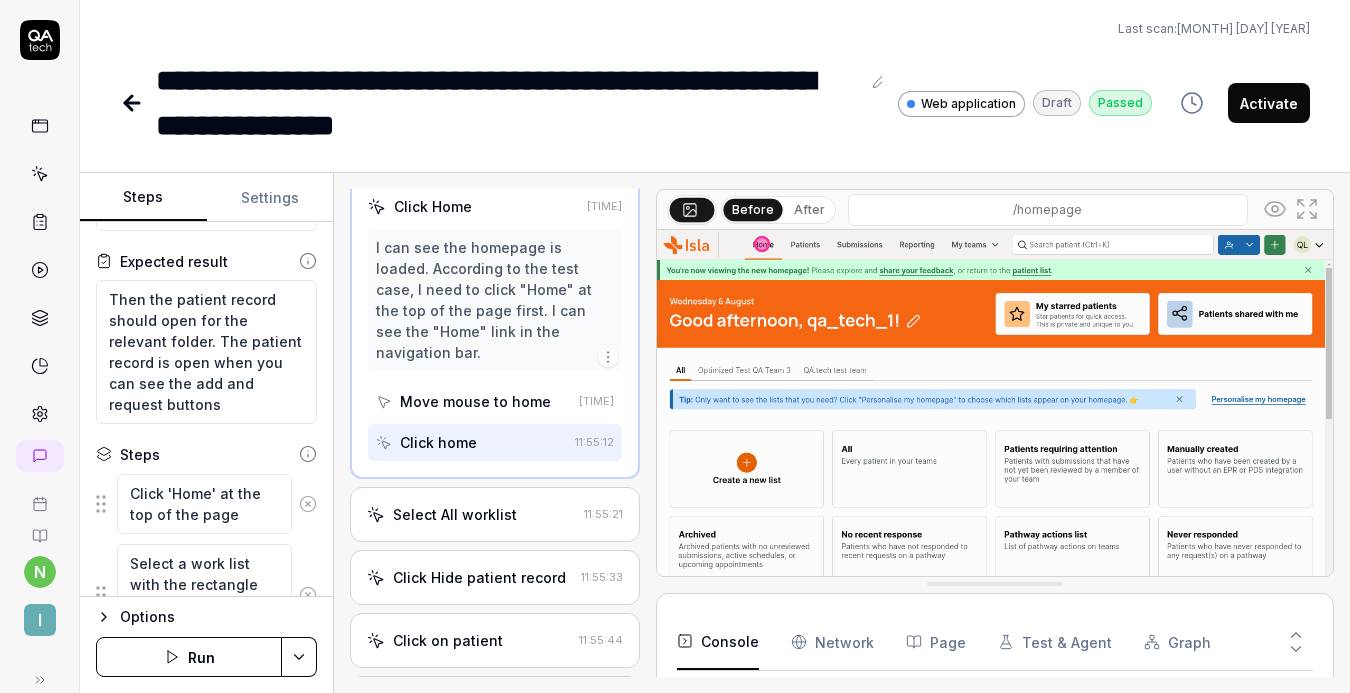 click on "Select All worklist" at bounding box center [455, 514] 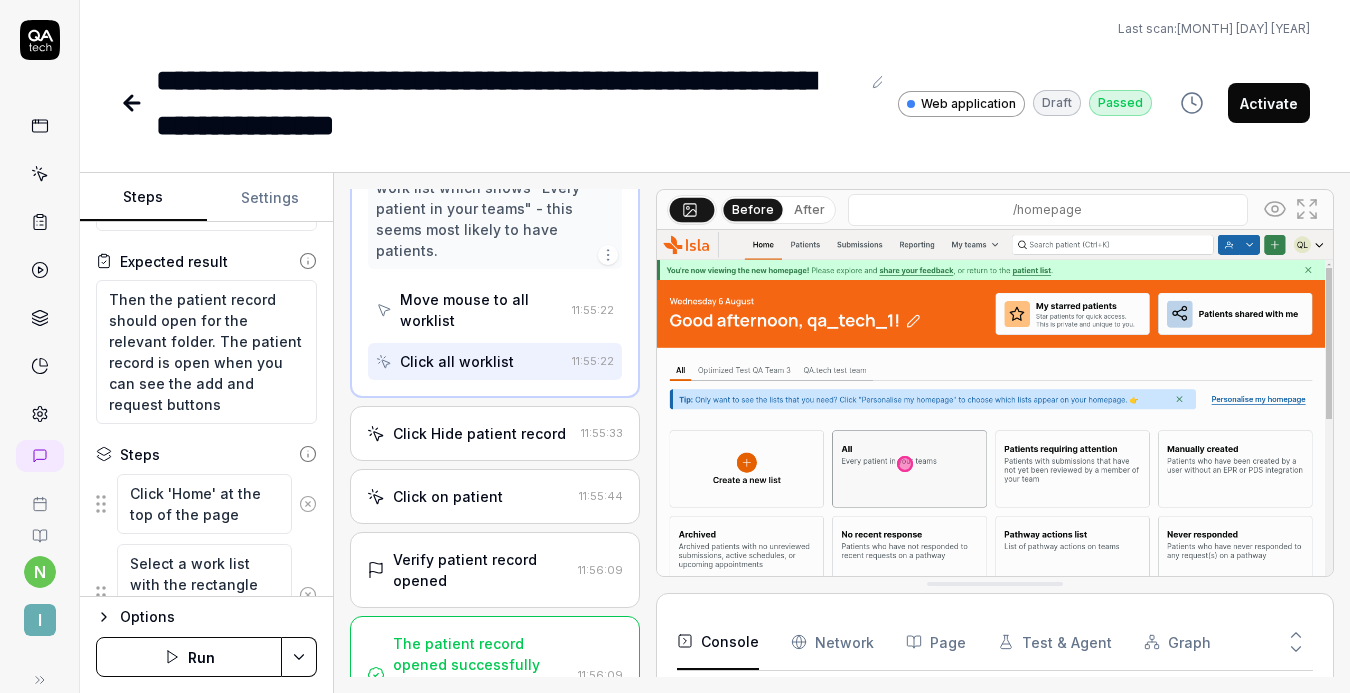 click on "Click Hide patient record" at bounding box center (479, 433) 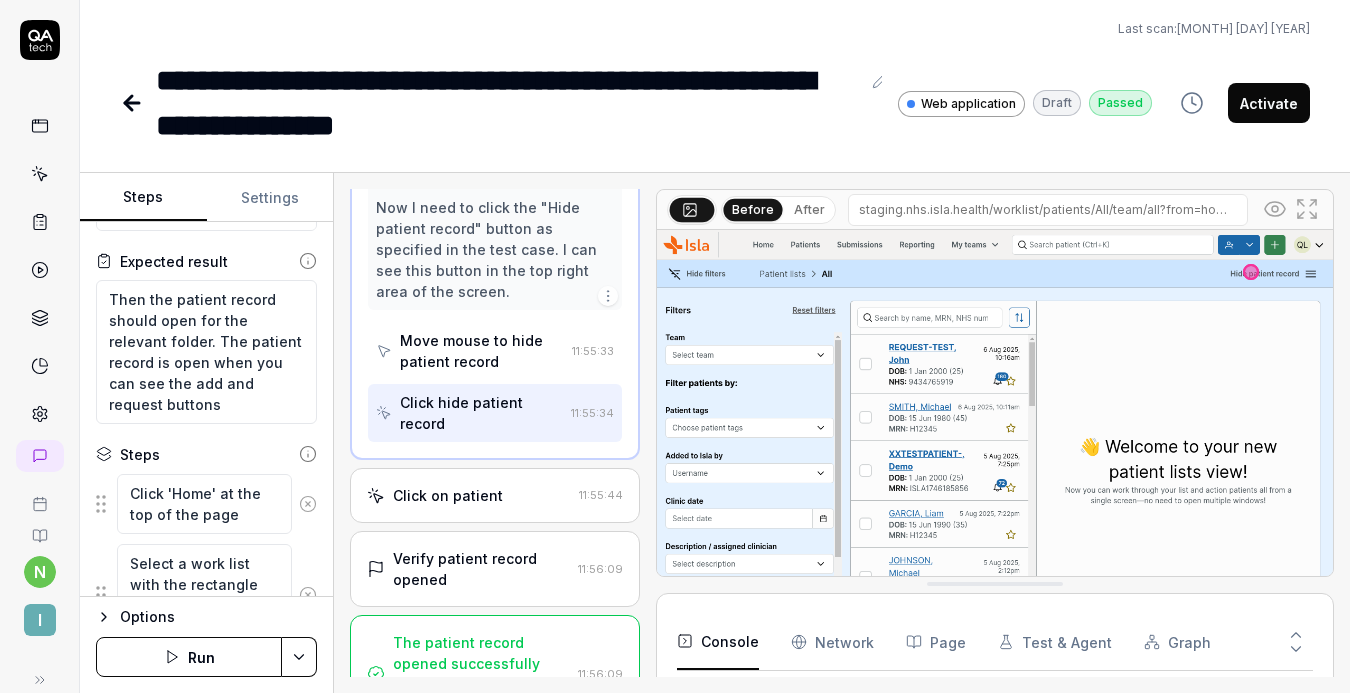 click on "Click on patient [TIME]" at bounding box center (495, 495) 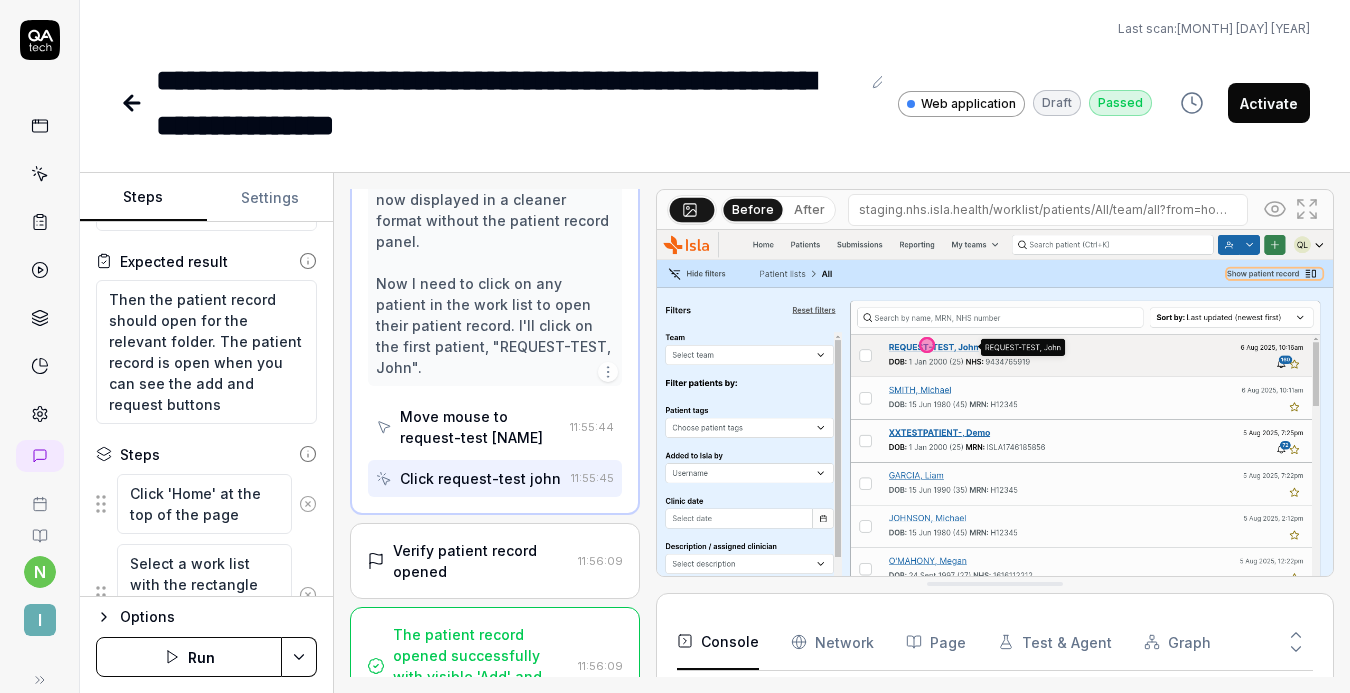 click on "Verify patient record opened" at bounding box center (481, 561) 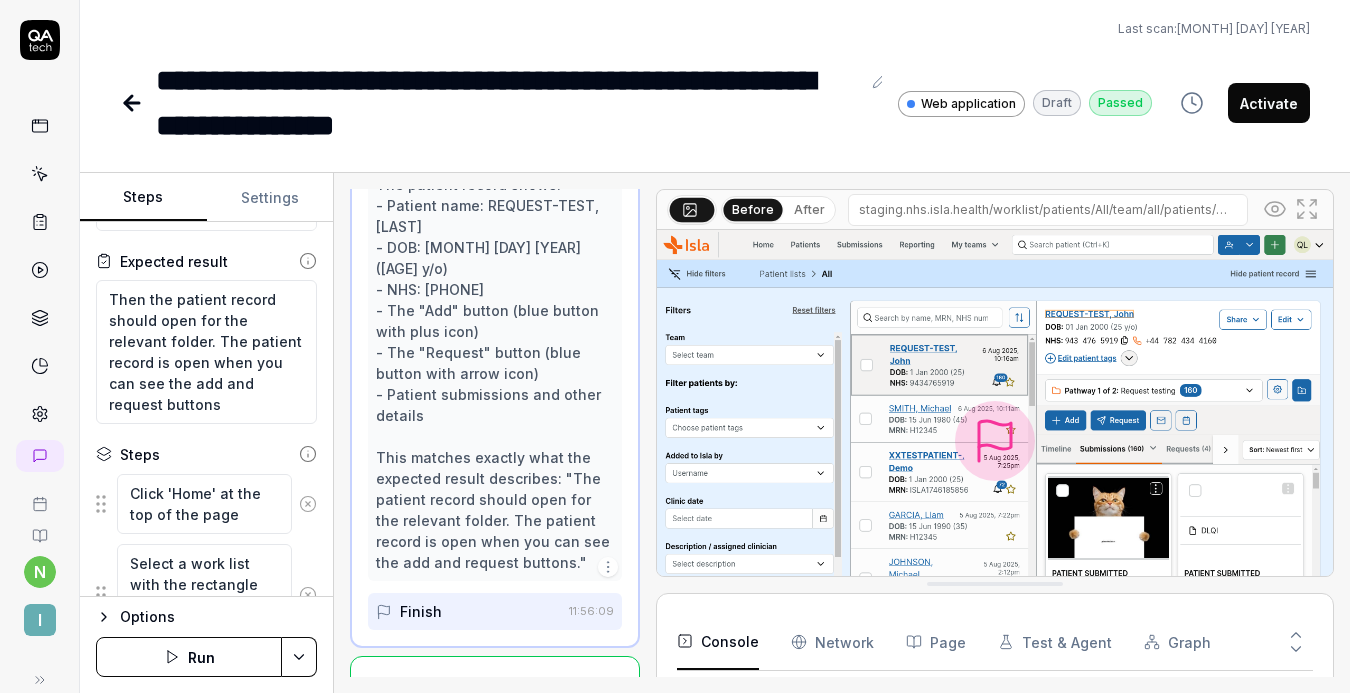 scroll, scrollTop: 747, scrollLeft: 0, axis: vertical 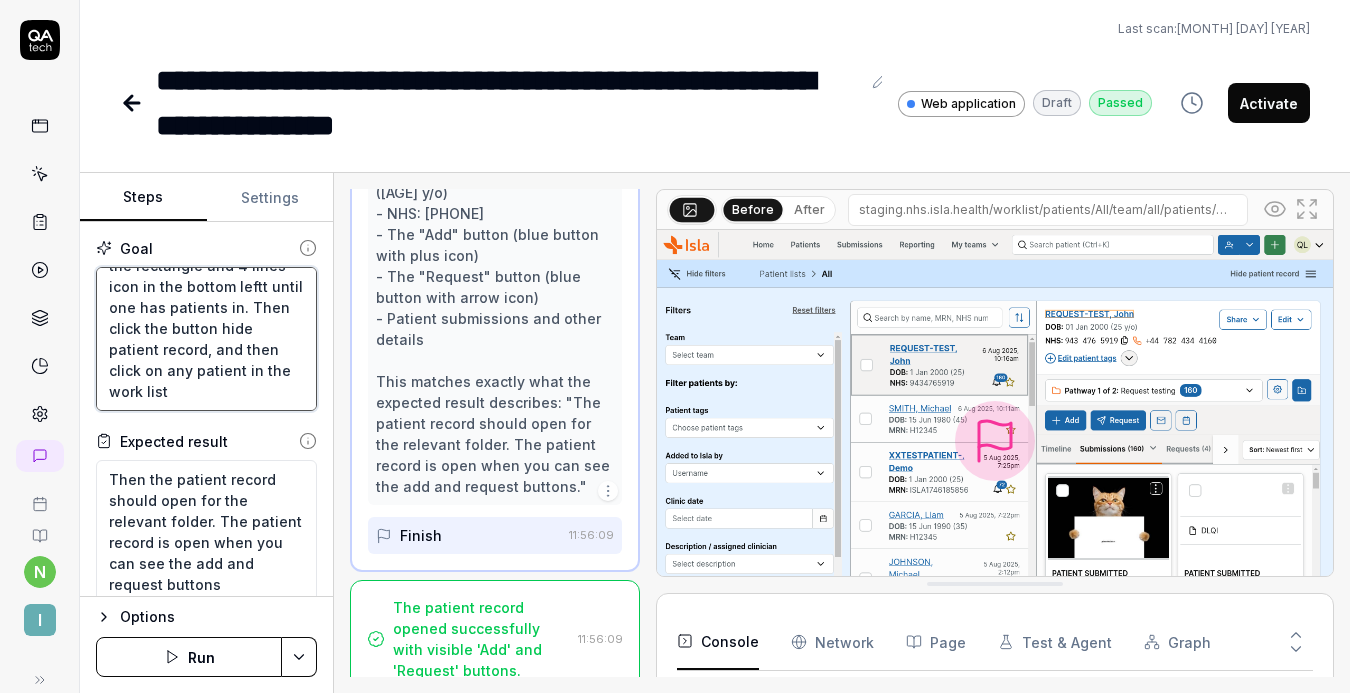 click on "Click home at the top of the page, then select a work list with the rectangle and 4 lines icon in the bottom left, check if there are patients in the worklist and if not then go back and select another worklist with the rectangle and 4 lines icon in the bottom leftt until one has patients in. Then click the button hide patient record, and then click on any patient in the work list" at bounding box center (206, 339) 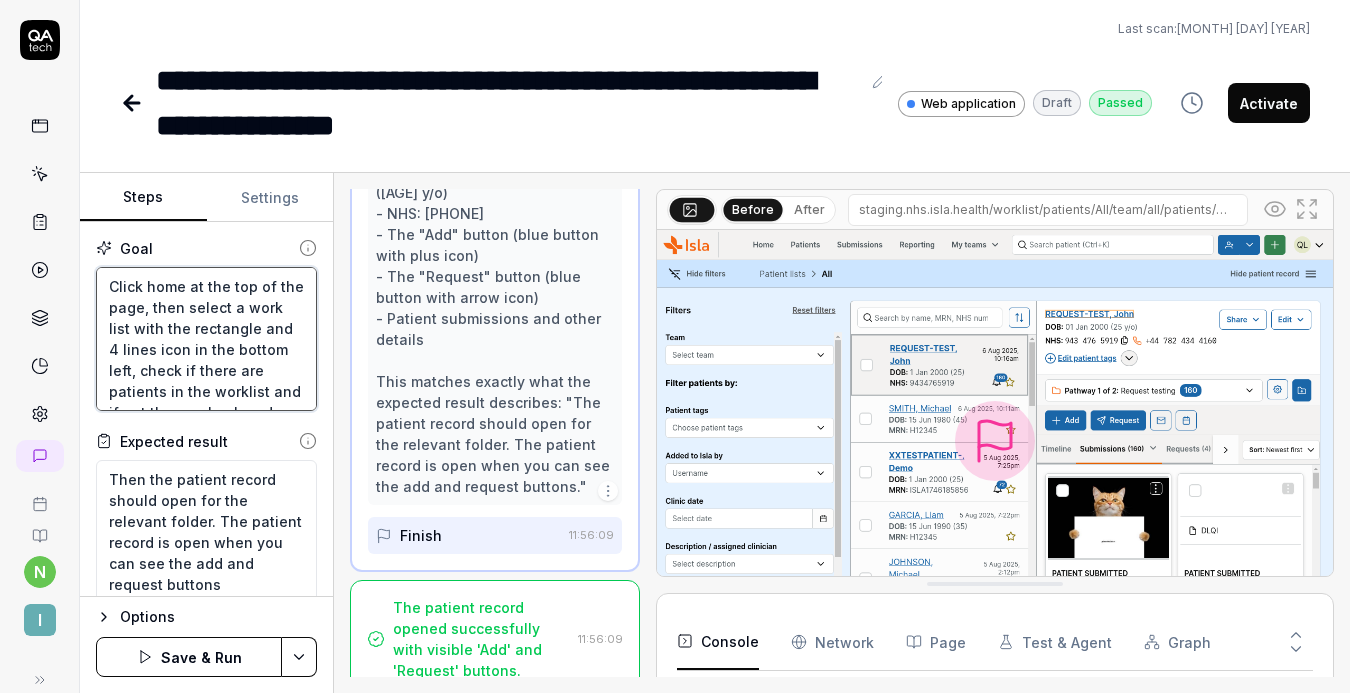 scroll, scrollTop: 231, scrollLeft: 0, axis: vertical 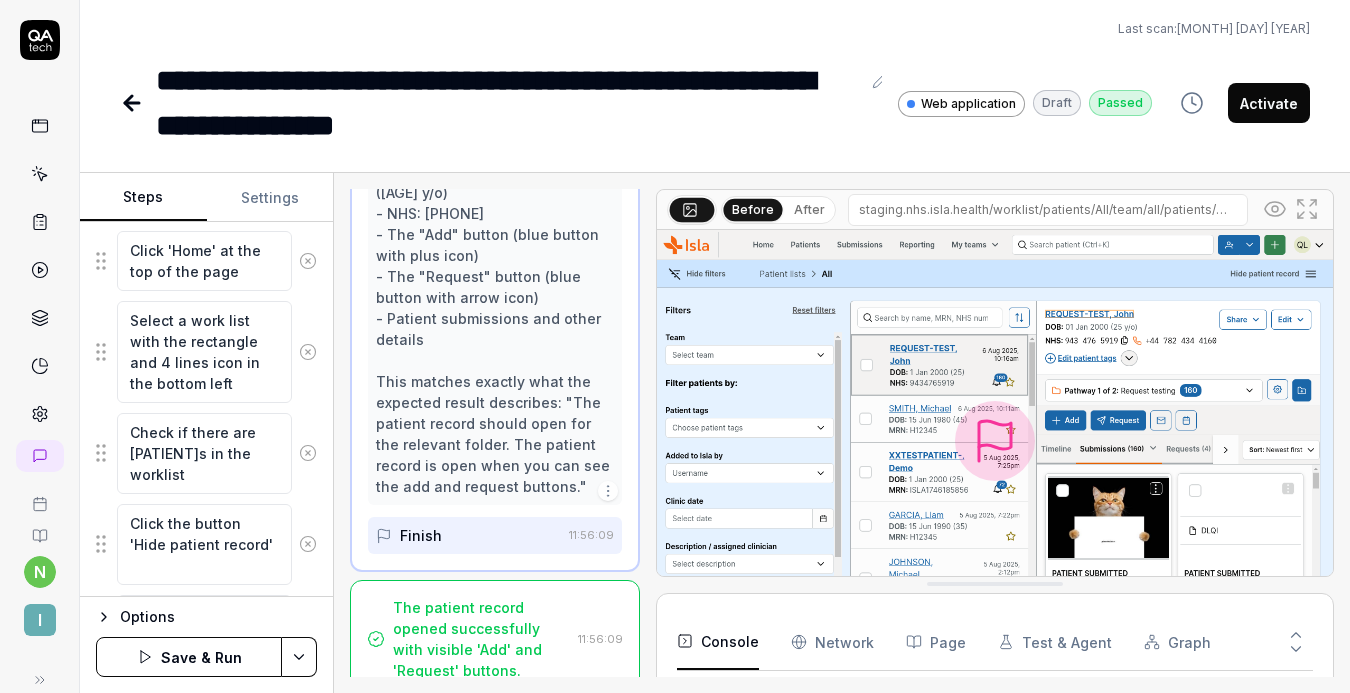 click 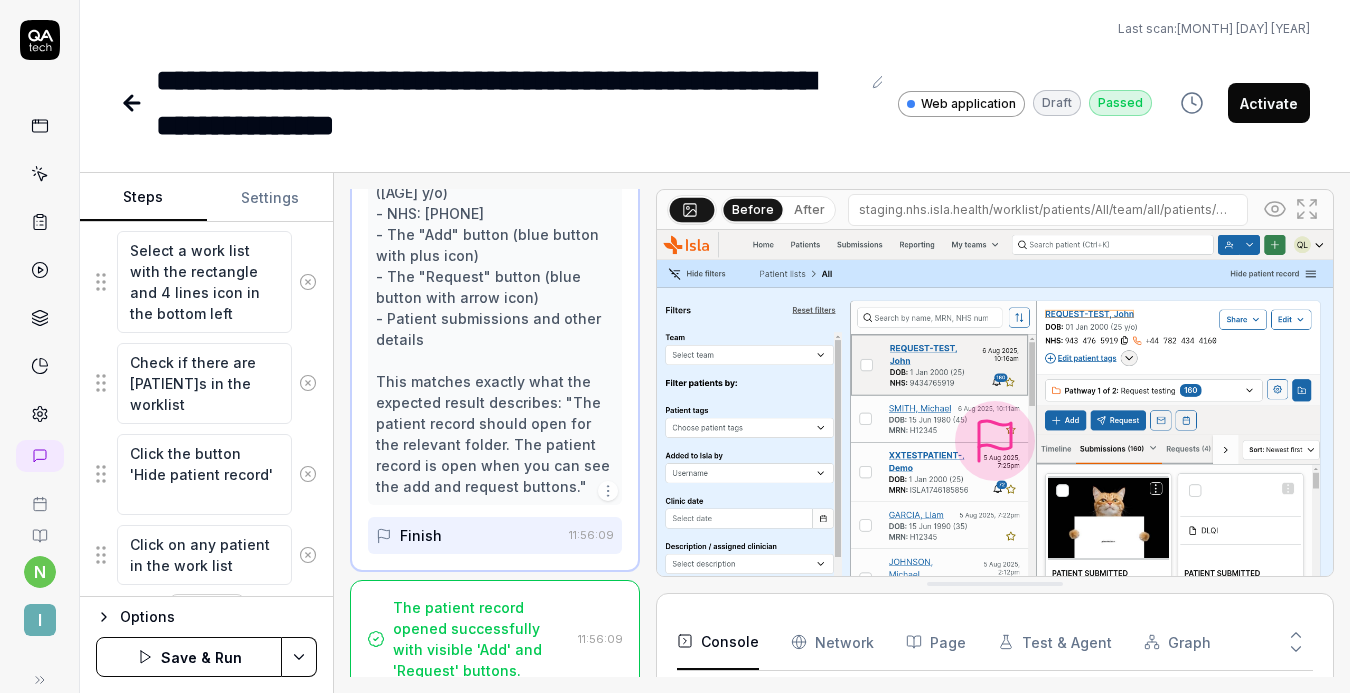 scroll, scrollTop: 353, scrollLeft: 0, axis: vertical 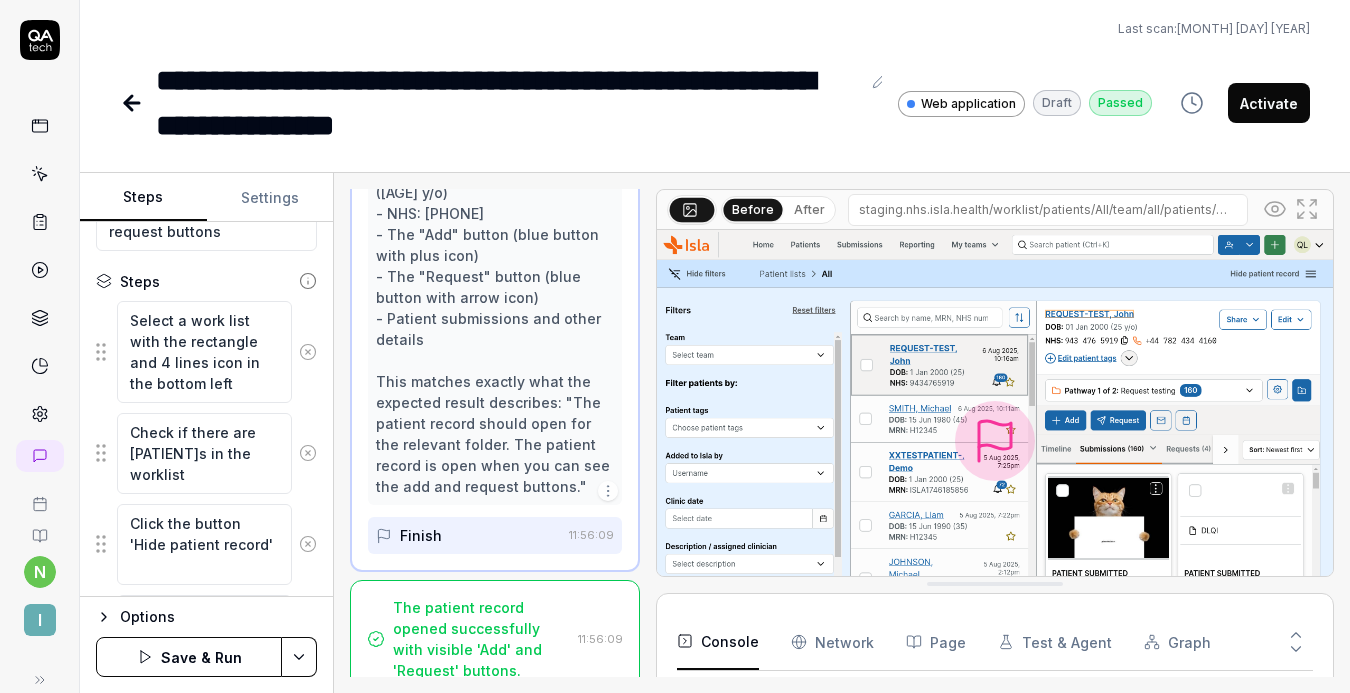click 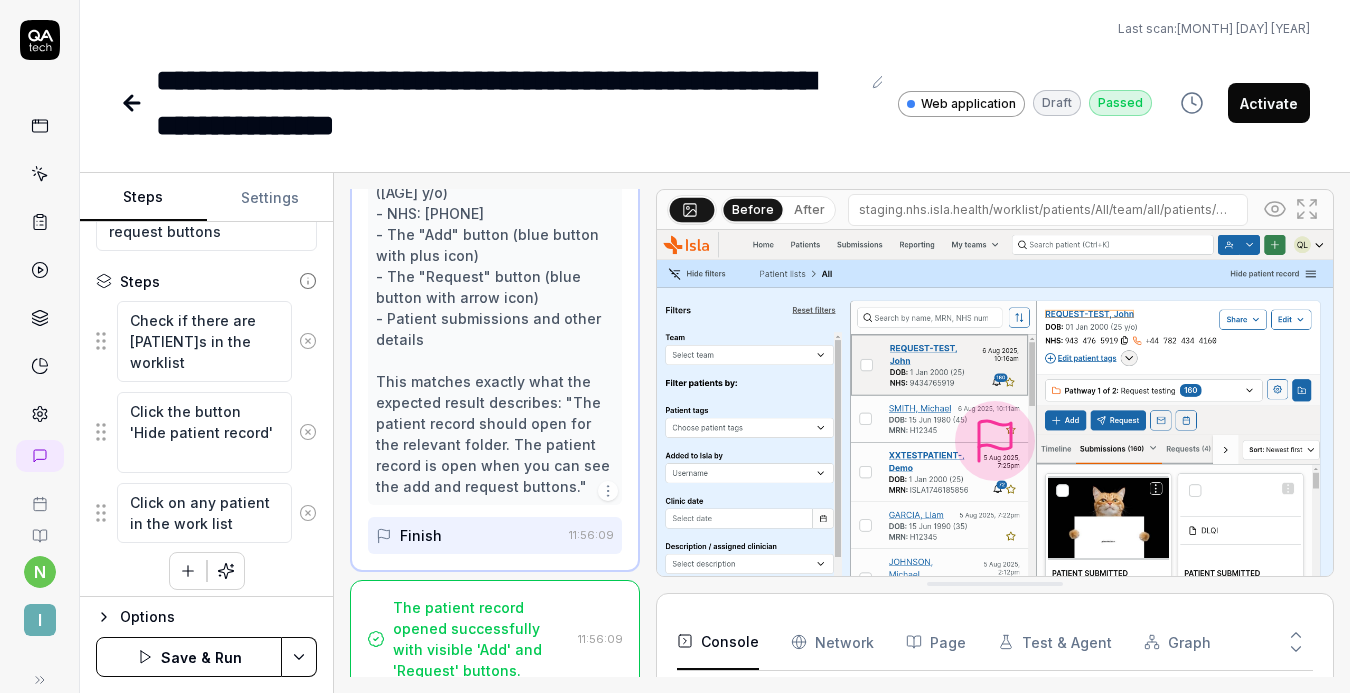 click 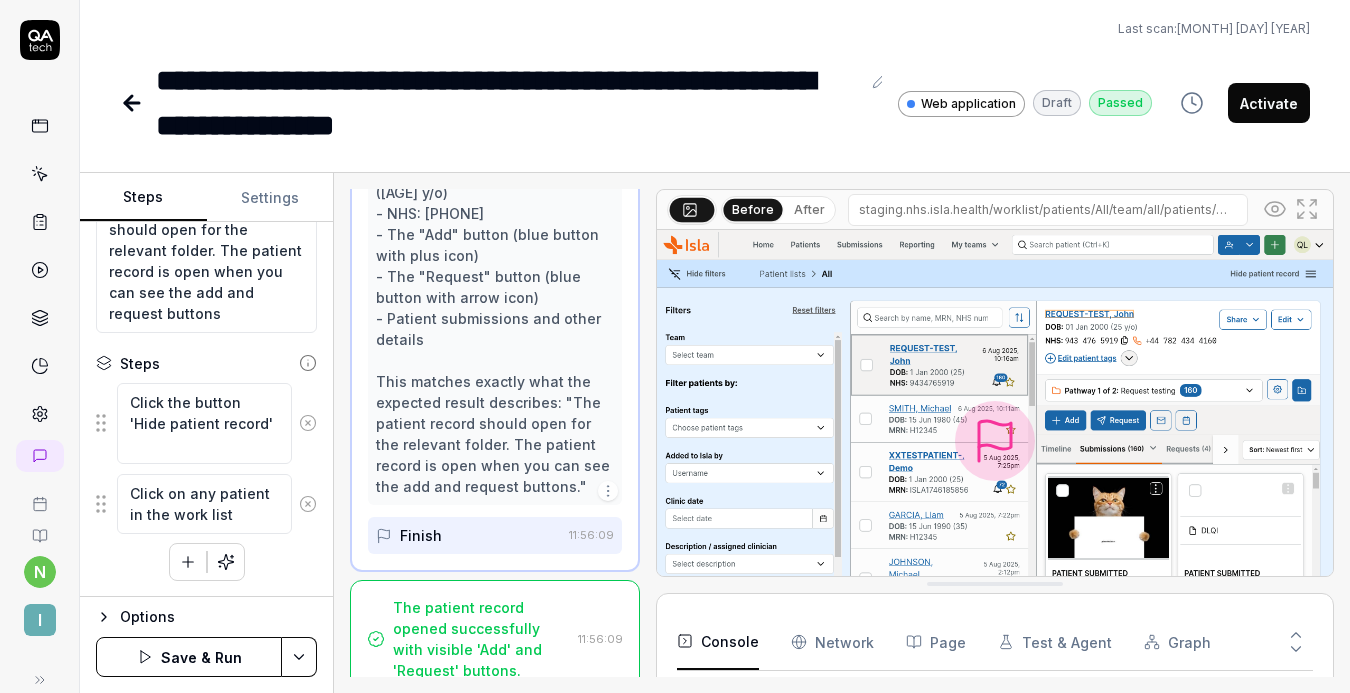 click at bounding box center (308, 423) 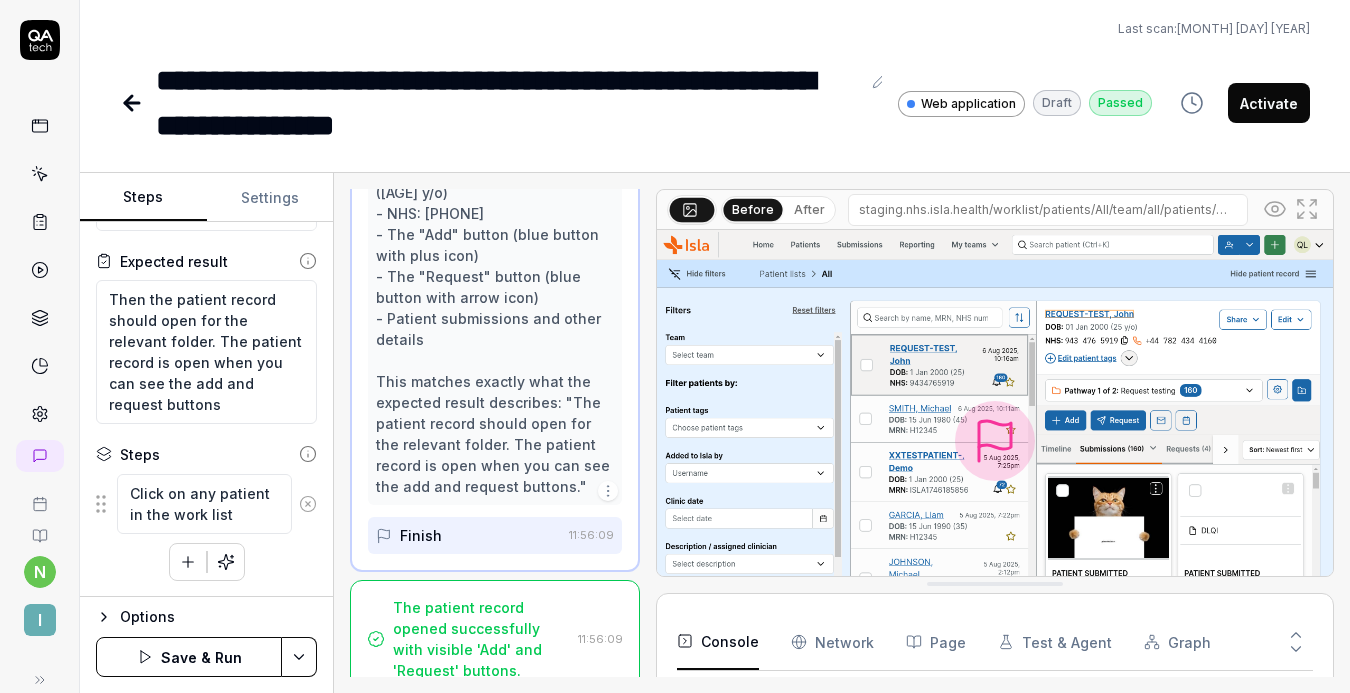 click 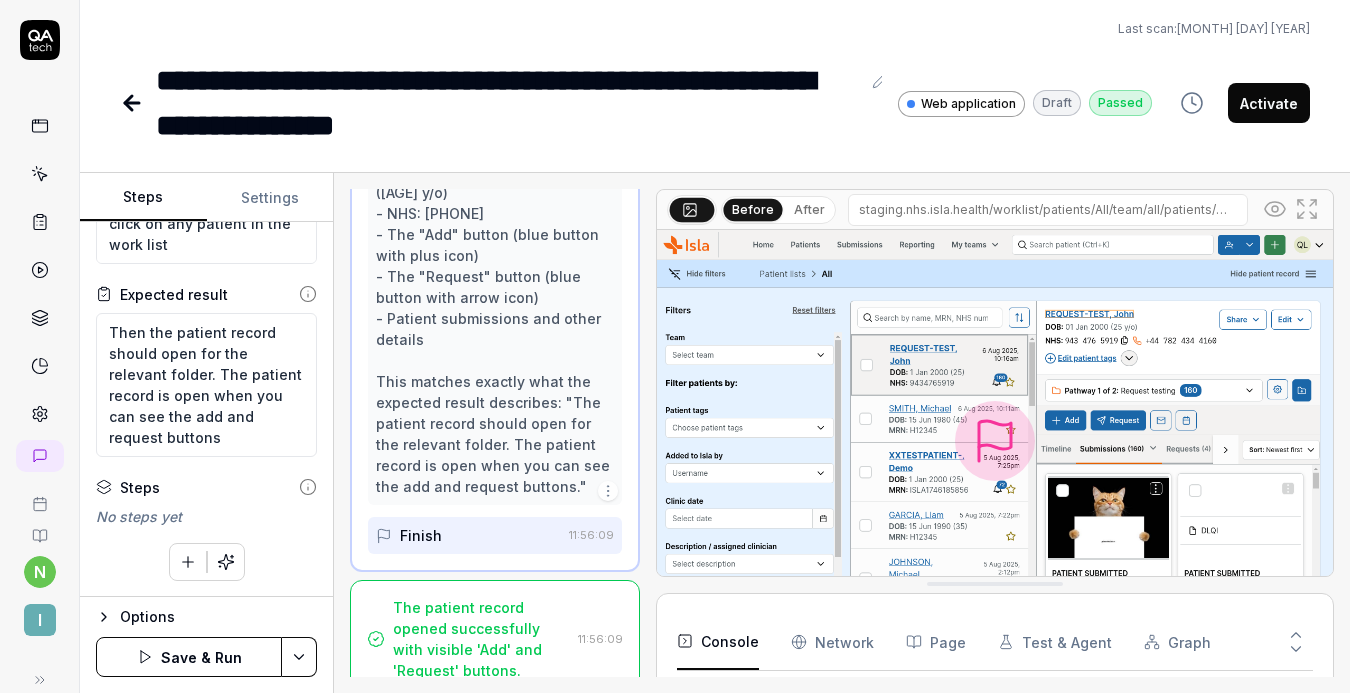 scroll, scrollTop: 0, scrollLeft: 0, axis: both 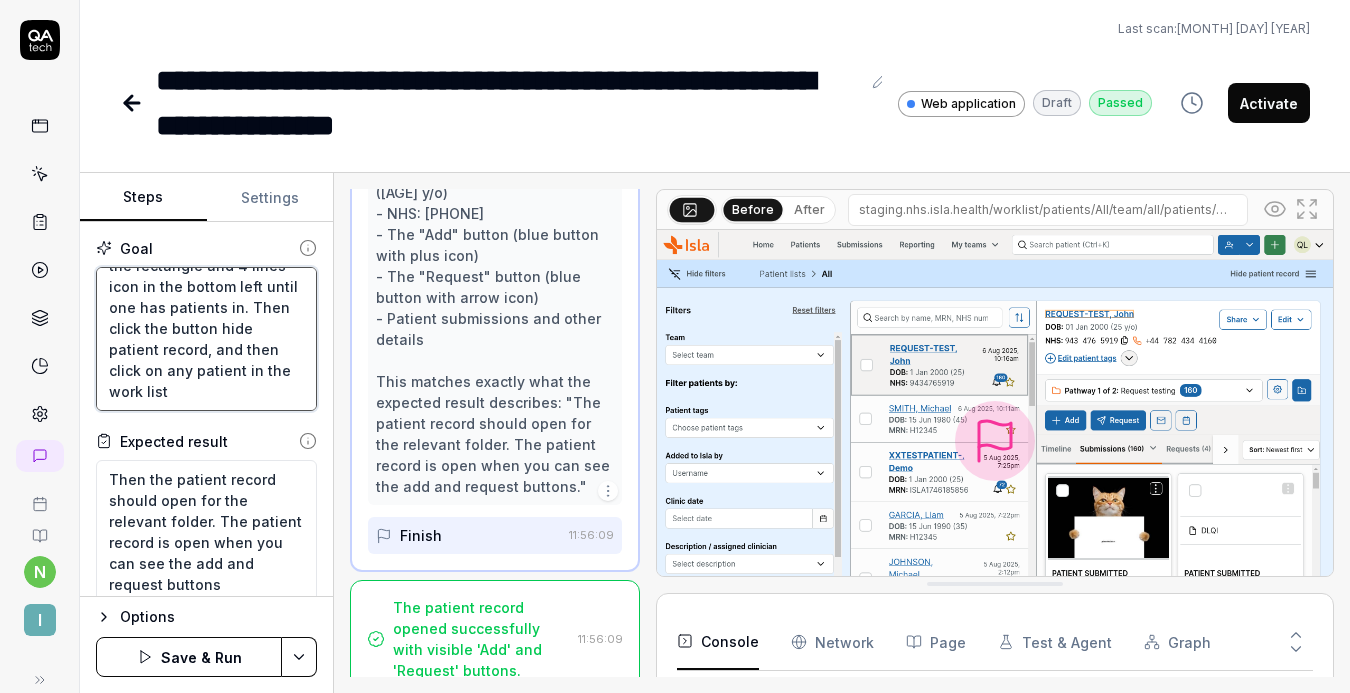 click on "Click home at the top of the page, then select a work list with the rectangle and 4 lines icon in the bottom left, check if there are patients in the worklist and if not then go back and select another worklist with the rectangle and 4 lines icon in the bottom left until one has patients in. Then click the button hide patient record, and then click on any patient in the work list" at bounding box center (206, 339) 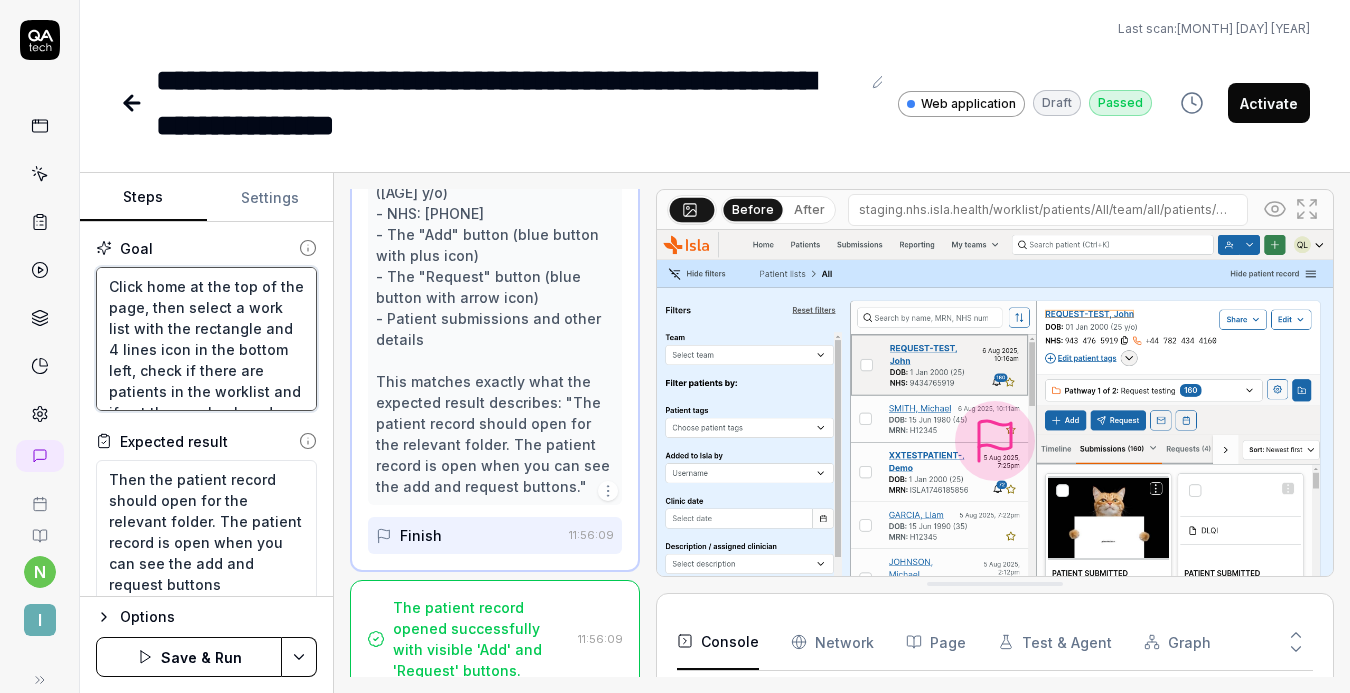 scroll, scrollTop: 28, scrollLeft: 0, axis: vertical 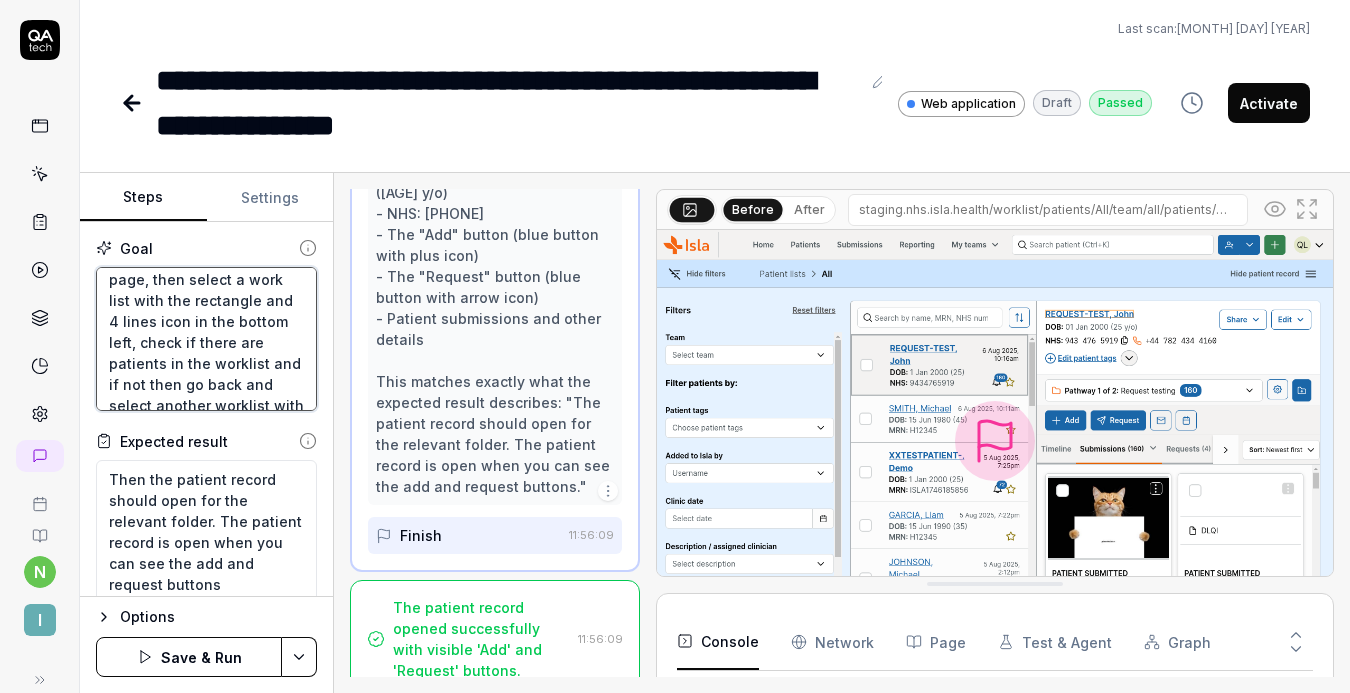 click on "Click home at the top of the page, then select a work list with the rectangle and 4 lines icon in the bottom left, check if there are patients in the worklist and if not then go back and select another worklist with the rectangle and 4 lines icon in the bottom left until one has patients in. Then click the button hide patient record, and then click on any patient in the work list" at bounding box center [206, 339] 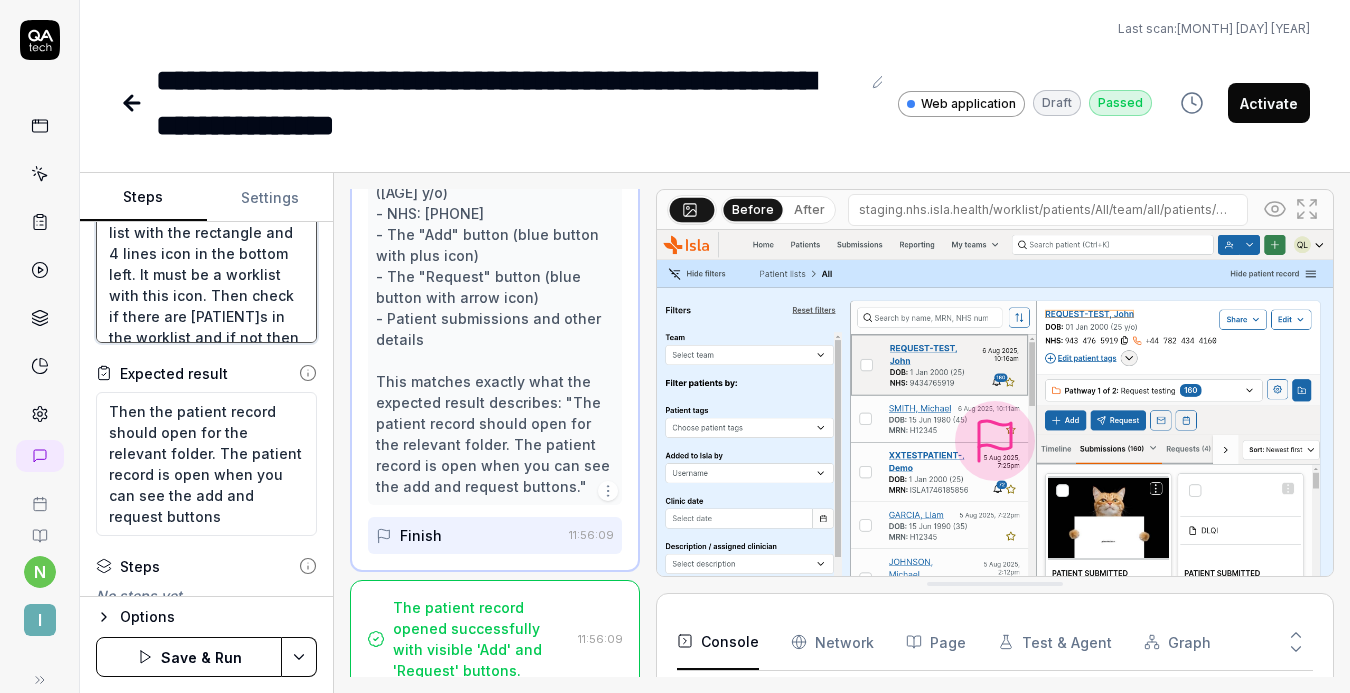 scroll, scrollTop: 147, scrollLeft: 0, axis: vertical 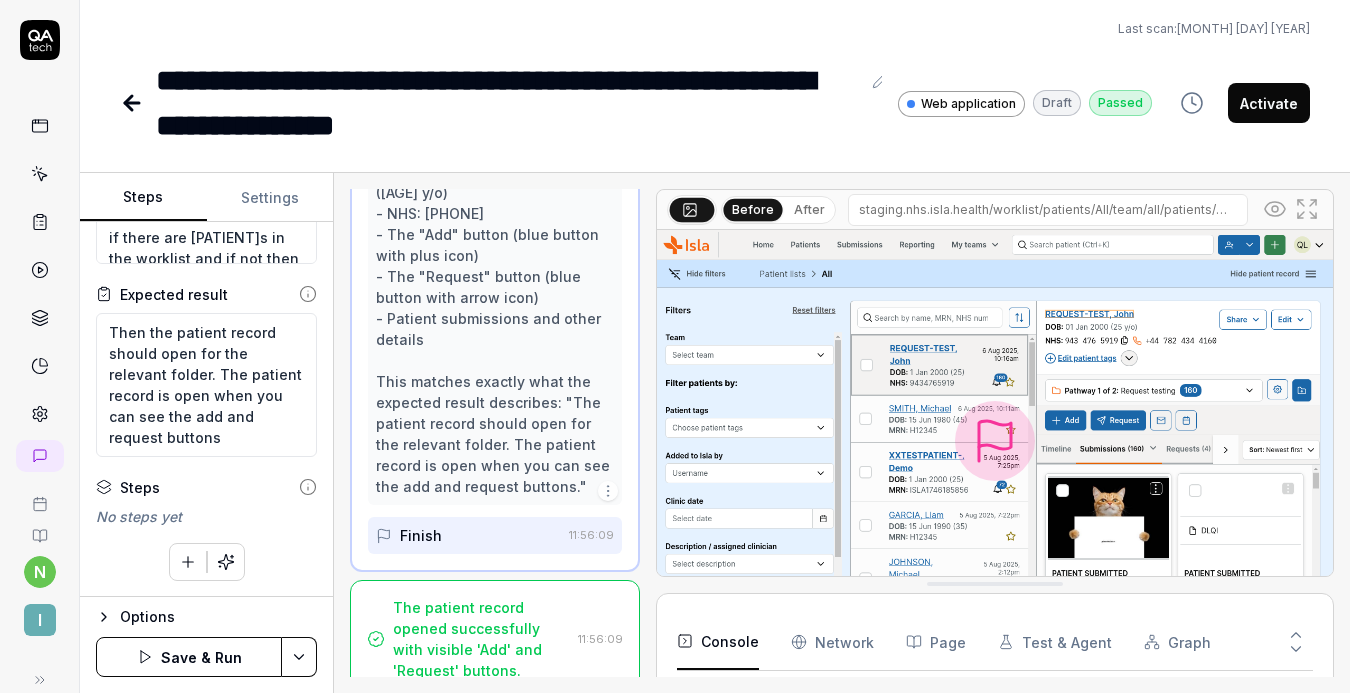 click on "**********" at bounding box center (675, 346) 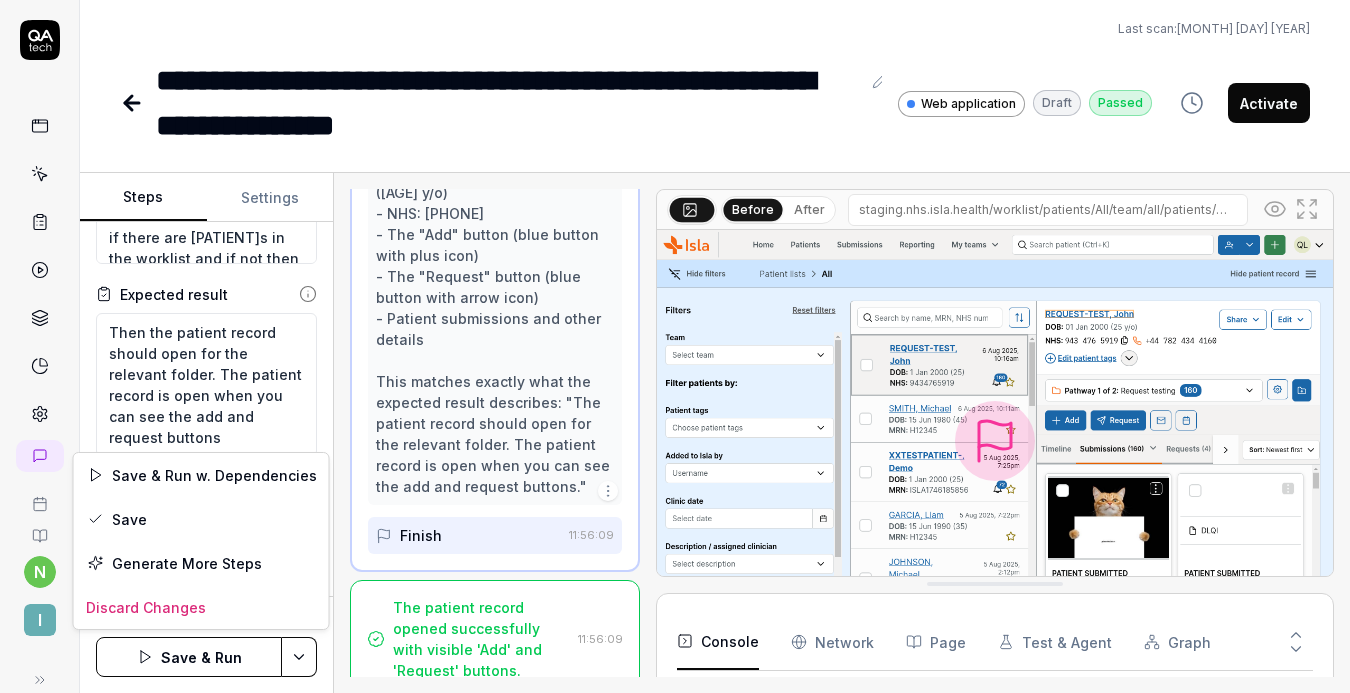 click on "**********" at bounding box center (675, 346) 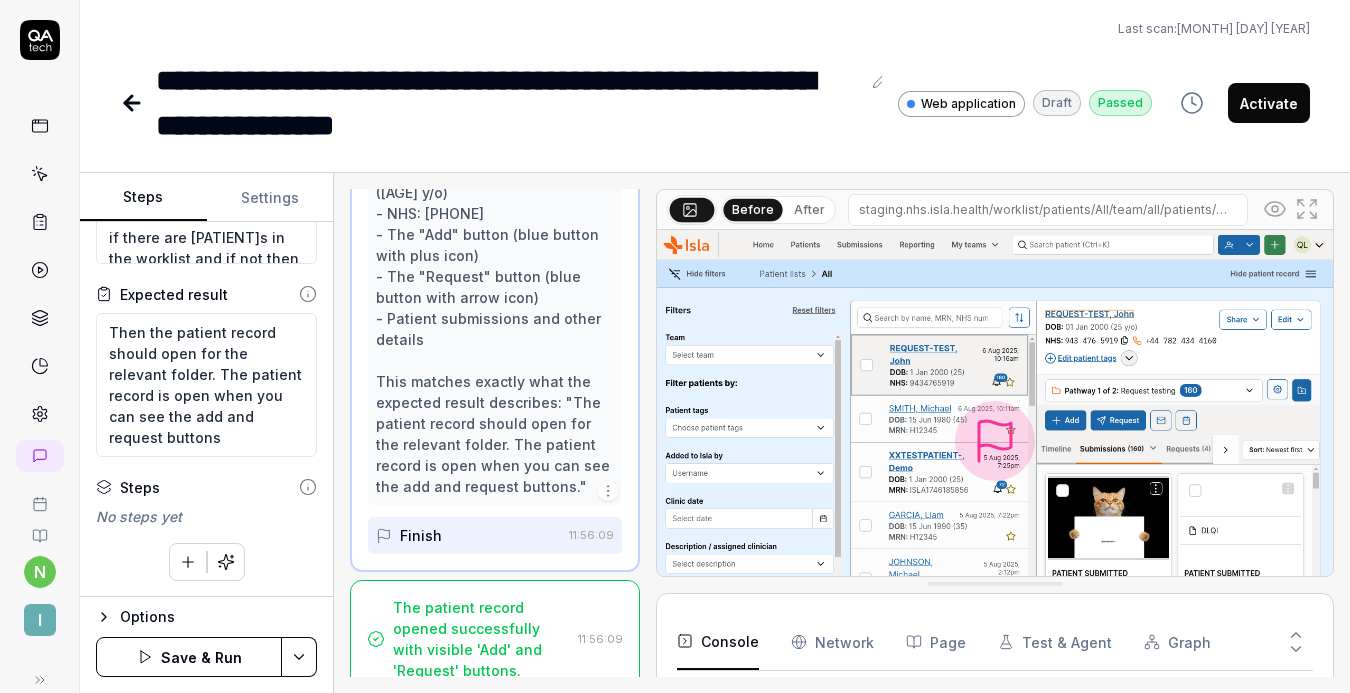 click on "**********" at bounding box center [675, 346] 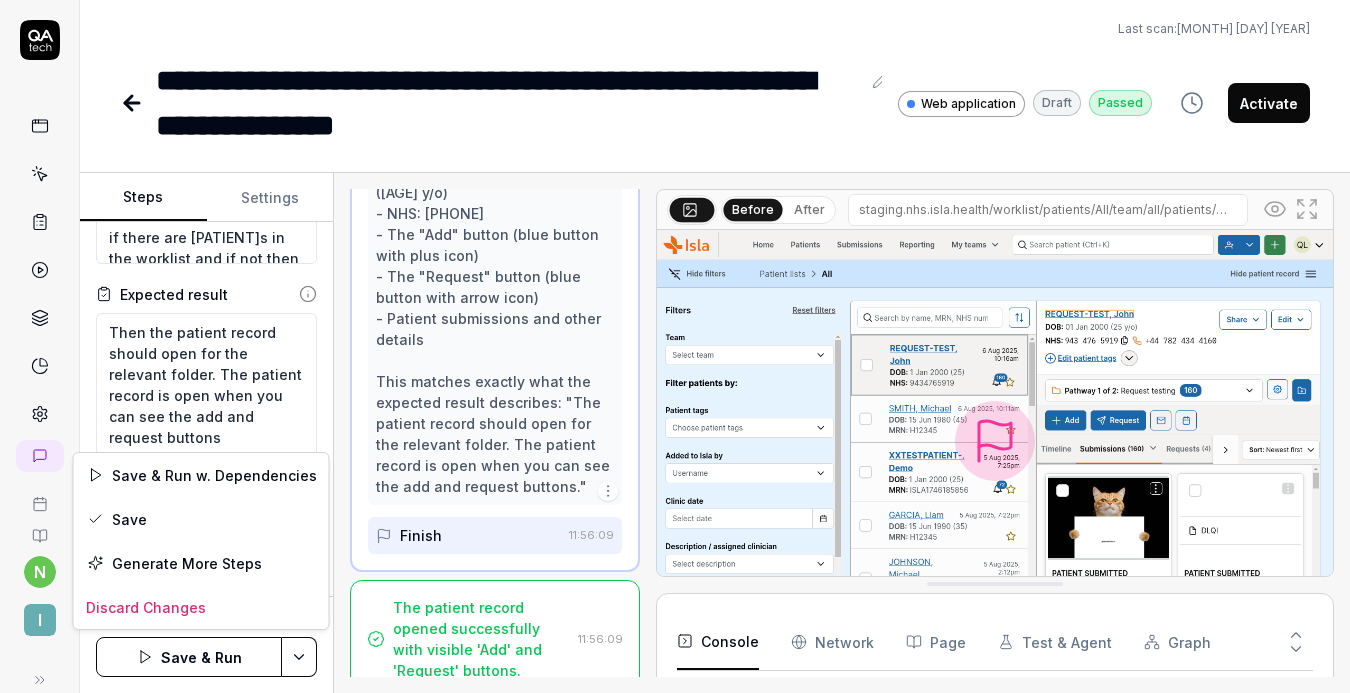 click on "**********" at bounding box center (675, 346) 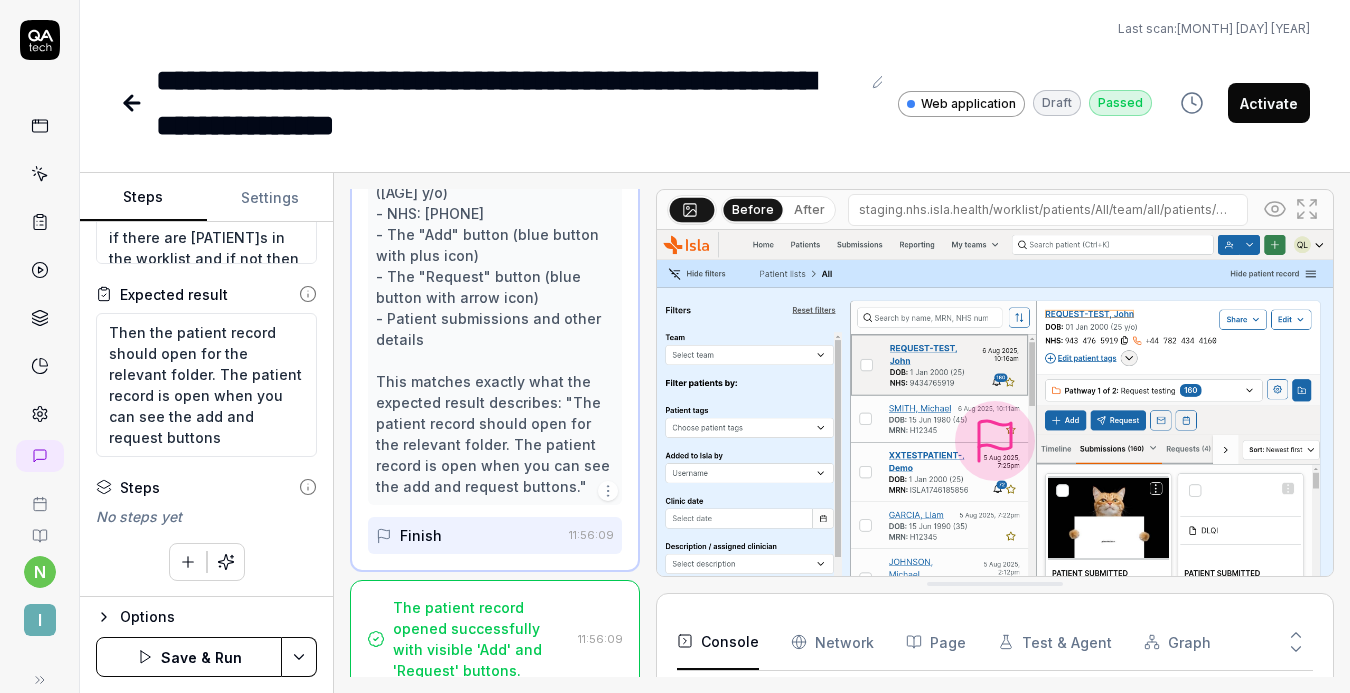 click on "**********" at bounding box center [675, 346] 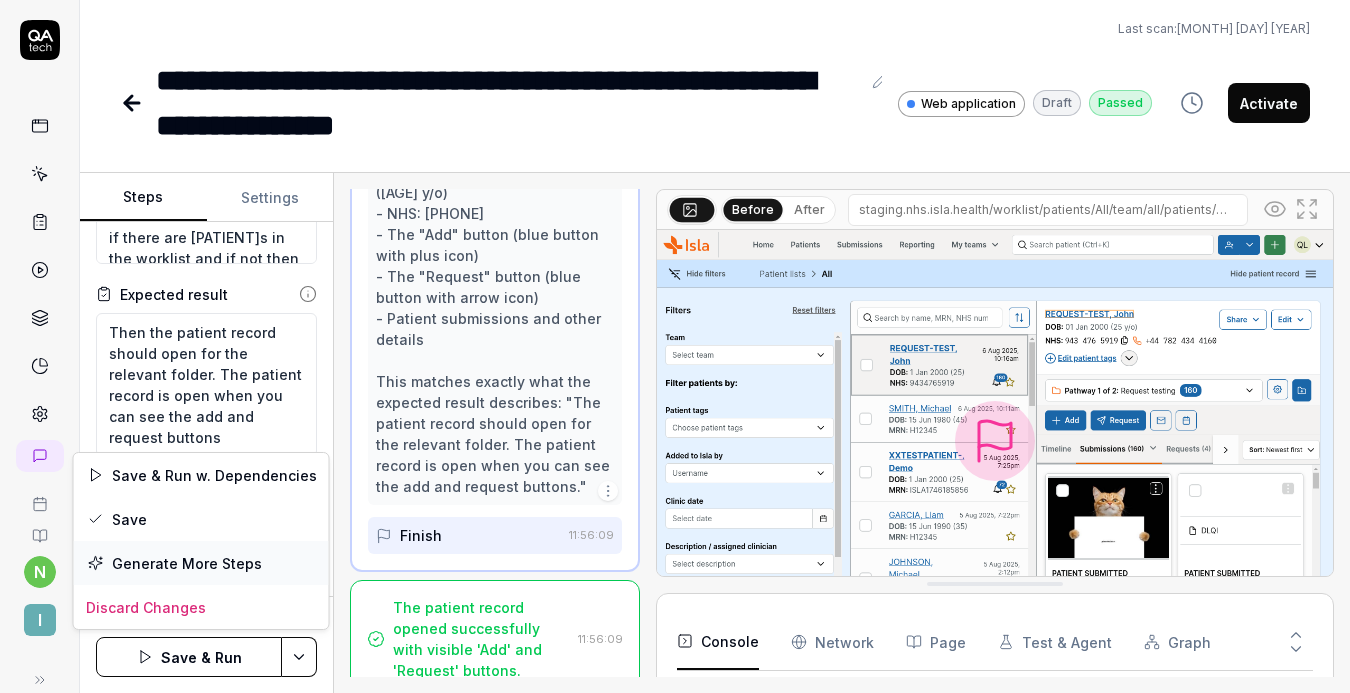 click on "Generate More Steps" at bounding box center [201, 563] 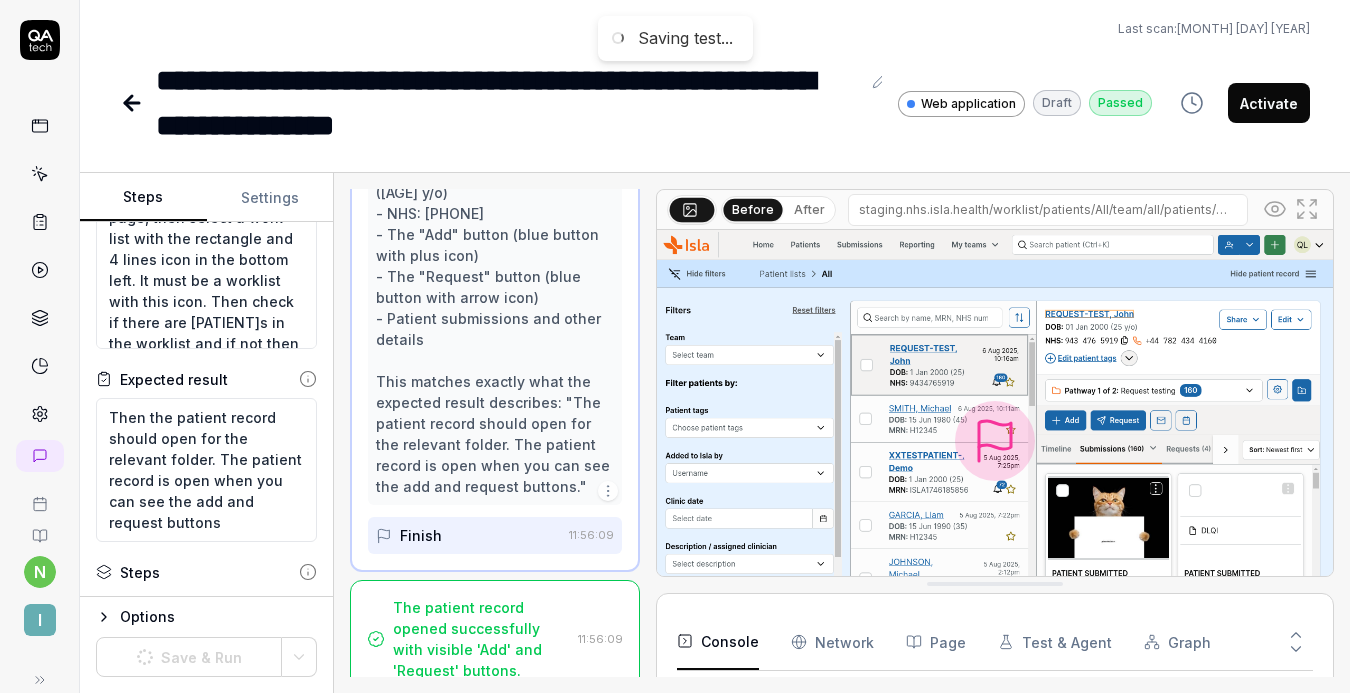scroll, scrollTop: 0, scrollLeft: 0, axis: both 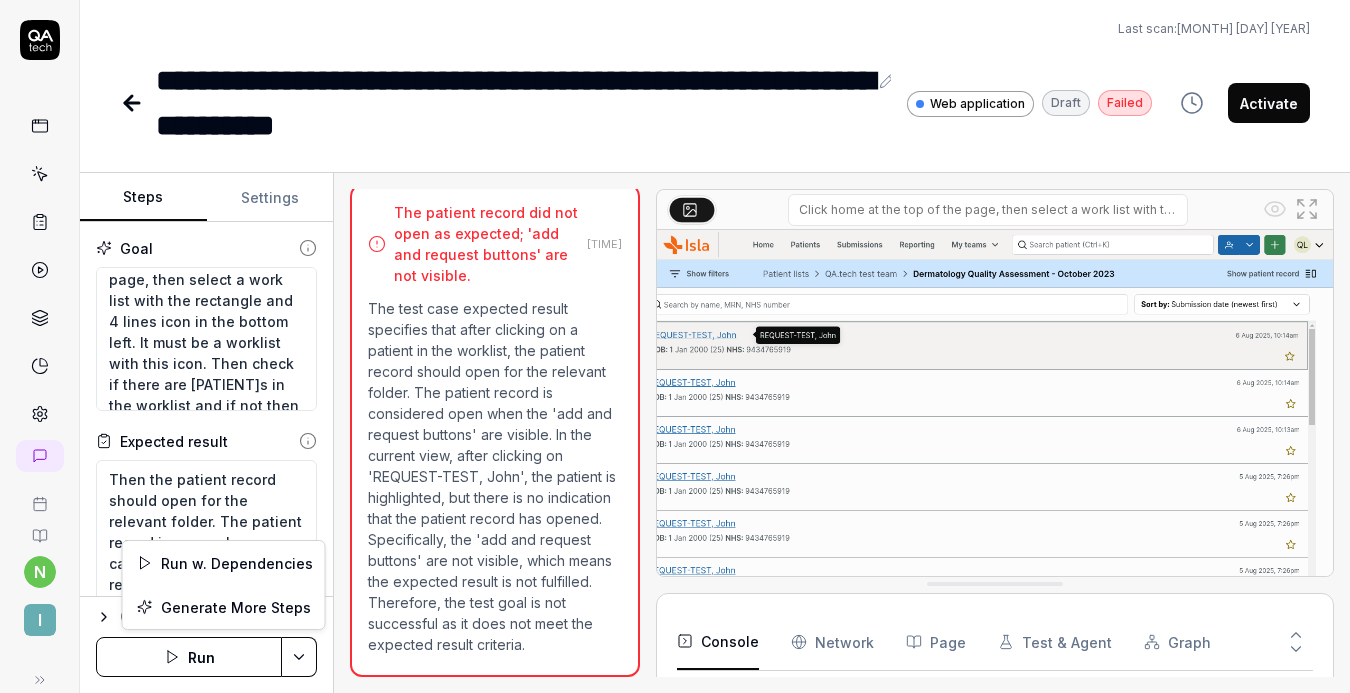 click on "**********" at bounding box center [675, 346] 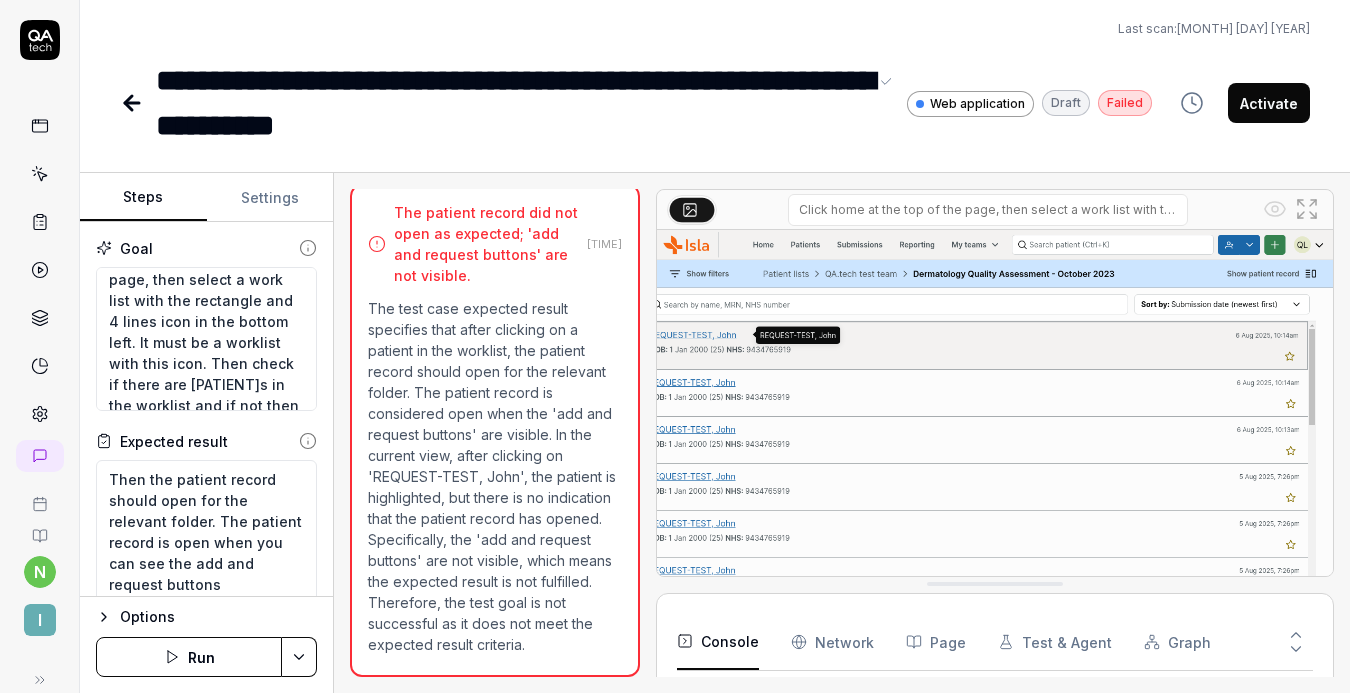 click on "**********" at bounding box center [511, 103] 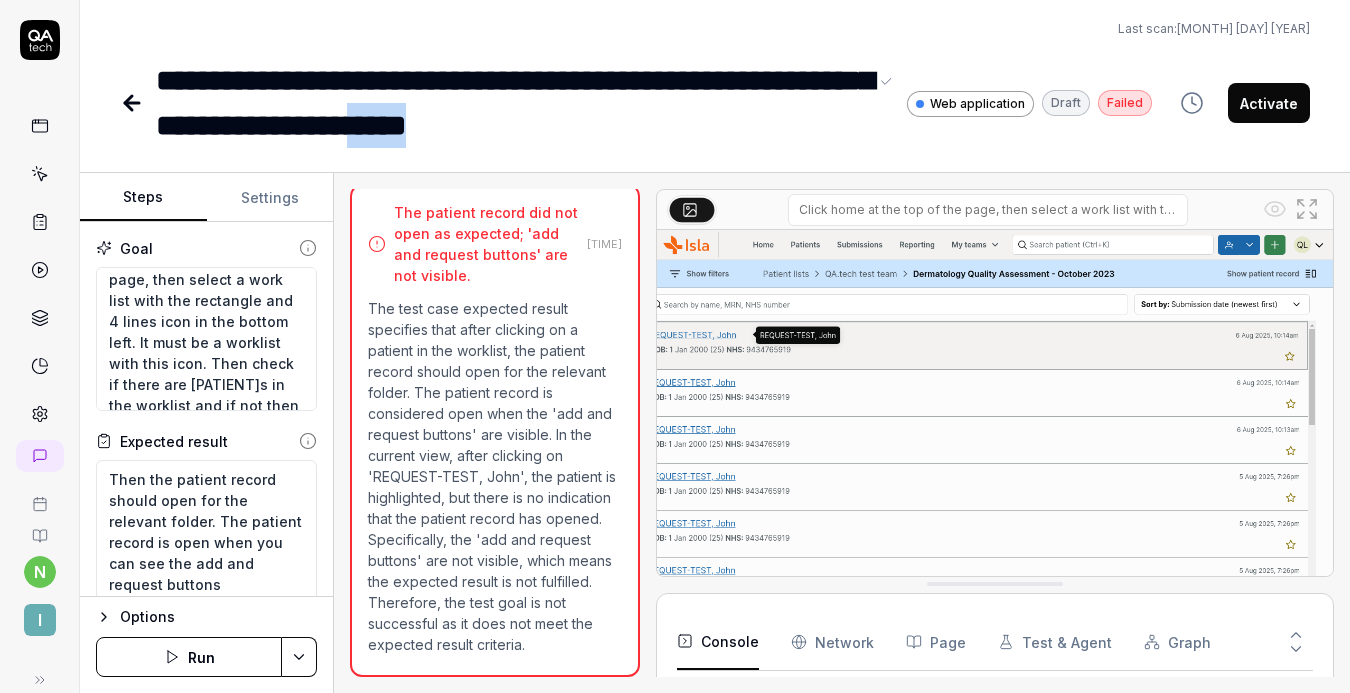 drag, startPoint x: 695, startPoint y: 116, endPoint x: 593, endPoint y: 115, distance: 102.0049 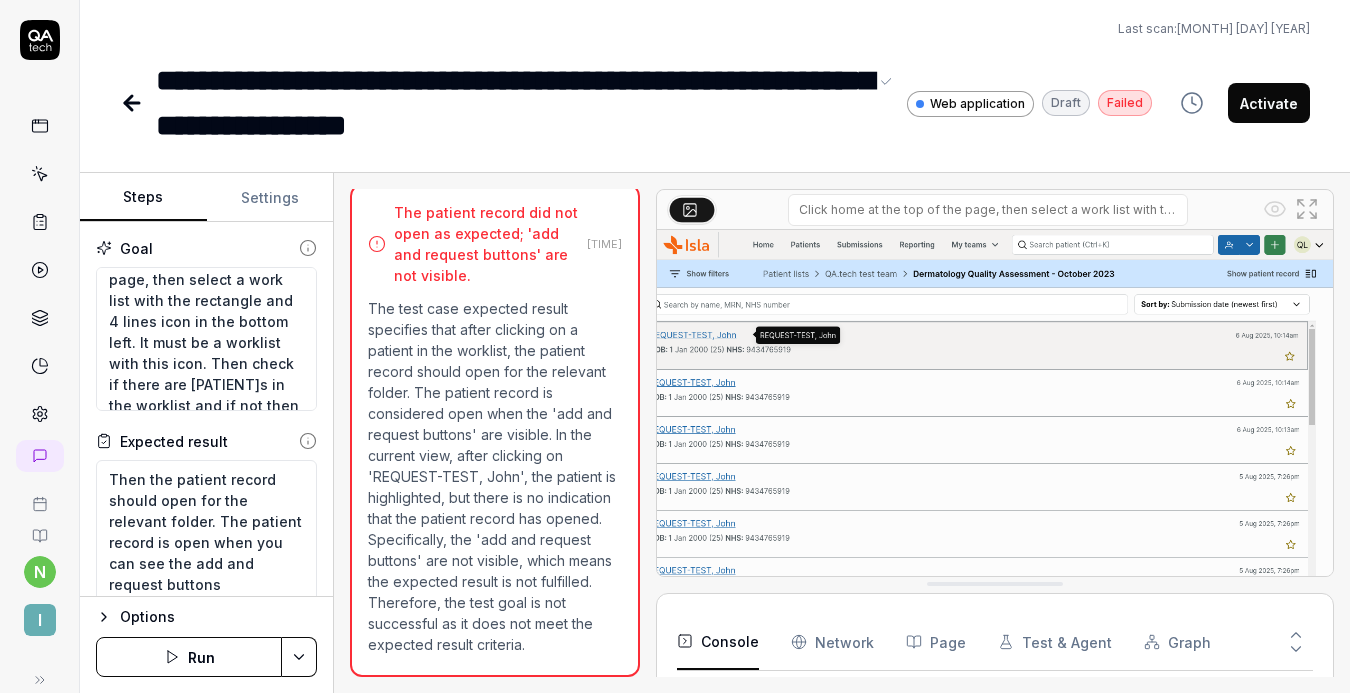 click on "Activate" at bounding box center [1269, 103] 